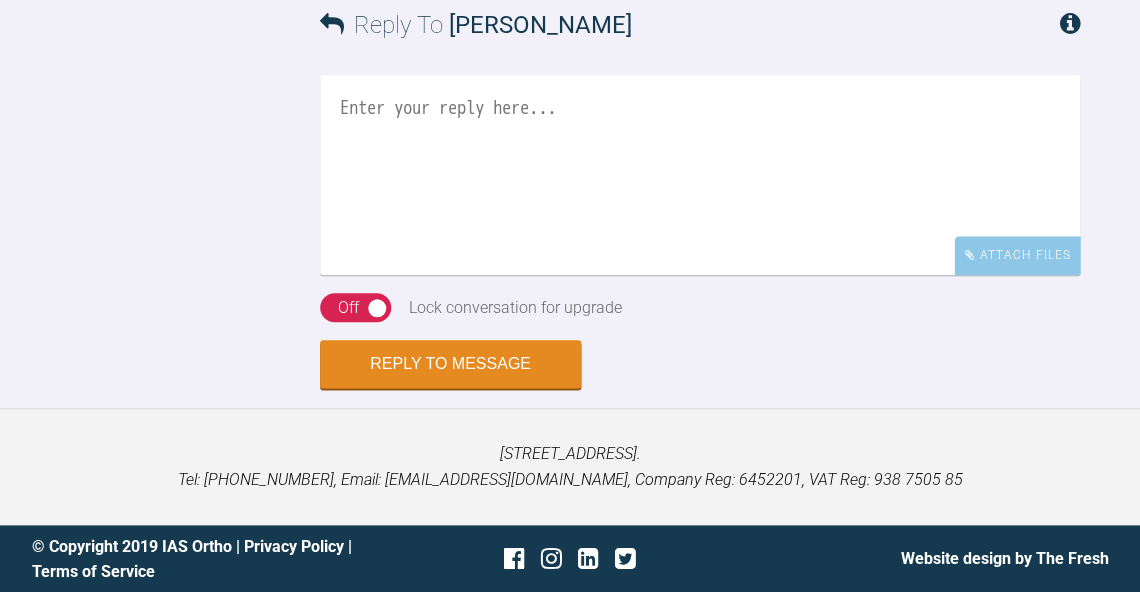 scroll, scrollTop: 5164, scrollLeft: 0, axis: vertical 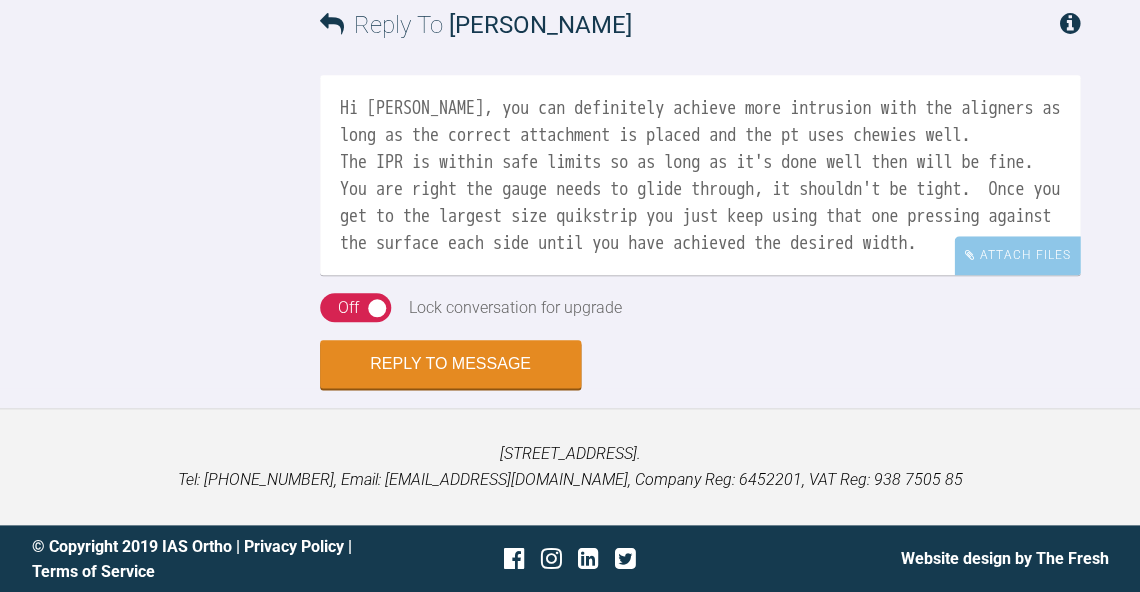 click on "Hi Phoebe, you can definitely achieve more intrusion with the aligners as long as the correct attachment is placed and the pt uses chewies well.
The IPR is within safe limits so as long as it's done well then will be fine.  You are right the gauge needs to glide through, it shouldn't be tight.  Once you get to the largest size quikstrip you just keep using that one pressing against the surface each side until you have achieved the desired width." at bounding box center (700, 175) 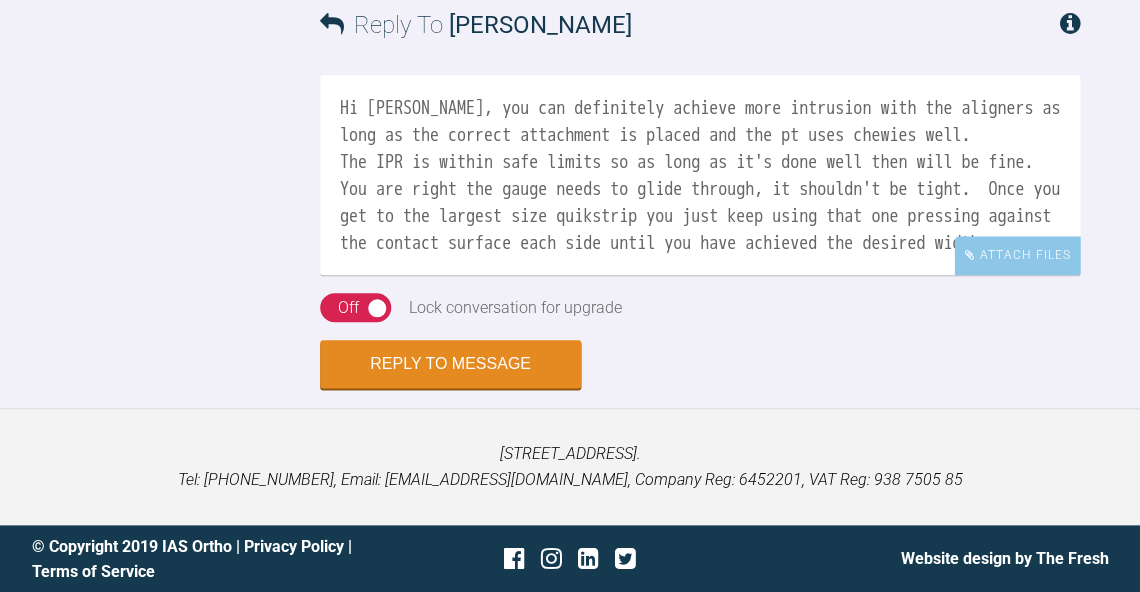click on "Hi Phoebe, you can definitely achieve more intrusion with the aligners as long as the correct attachment is placed and the pt uses chewies well.
The IPR is within safe limits so as long as it's done well then will be fine.  You are right the gauge needs to glide through, it shouldn't be tight.  Once you get to the largest size quikstrip you just keep using that one pressing against the contact surface each side until you have achieved the desired width." at bounding box center (700, 175) 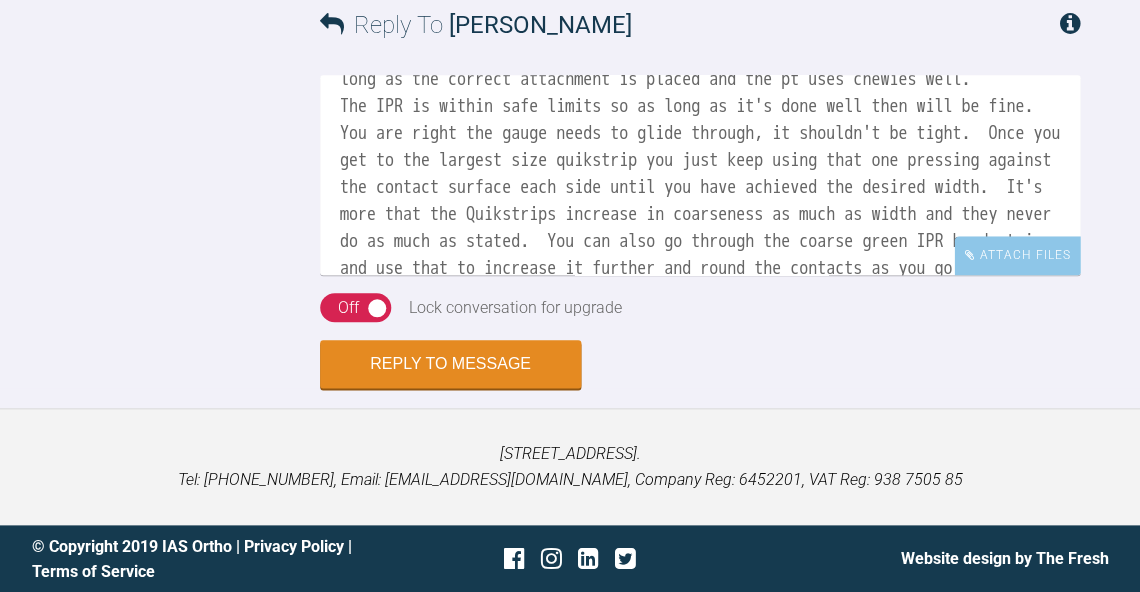 scroll, scrollTop: 82, scrollLeft: 0, axis: vertical 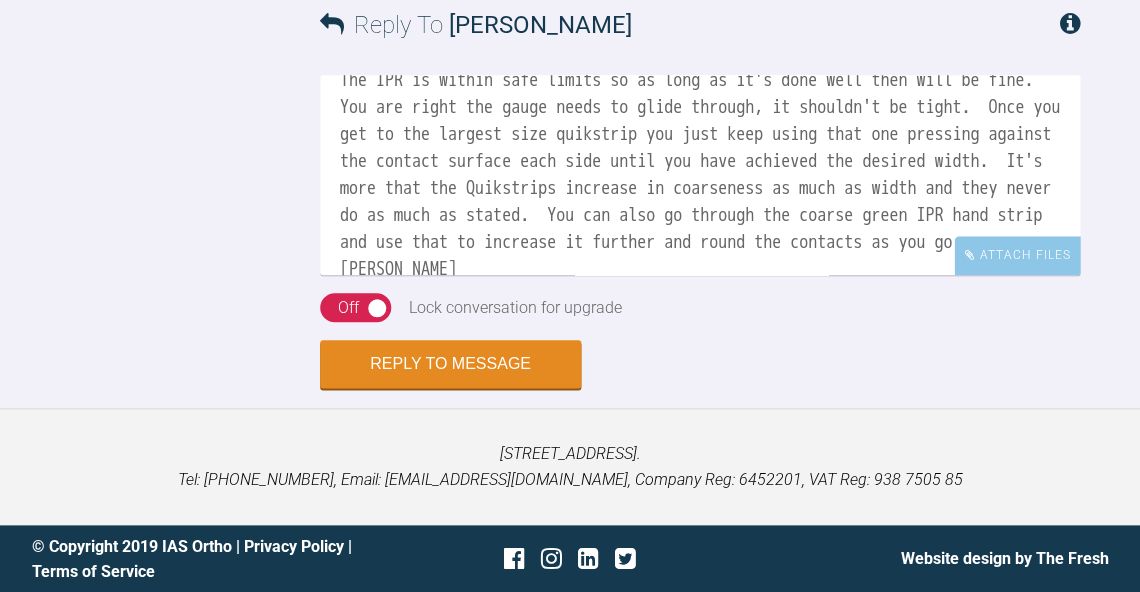 click on "Hi Phoebe, you can definitely achieve more intrusion with the aligners as long as the correct attachment is placed and the pt uses chewies well.
The IPR is within safe limits so as long as it's done well then will be fine.  You are right the gauge needs to glide through, it shouldn't be tight.  Once you get to the largest size quikstrip you just keep using that one pressing against the contact surface each side until you have achieved the desired width.  It's more that the Quikstrips increase in coarseness as much as width and they never do as much as stated.  You can also go through the coarse green IPR hand strip and use that to increase it further and round the contacts as you go.
BW
Kelly" at bounding box center [700, 175] 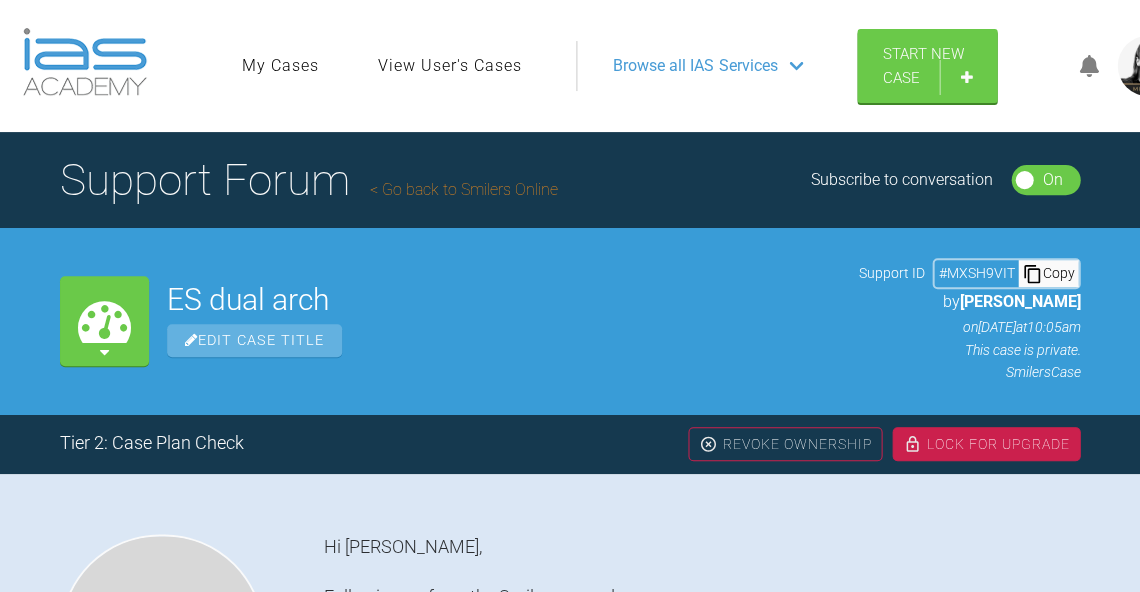 scroll, scrollTop: 5531, scrollLeft: 0, axis: vertical 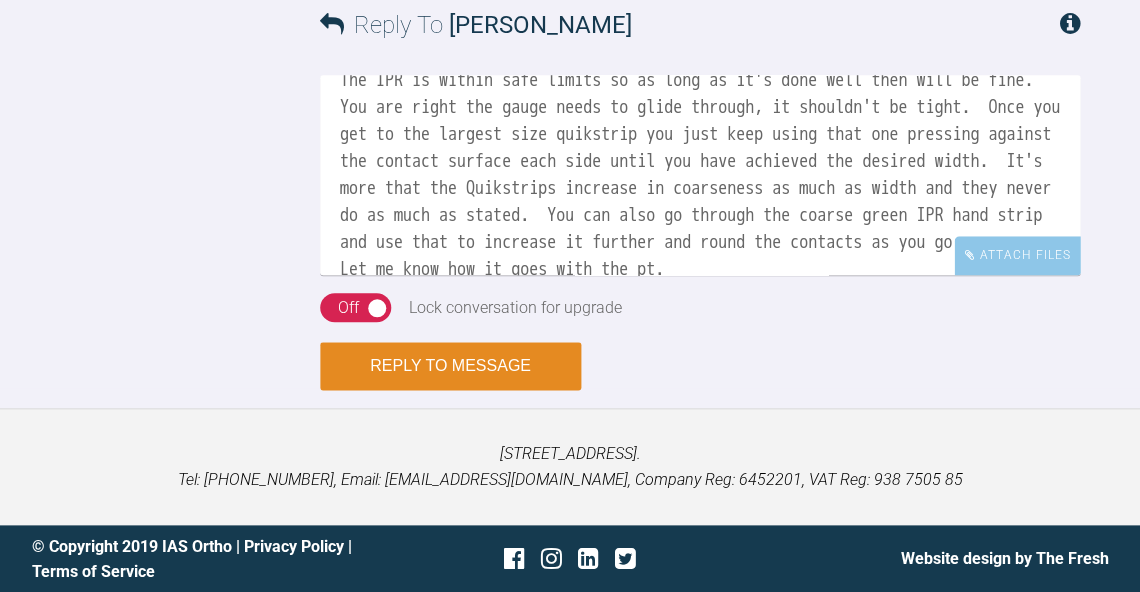 type on "Hi Phoebe, you can definitely achieve more intrusion with the aligners as long as the correct attachment is placed and the pt uses chewies well.
The IPR is within safe limits so as long as it's done well then will be fine.  You are right the gauge needs to glide through, it shouldn't be tight.  Once you get to the largest size quikstrip you just keep using that one pressing against the contact surface each side until you have achieved the desired width.  It's more that the Quikstrips increase in coarseness as much as width and they never do as much as stated.  You can also go through the coarse green IPR hand strip and use that to increase it further and round the contacts as you go.
Let me know how it goes with the pt.
BW
Kelly" 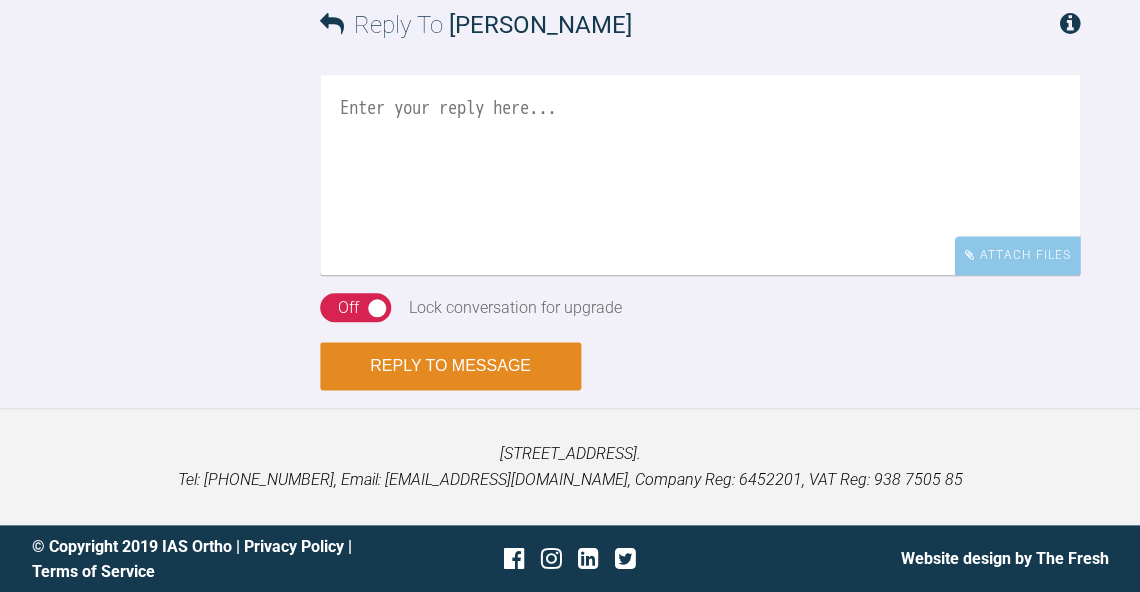 scroll, scrollTop: 0, scrollLeft: 0, axis: both 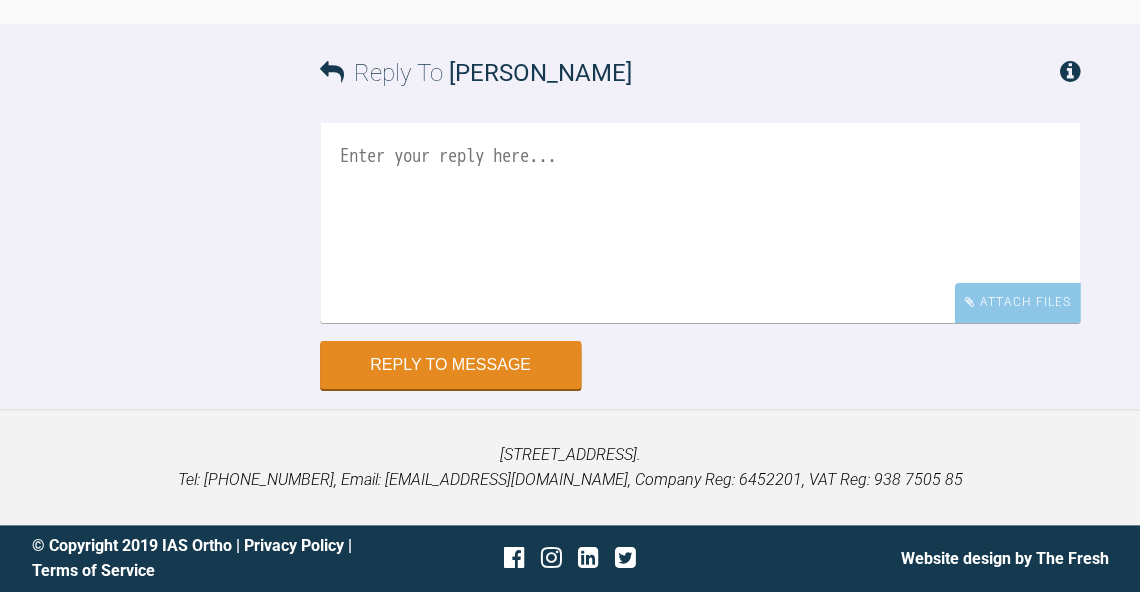 click at bounding box center [461, -167] 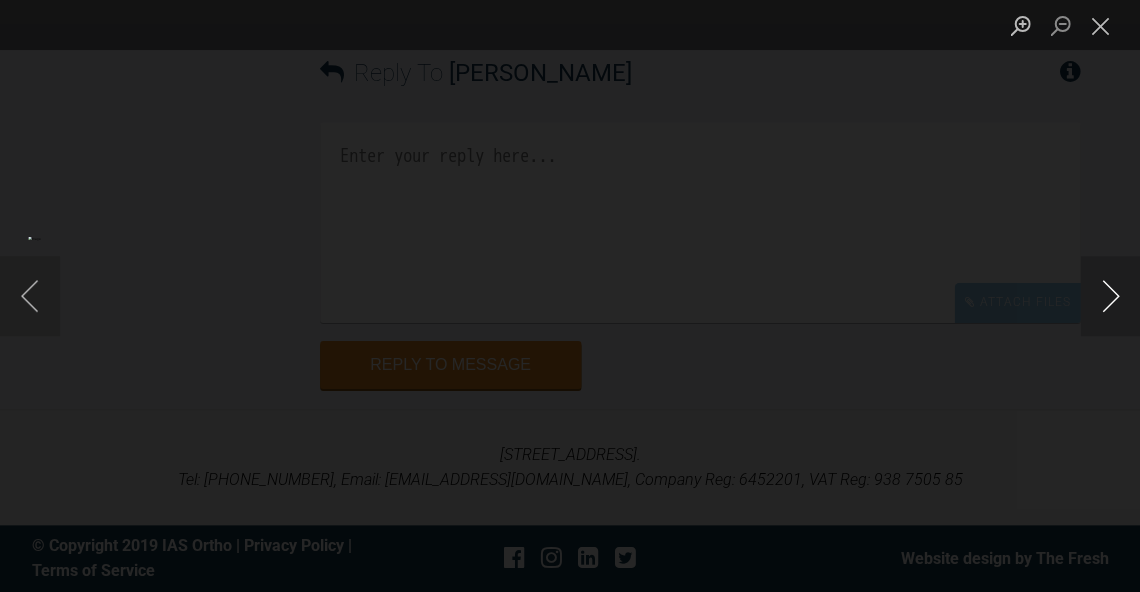 click at bounding box center [1110, 296] 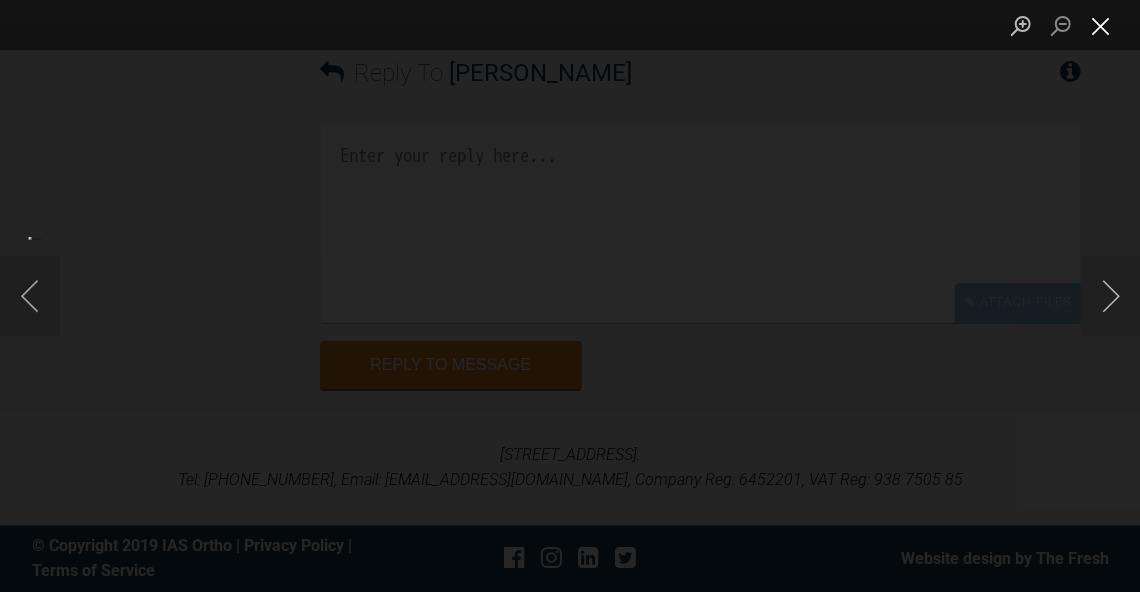click at bounding box center (1100, 25) 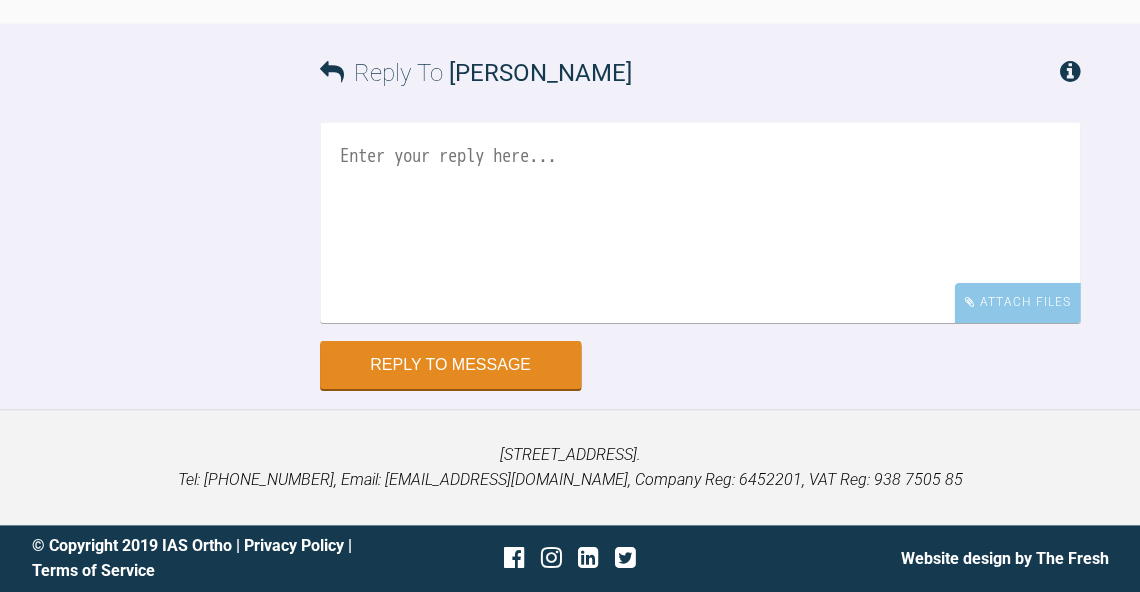 scroll, scrollTop: 49656, scrollLeft: 0, axis: vertical 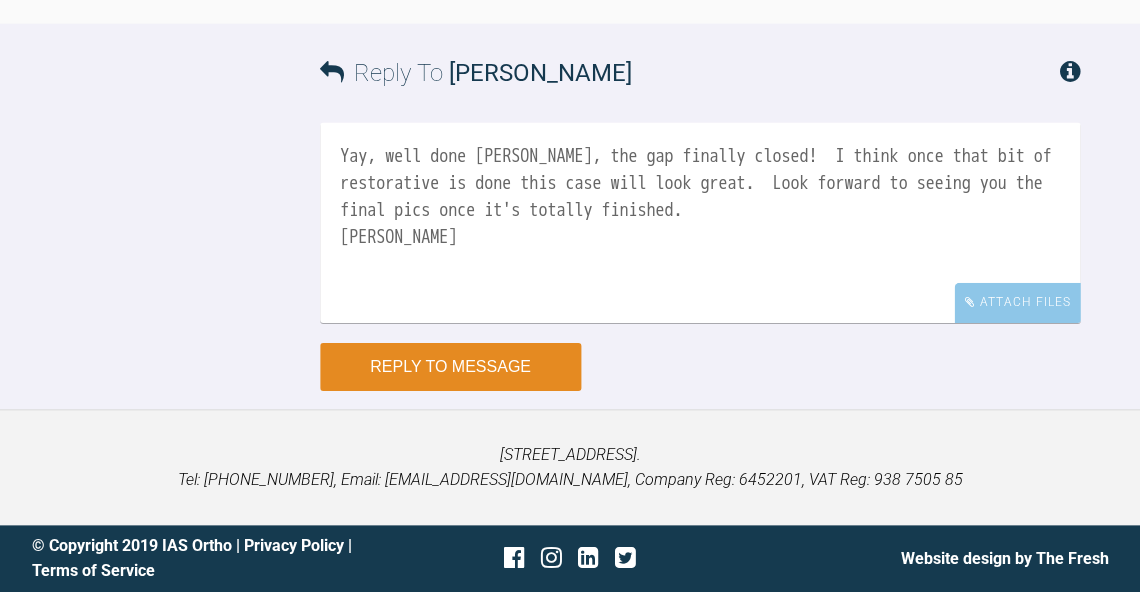 type on "Yay, well done Swati, the gap finally closed!  I think once that bit of restorative is done this case will look great.  Look forward to seeing you the final pics once it's totally finished.
BW
Kelly" 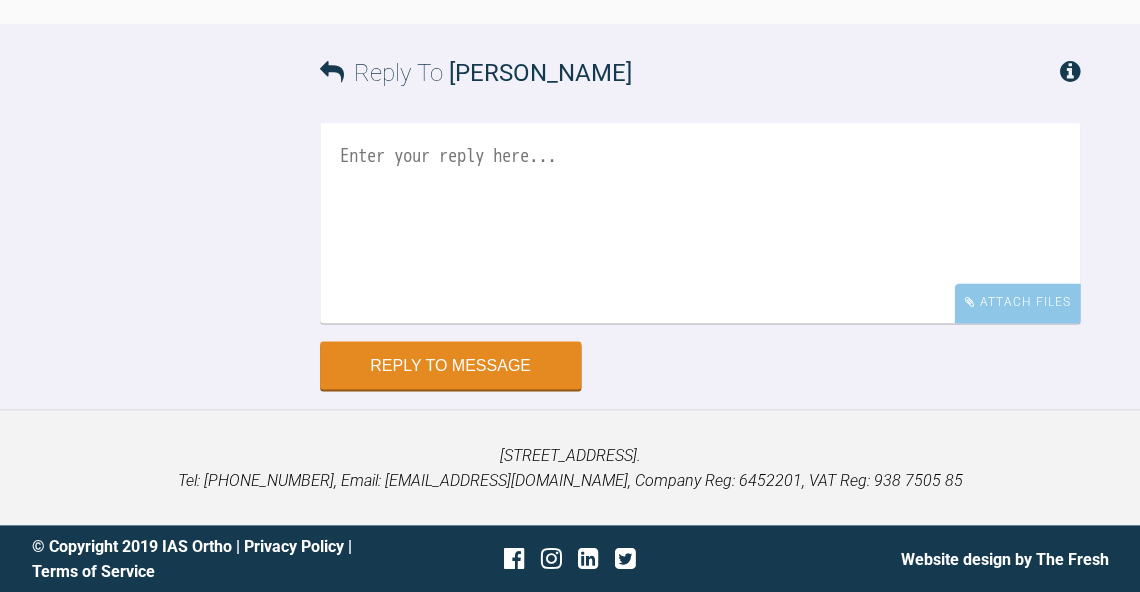 scroll, scrollTop: 50091, scrollLeft: 0, axis: vertical 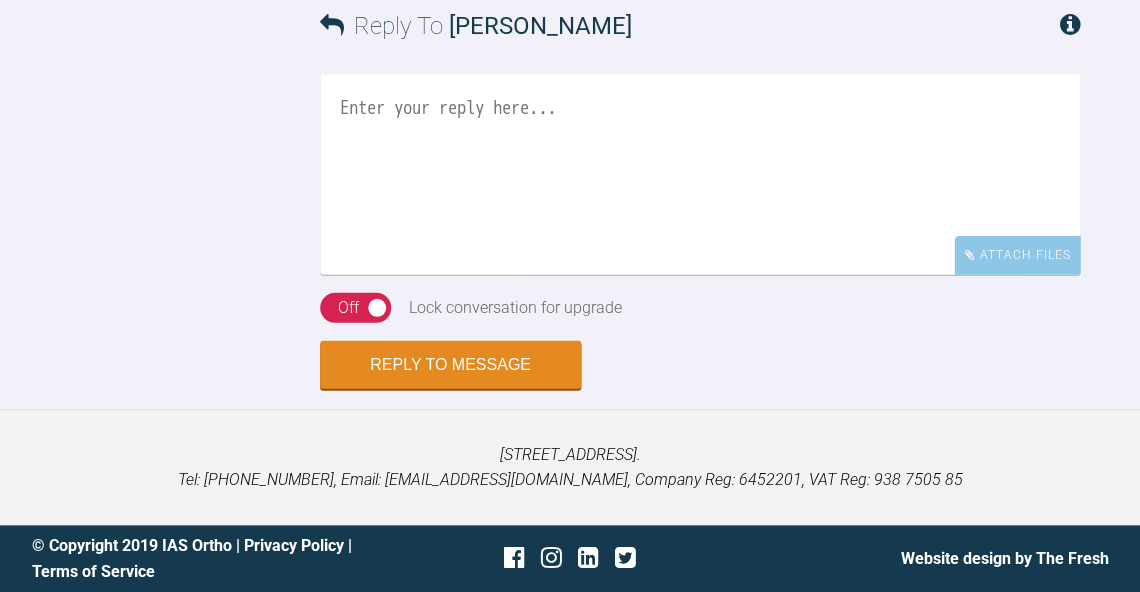 click at bounding box center [455, -214] 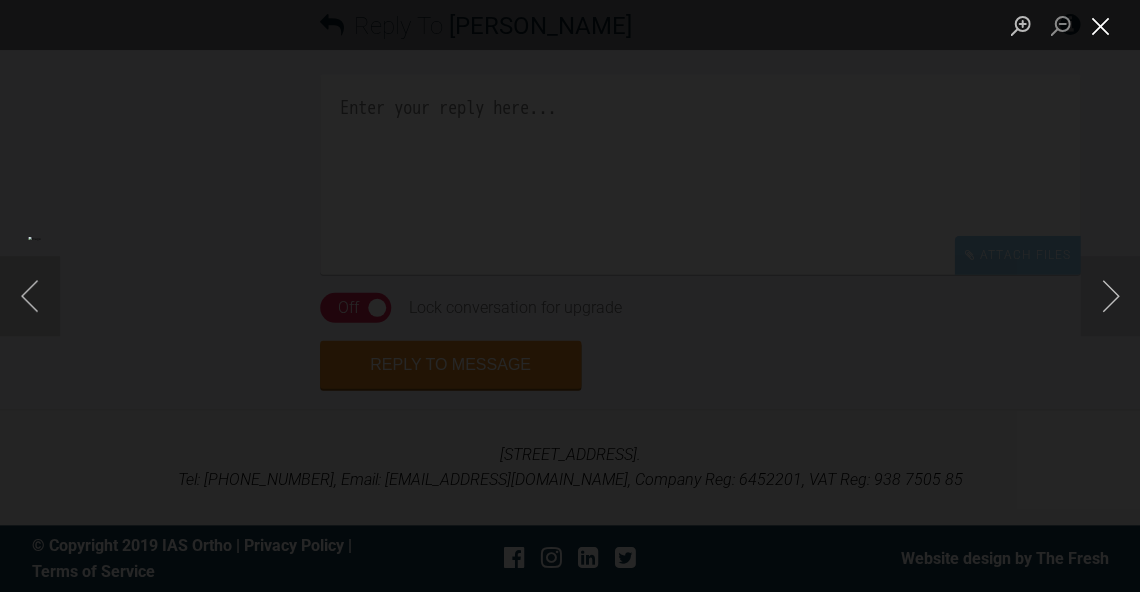 click at bounding box center [1100, 25] 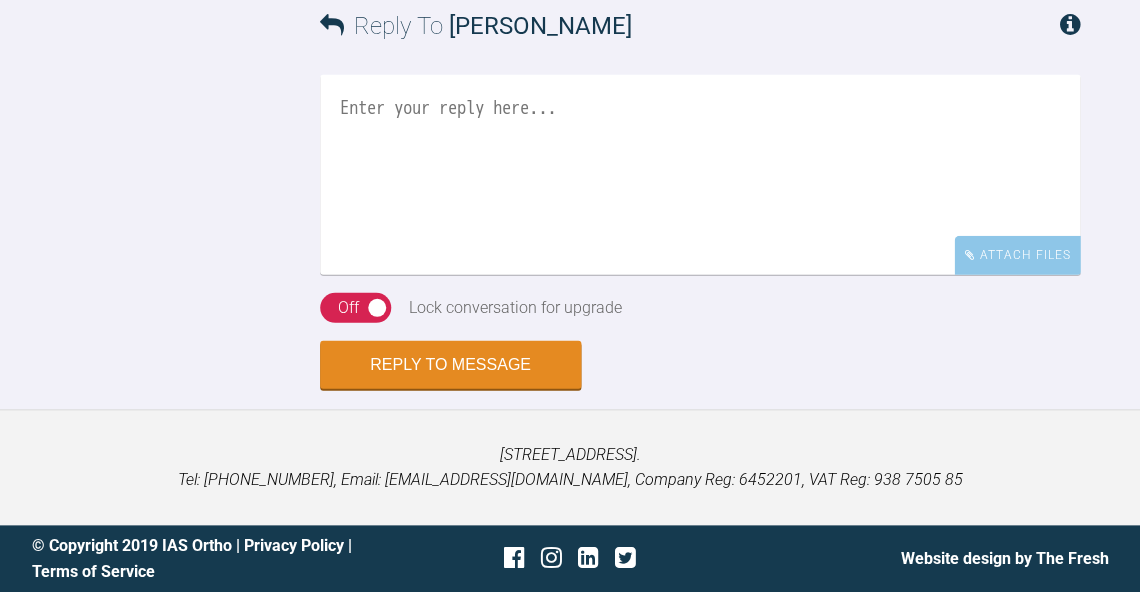 scroll, scrollTop: 18219, scrollLeft: 0, axis: vertical 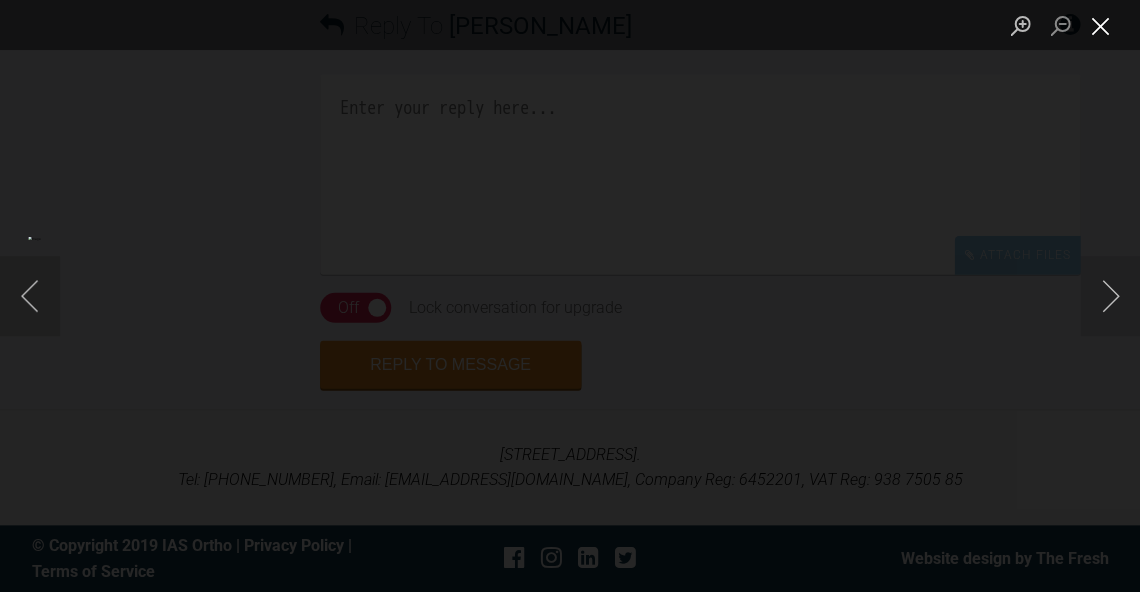 click at bounding box center [1100, 25] 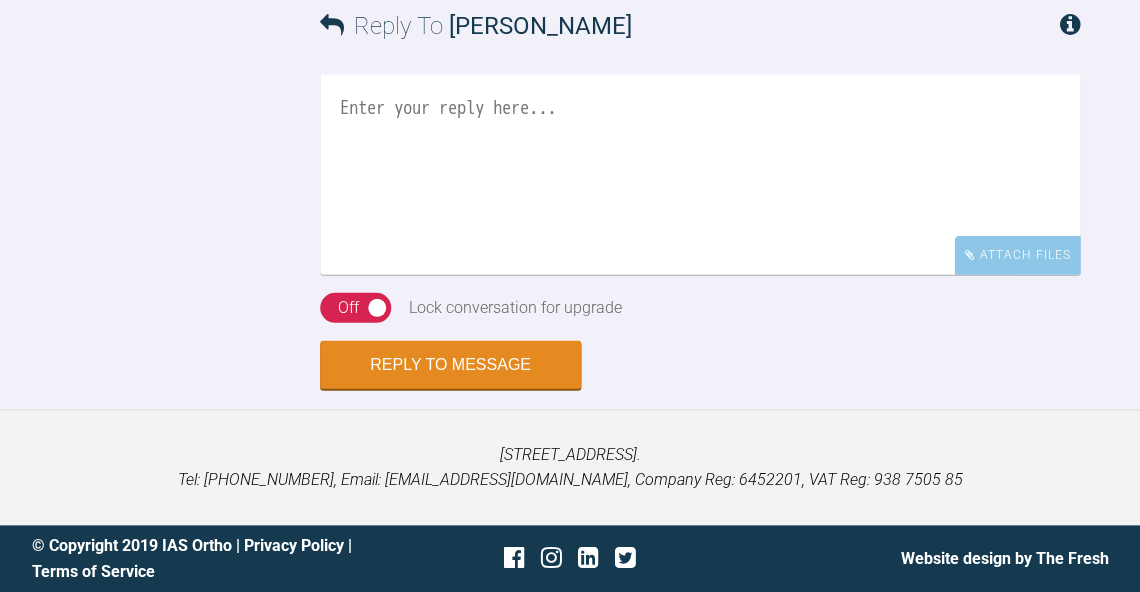 scroll, scrollTop: 18582, scrollLeft: 0, axis: vertical 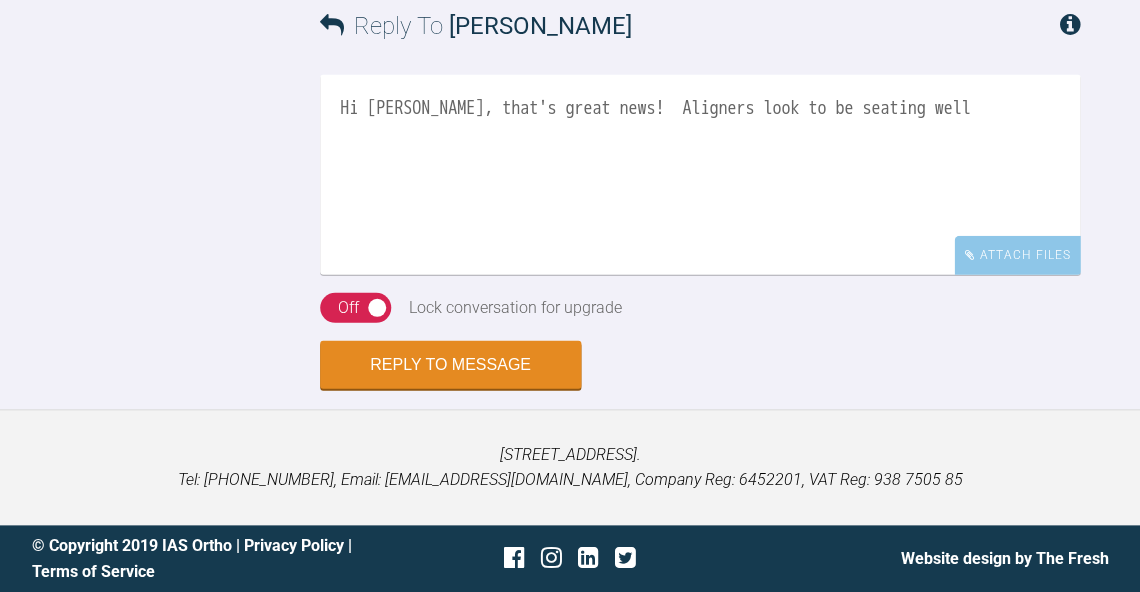 click on "Hi Swati, that's great news!  Aligners look to be seating well" at bounding box center [700, 175] 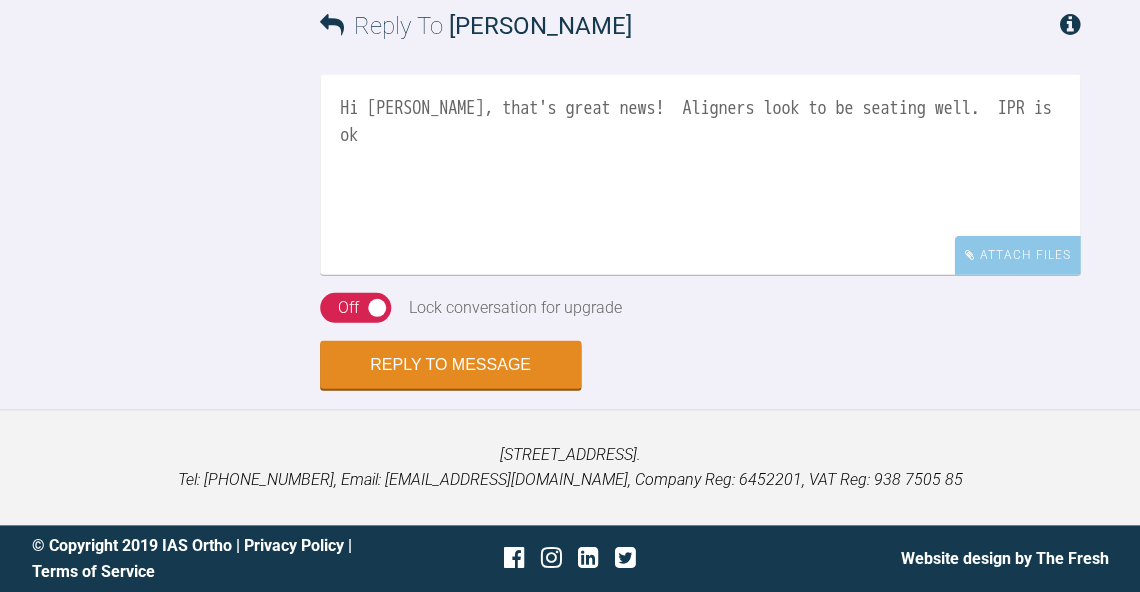 scroll, scrollTop: 18303, scrollLeft: 0, axis: vertical 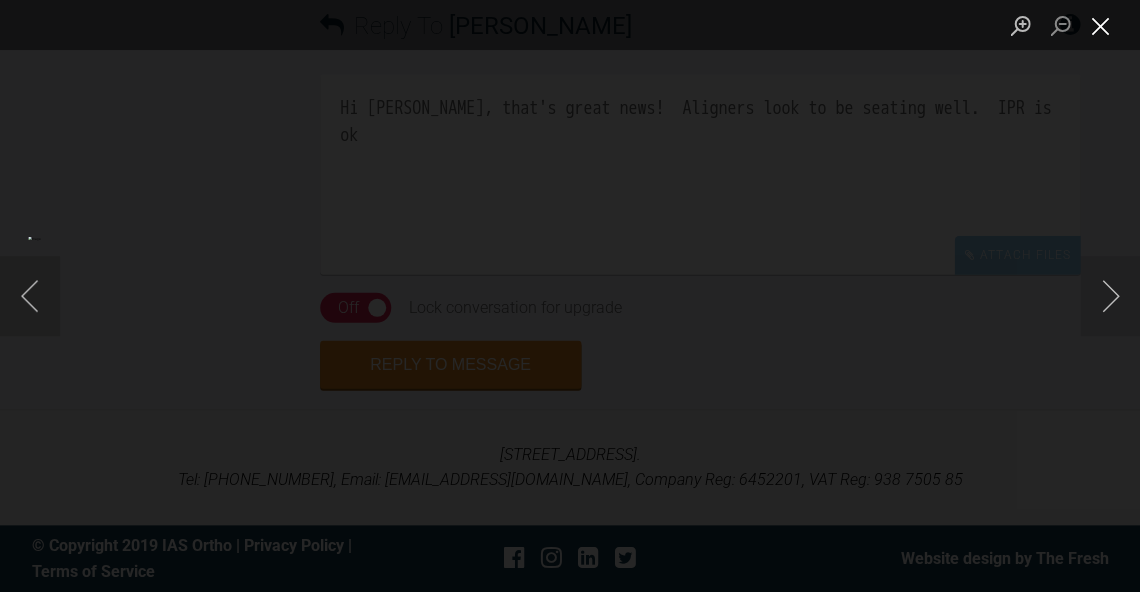 click at bounding box center (1100, 25) 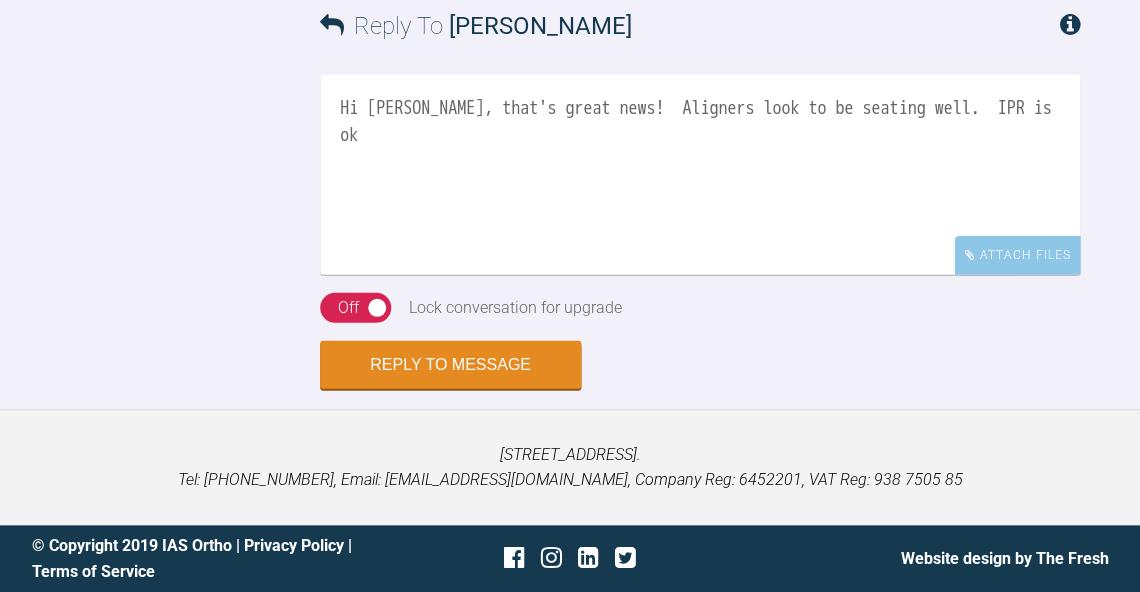 click at bounding box center (455, -214) 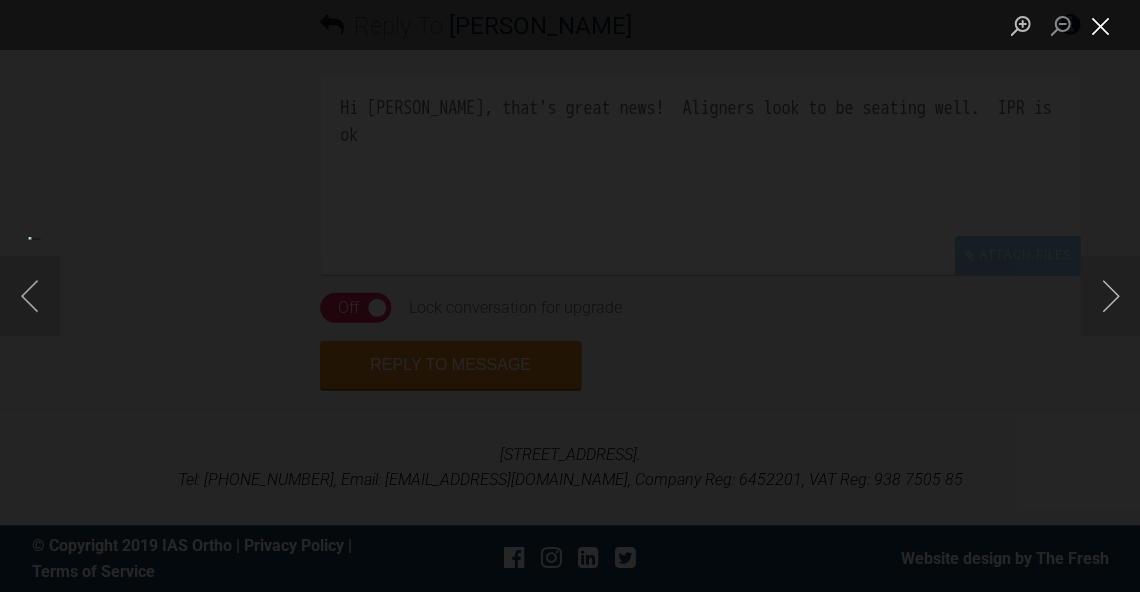 click at bounding box center [1100, 25] 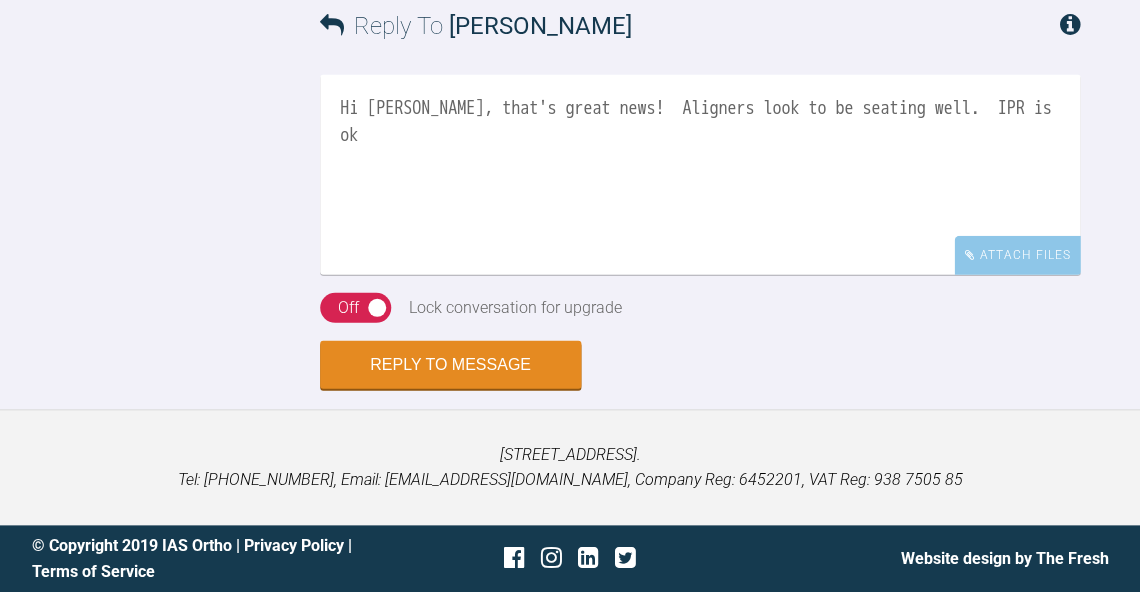 scroll, scrollTop: 18798, scrollLeft: 0, axis: vertical 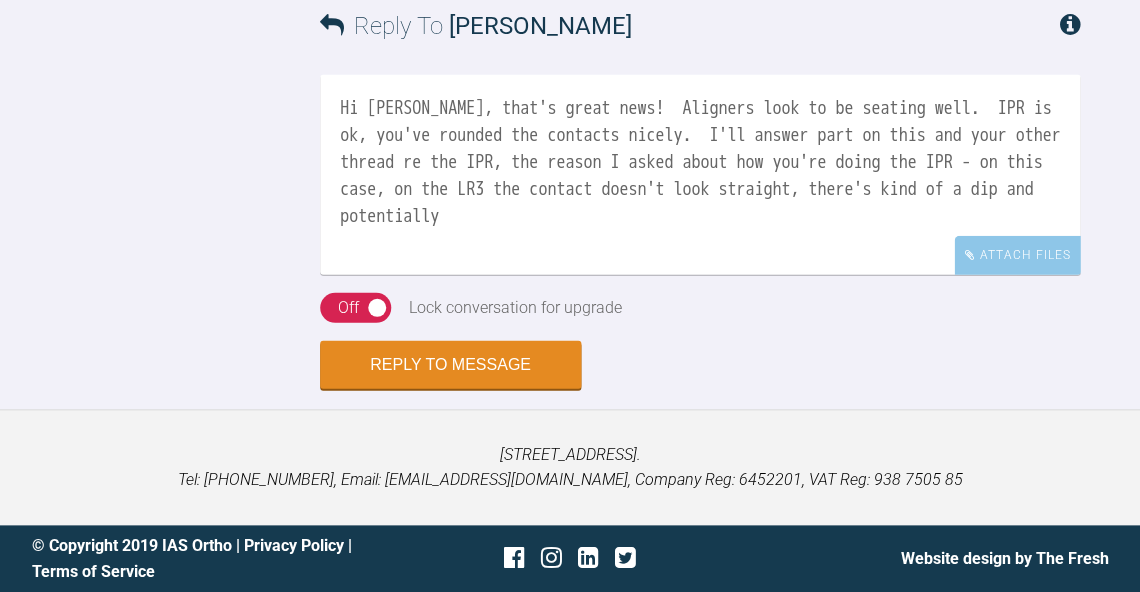 click on "Hi Swati, that's great news!  Aligners look to be seating well.  IPR is ok, you've rounded the contacts nicely.  I'll answer part on this and your other thread re the IPR, the reason I asked about how you're doing the IPR - on this case, on the LR3 the contact doesn't look straight, there's kind of a dip and potentially" at bounding box center (700, 175) 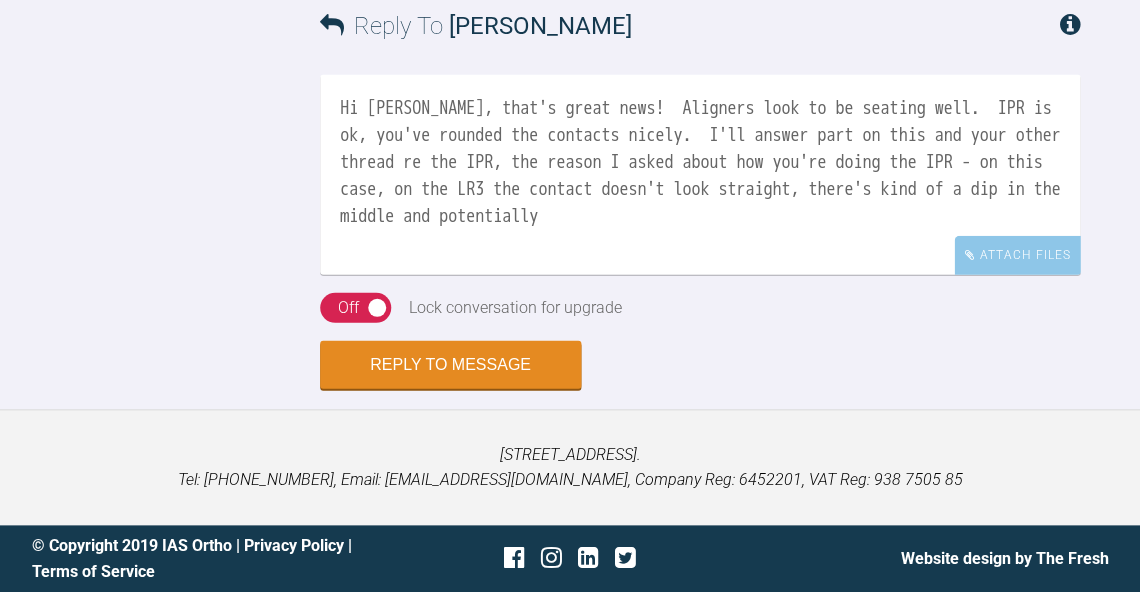 click on "Hi Swati, that's great news!  Aligners look to be seating well.  IPR is ok, you've rounded the contacts nicely.  I'll answer part on this and your other thread re the IPR, the reason I asked about how you're doing the IPR - on this case, on the LR3 the contact doesn't look straight, there's kind of a dip in the middle and potentially" at bounding box center (700, 175) 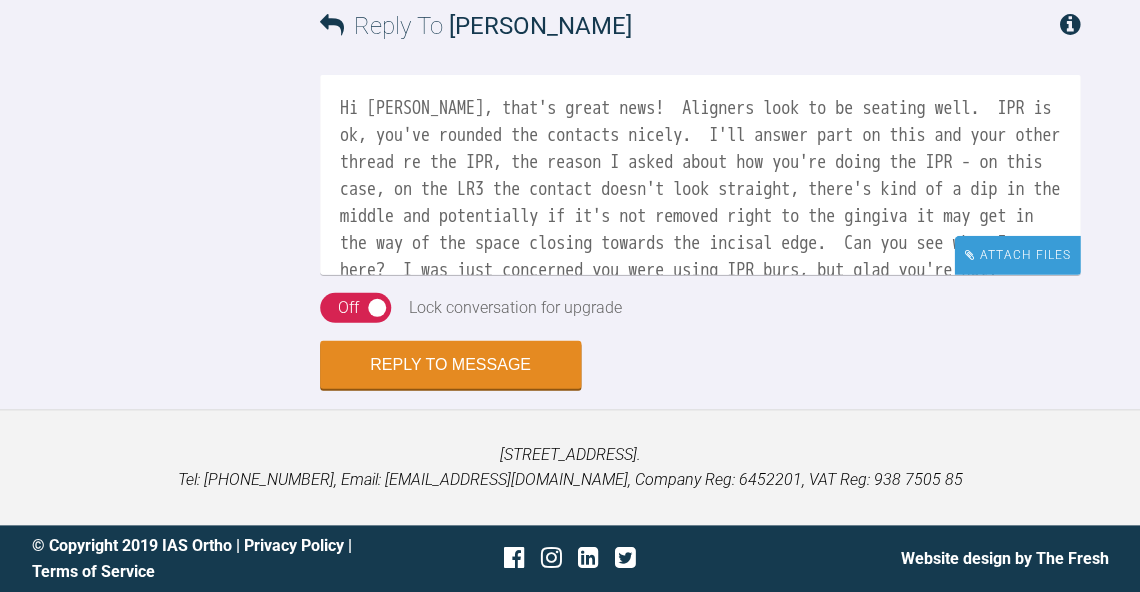 click on "Attach Files" at bounding box center [1017, 255] 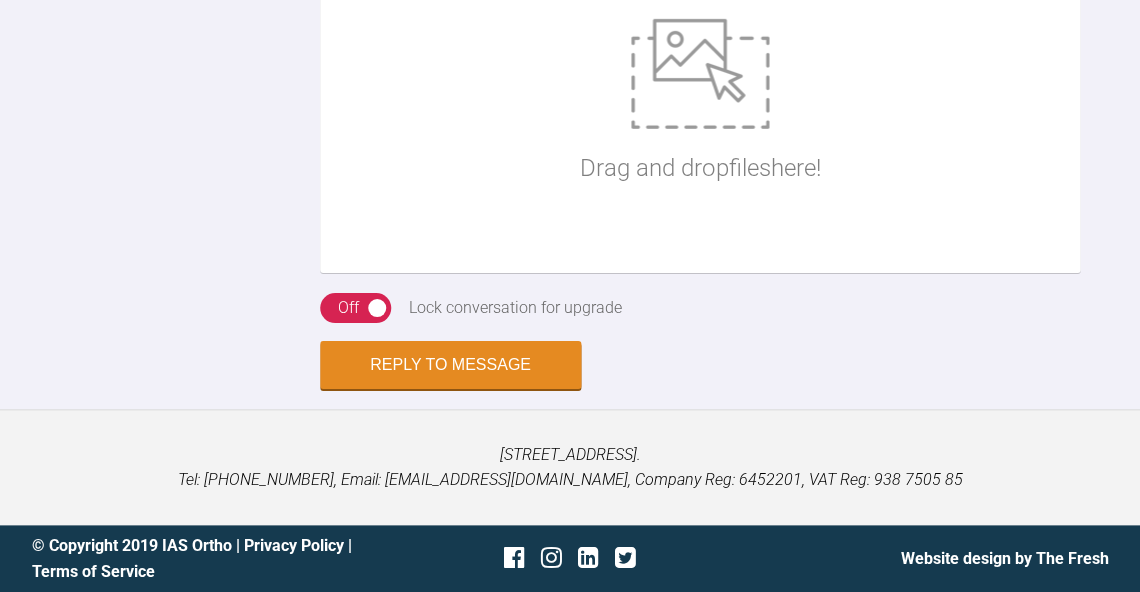 scroll, scrollTop: 18371, scrollLeft: 0, axis: vertical 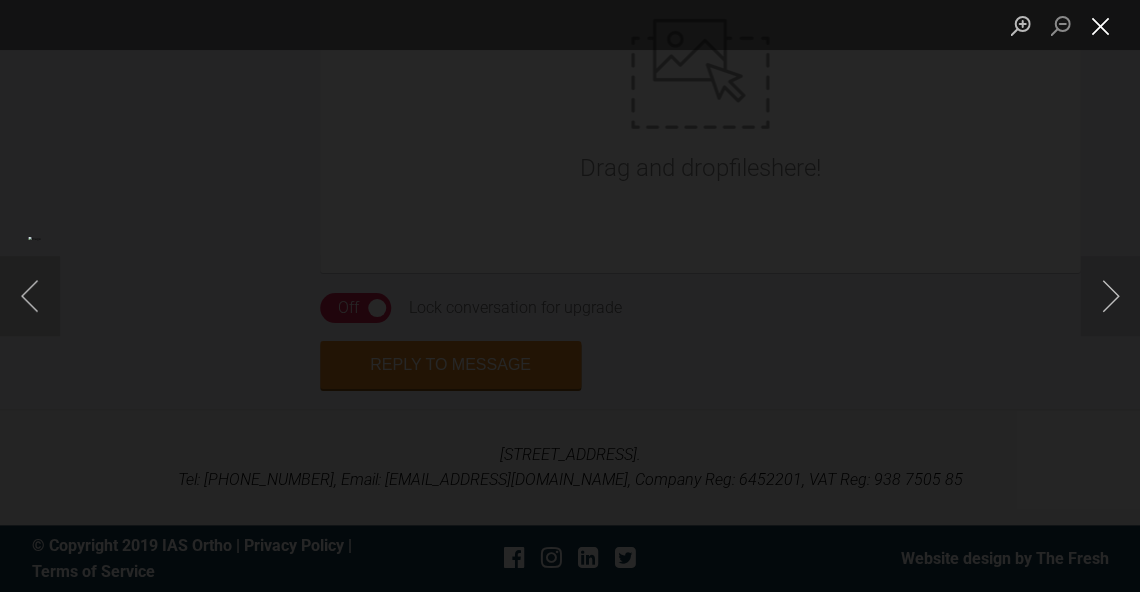 click at bounding box center (1100, 25) 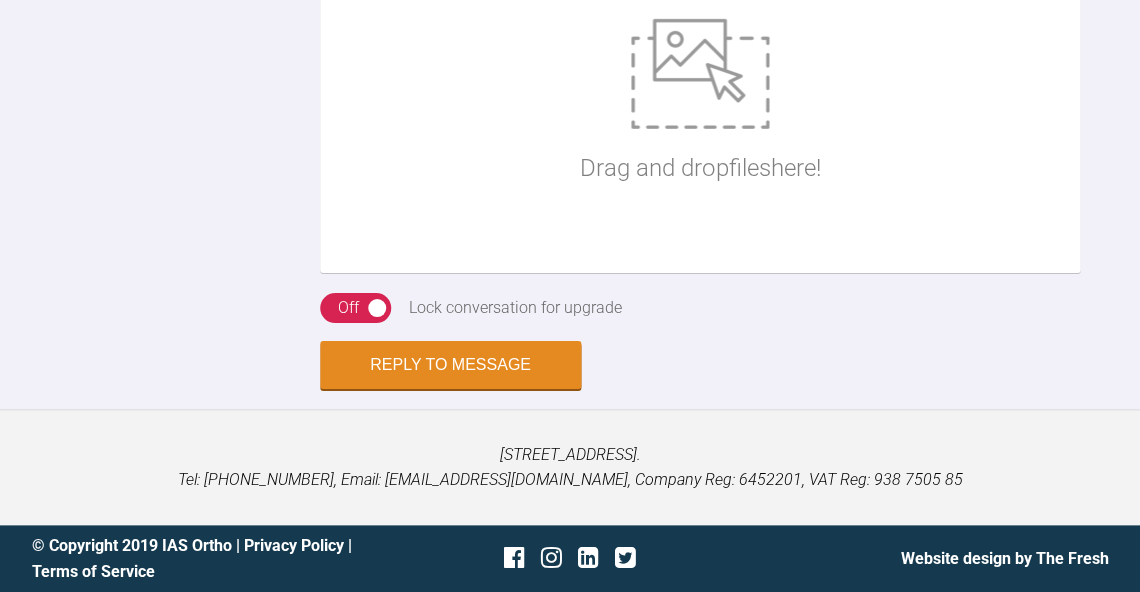 scroll, scrollTop: 18400, scrollLeft: 0, axis: vertical 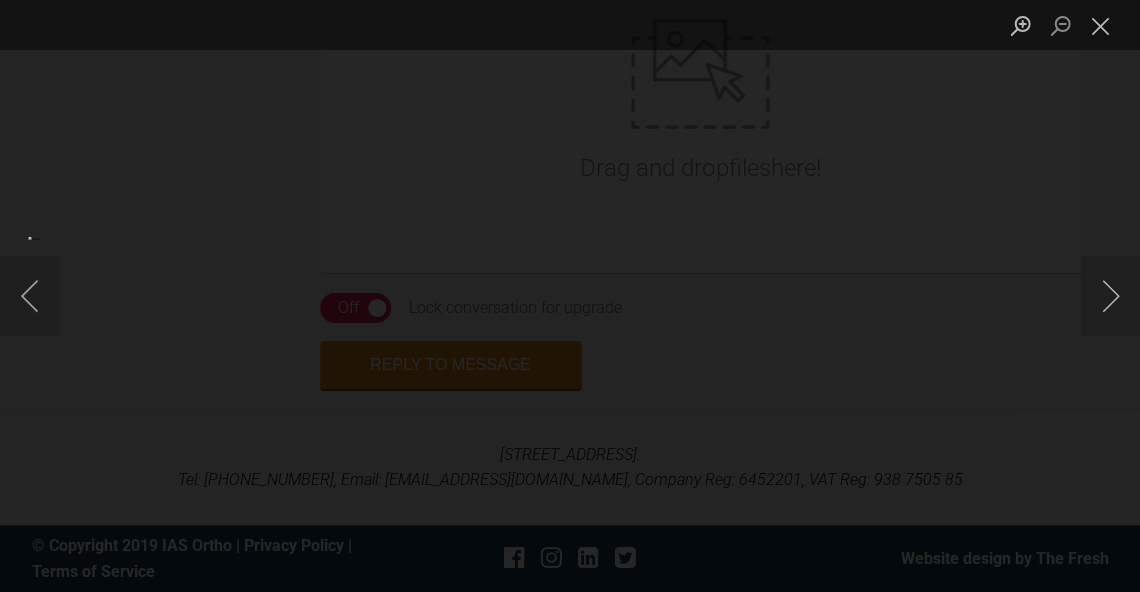 click at bounding box center [1100, 25] 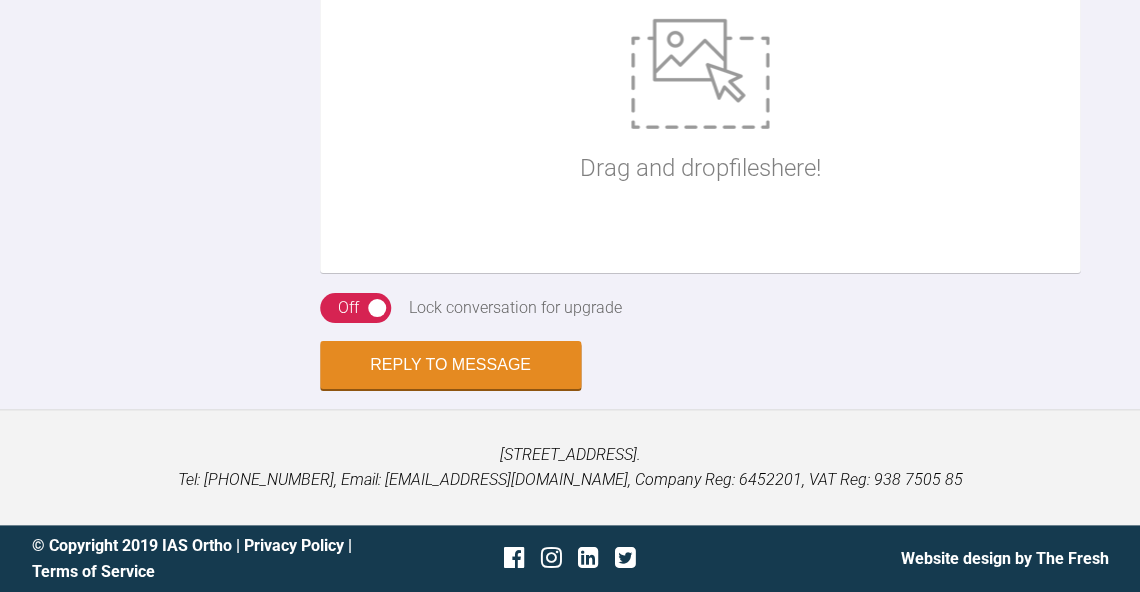 scroll, scrollTop: 18761, scrollLeft: 0, axis: vertical 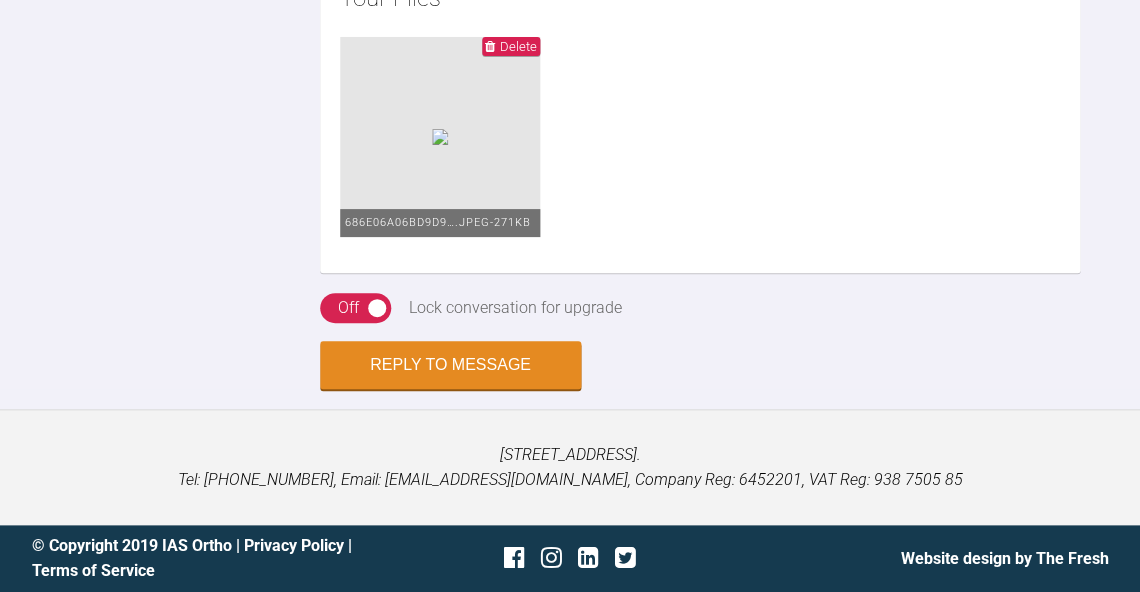 type on "Hi Swati, that's great news!  Aligners look to be seating well.  IPR is ok, you've rounded the contacts nicely.  I'll answer part on this and your other thread re the IPR, the reason I asked about how you're doing the IPR - on this case, on the LR3 the contact doesn't look straight, there's kind of a dip in the middle and potentially if it's not removed right to the gingiva it may get in the way of the space closing towards the incisal edge.  Can you see what I mean here?  It might just be the way the saliva is pooling. I was just concerned you were using IPR burs, but glad you're not!" 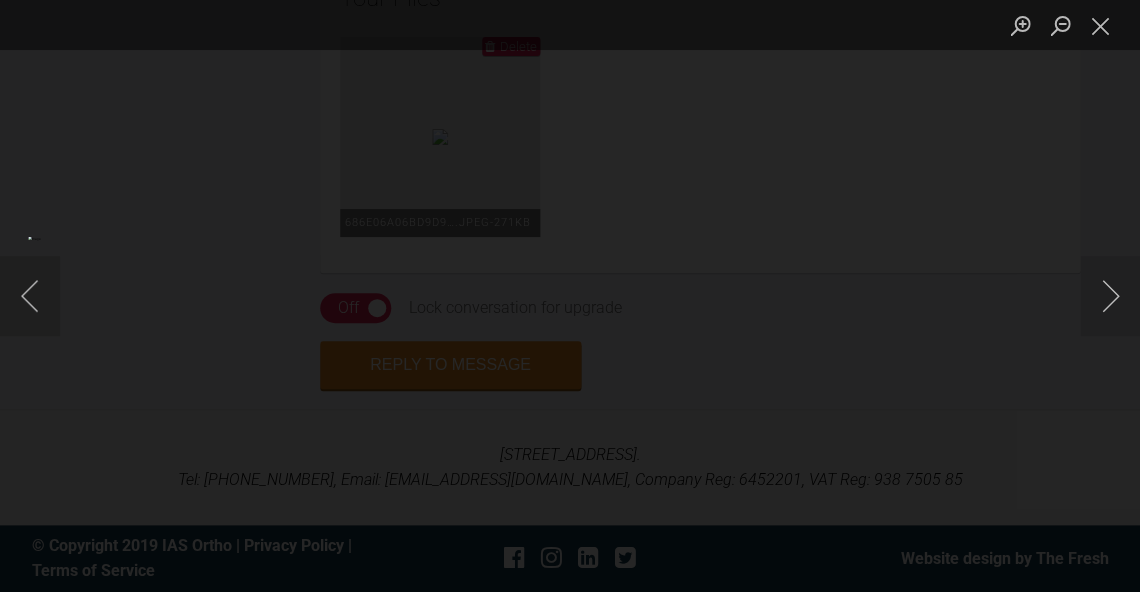 scroll, scrollTop: 18513, scrollLeft: 0, axis: vertical 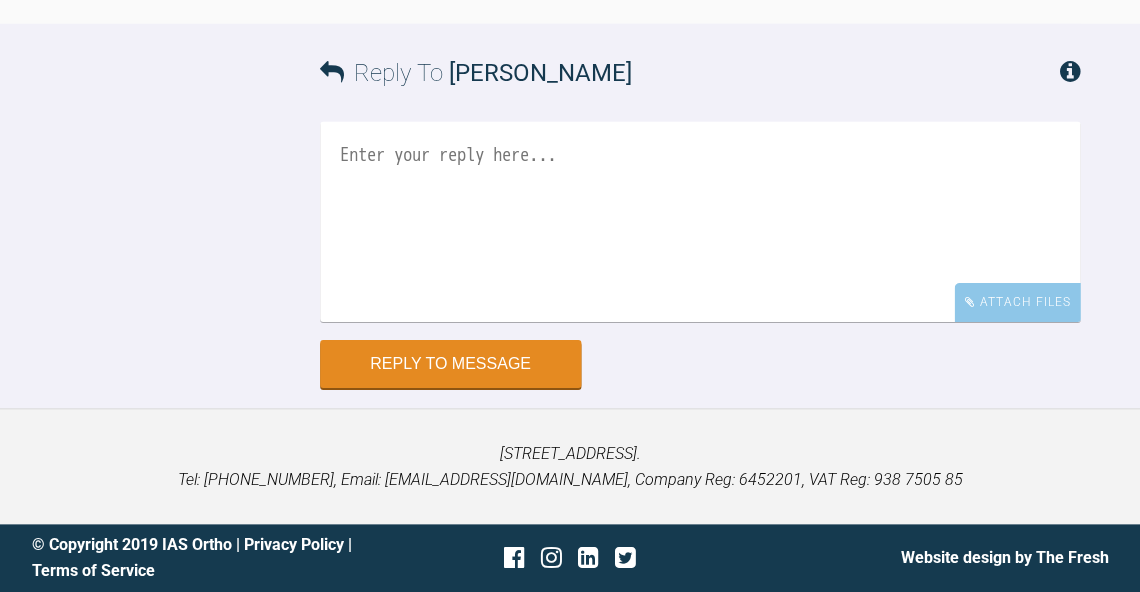 click on "Reply To   Swati Anand" at bounding box center [700, 73] 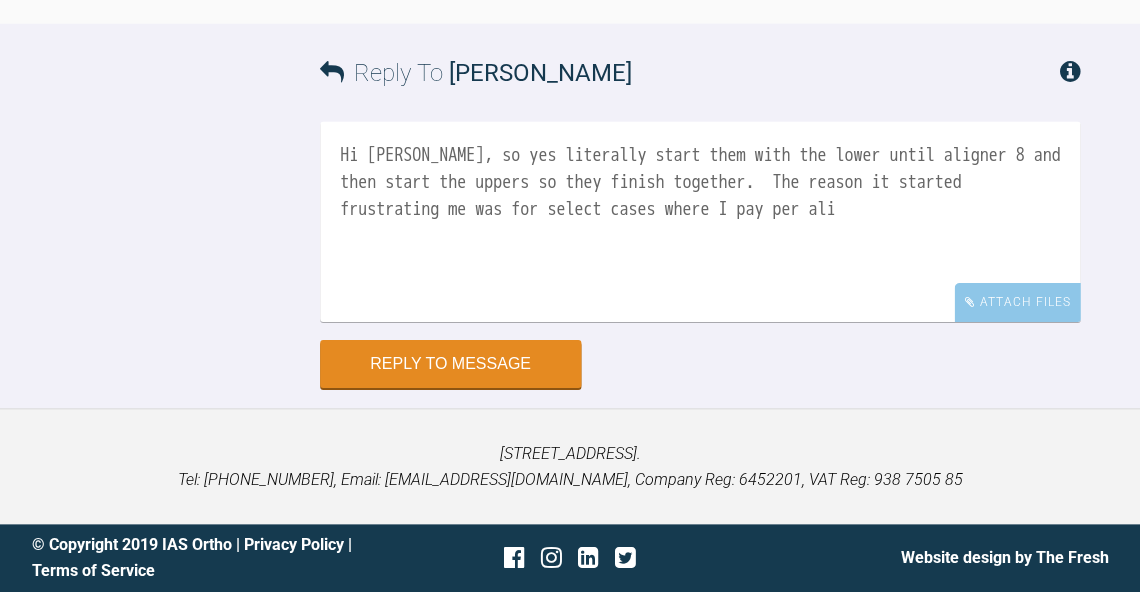 scroll, scrollTop: 19970, scrollLeft: 0, axis: vertical 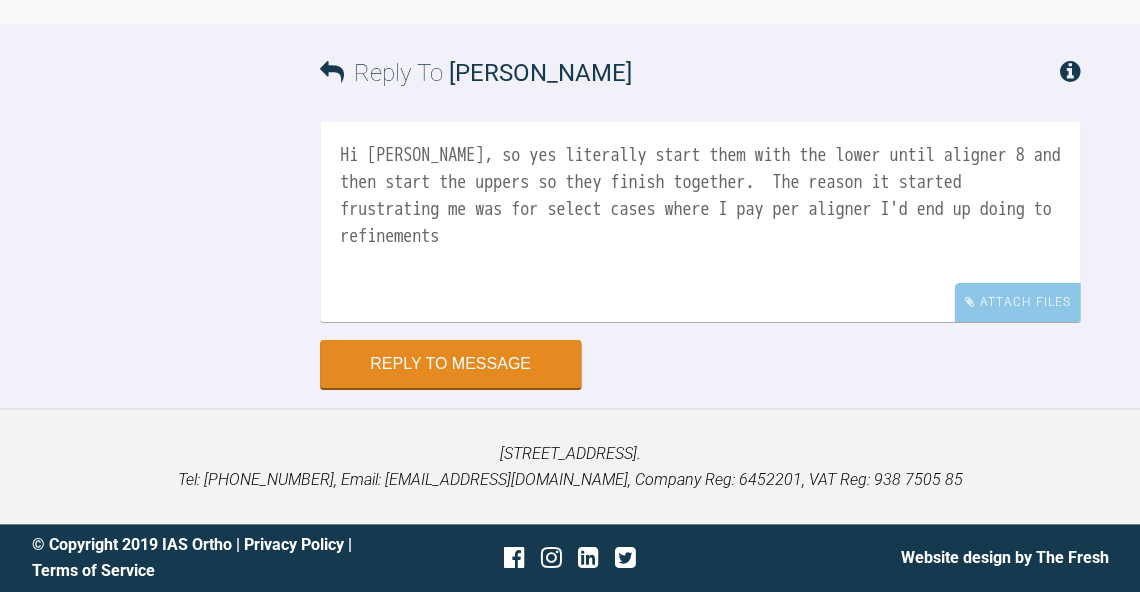 click on "Hi Swati, so yes literally start them with the lower until aligner 8 and then start the uppers so they finish together.  The reason it started frustrating me was for select cases where I pay per aligner I'd end up doing to refinements" at bounding box center (700, 222) 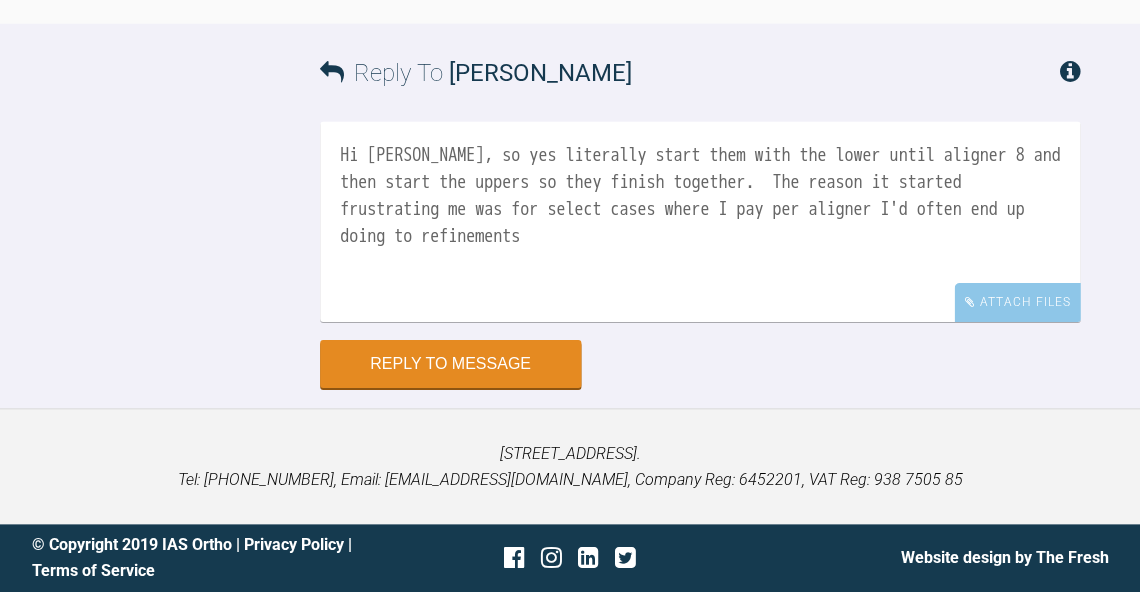 click on "Hi Swati, so yes literally start them with the lower until aligner 8 and then start the uppers so they finish together.  The reason it started frustrating me was for select cases where I pay per aligner I'd often end up doing to refinements" at bounding box center [700, 222] 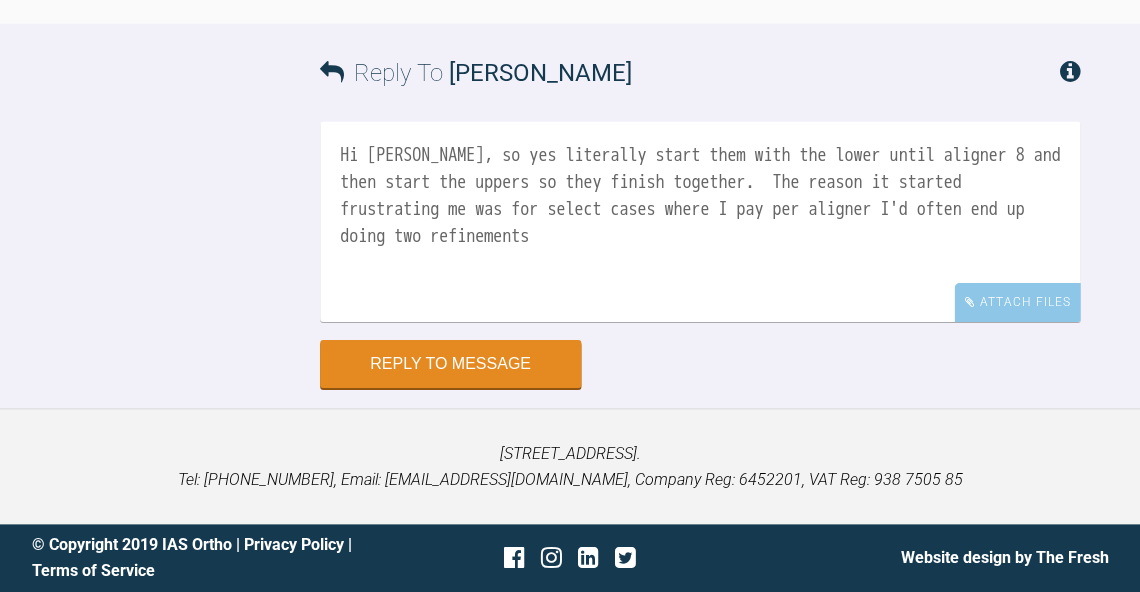 click on "Hi Swati, so yes literally start them with the lower until aligner 8 and then start the uppers so they finish together.  The reason it started frustrating me was for select cases where I pay per aligner I'd often end up doing two refinements" at bounding box center [700, 222] 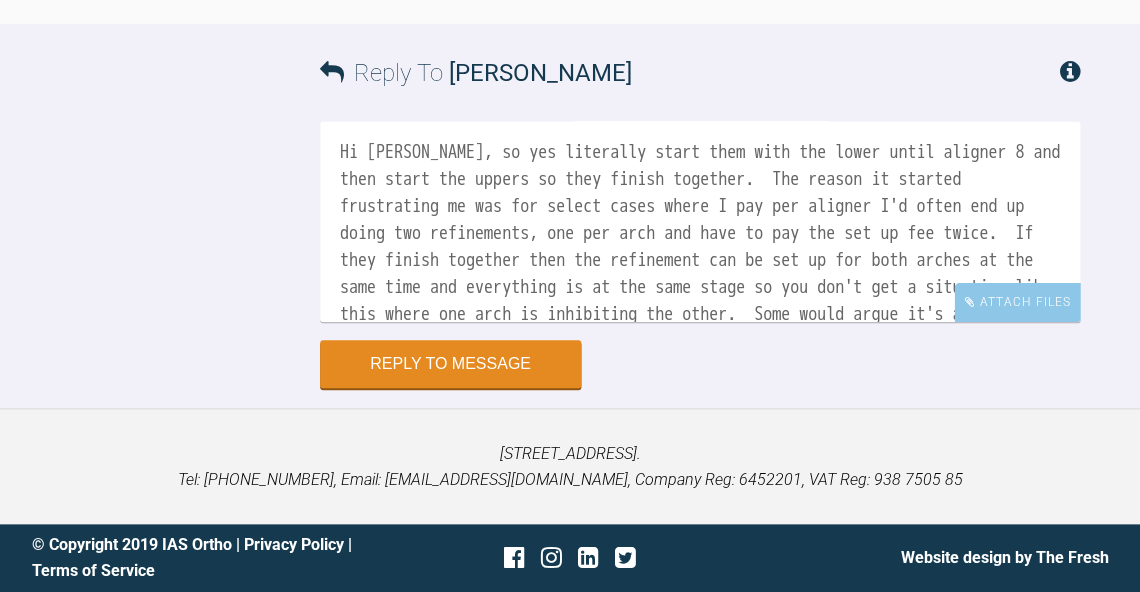 scroll, scrollTop: 29, scrollLeft: 0, axis: vertical 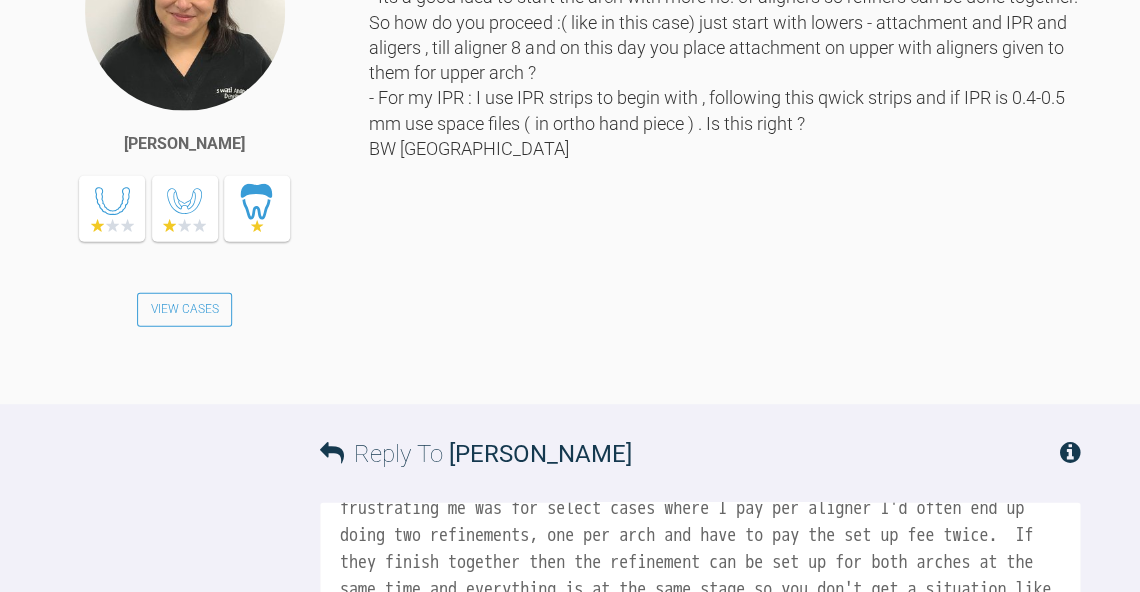 click at bounding box center (777, -1367) 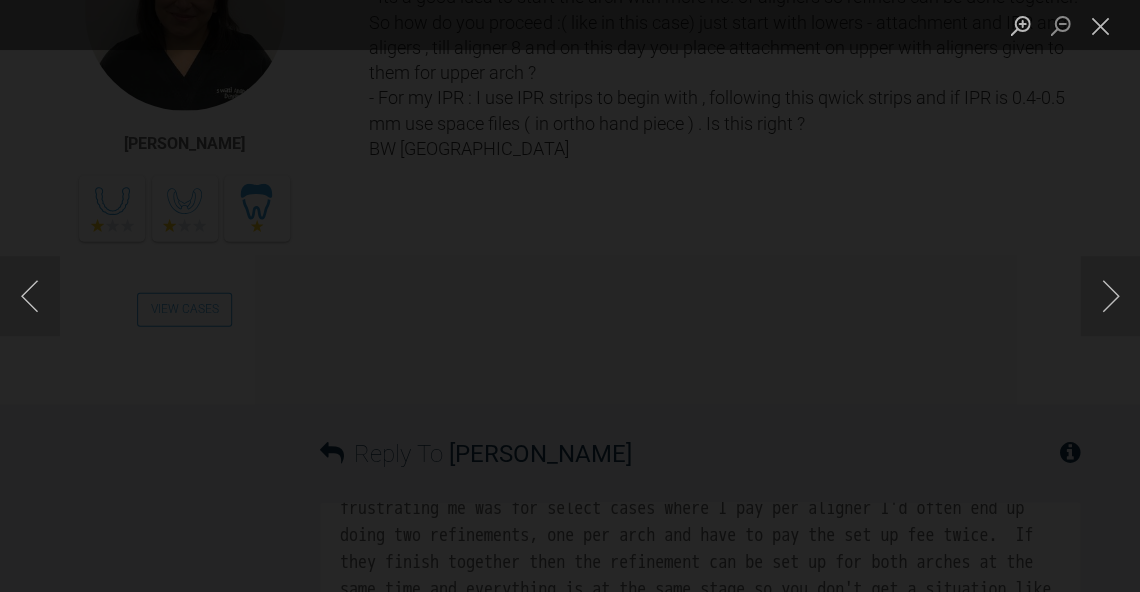 click at bounding box center [-997, 296] 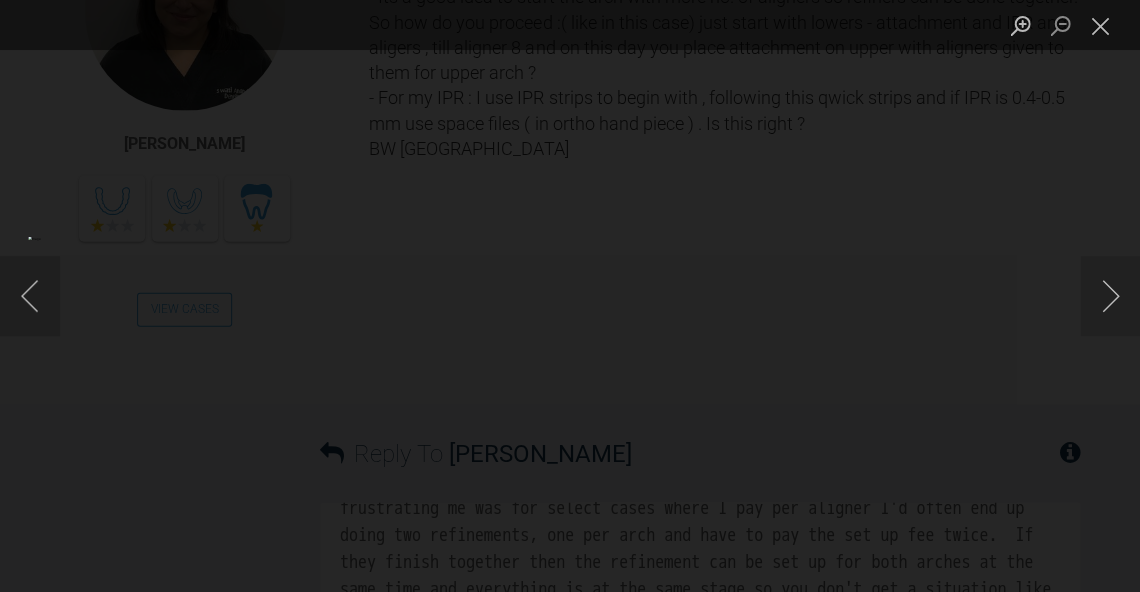 click at bounding box center [1100, 25] 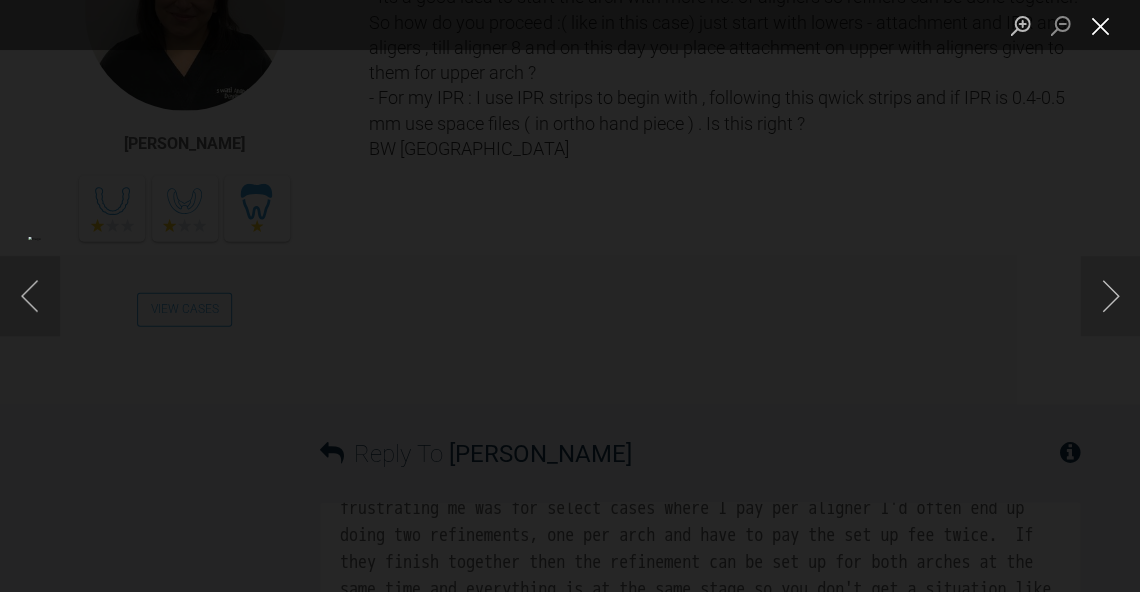 click at bounding box center (1100, 25) 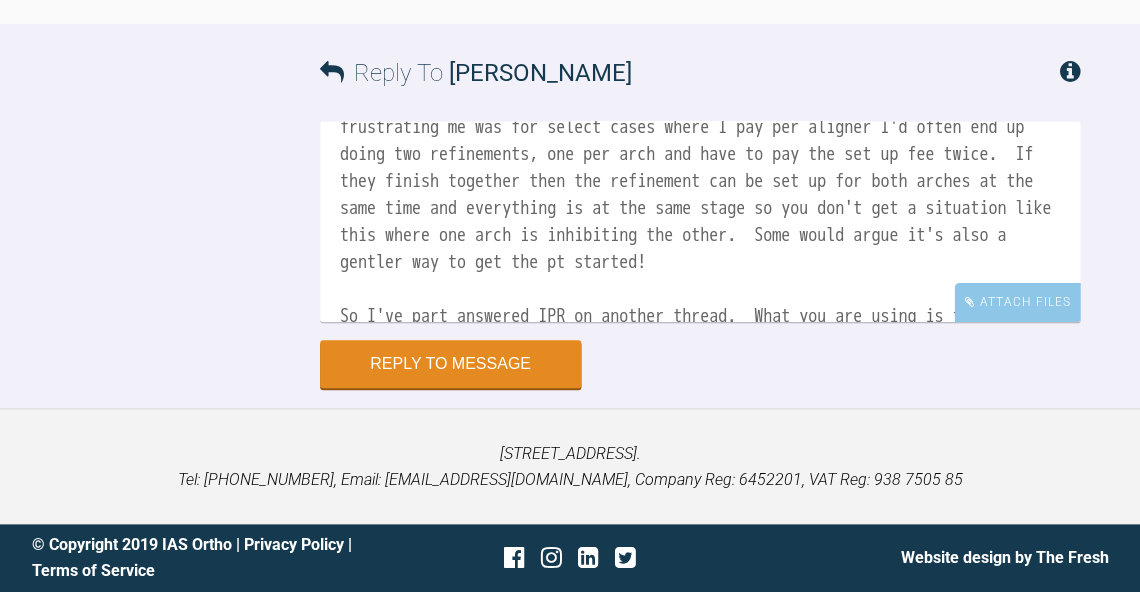 scroll, scrollTop: 20060, scrollLeft: 0, axis: vertical 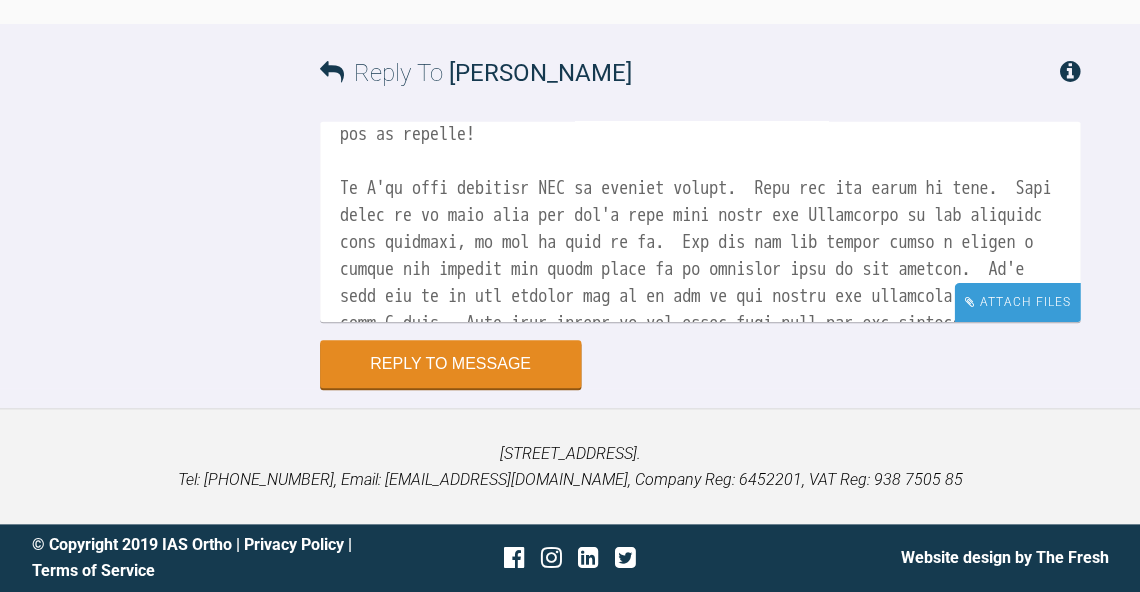 click on "Attach Files" at bounding box center (1017, 302) 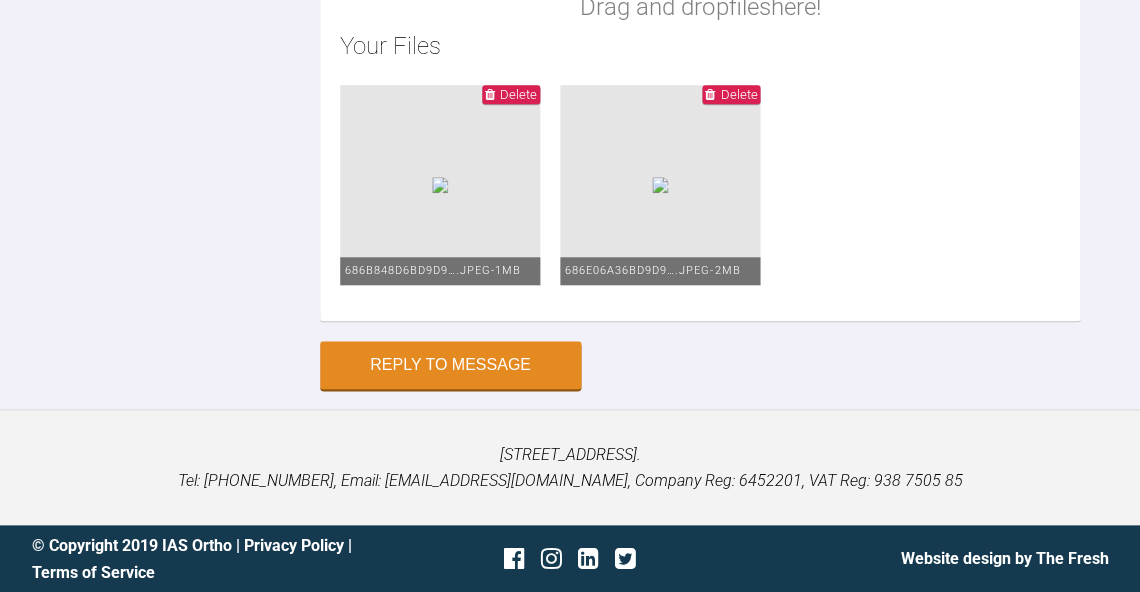 scroll, scrollTop: 20033, scrollLeft: 0, axis: vertical 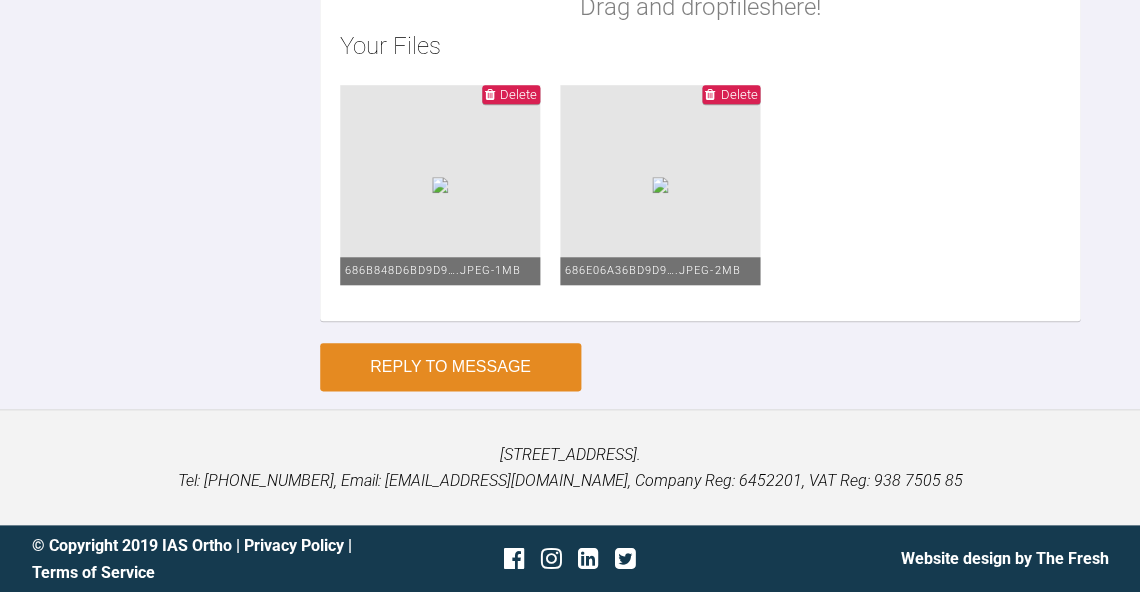 type on "Hi Swati, so yes literally start them with the lower until aligner 8 and then start the uppers so they finish together.  The reason it started frustrating me was for select cases where I pay per aligner I'd often end up doing two refinements, one per arch and have to pay the set up fee twice.  If they finish together then the refinement can be set up for both arches at the same time and everything is at the same stage so you don't get a situation like this where one arch is inhibiting the other.  Some would argue it's also a gentler way to get the pt started!
So I've part answered IPR on another thread.  What you are using is fine.  Main thing is to make sure you don't lean when using the Quikstrips so the contacts stay vertical, it can be easy to do.  You can see the spaces looks a little v shaped and ideally the space needs to be parallel down to the gingiva.  It's hard for me to see exactly how it is due to the saliva but hopefully you can see what I mean.  What will happen is the teeth will move and t..." 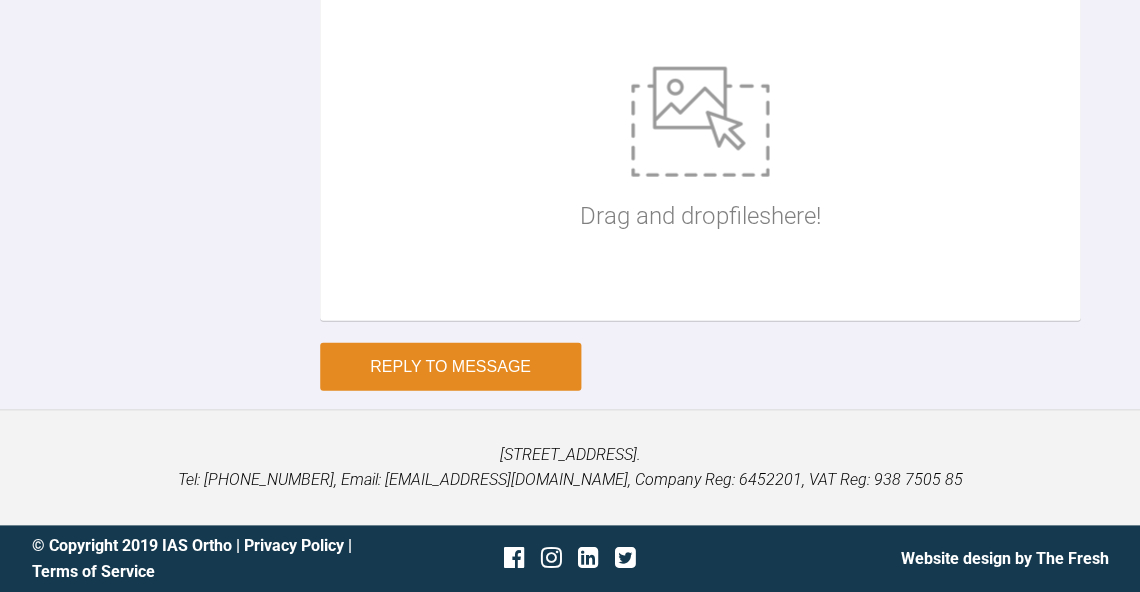 scroll, scrollTop: 20460, scrollLeft: 0, axis: vertical 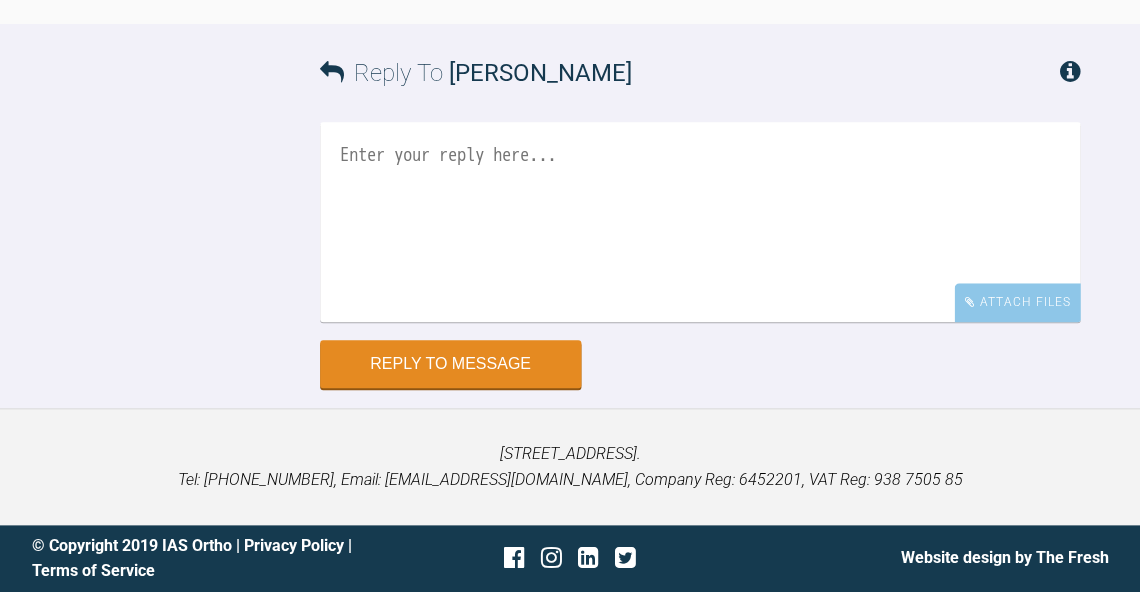 click at bounding box center [465, -265] 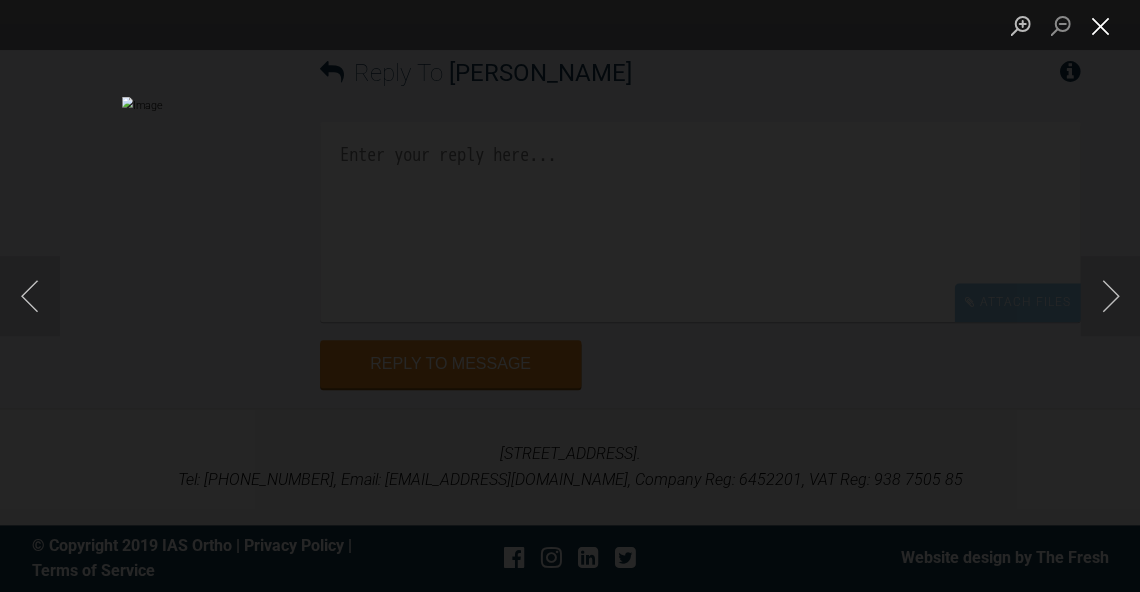 click at bounding box center [1100, 25] 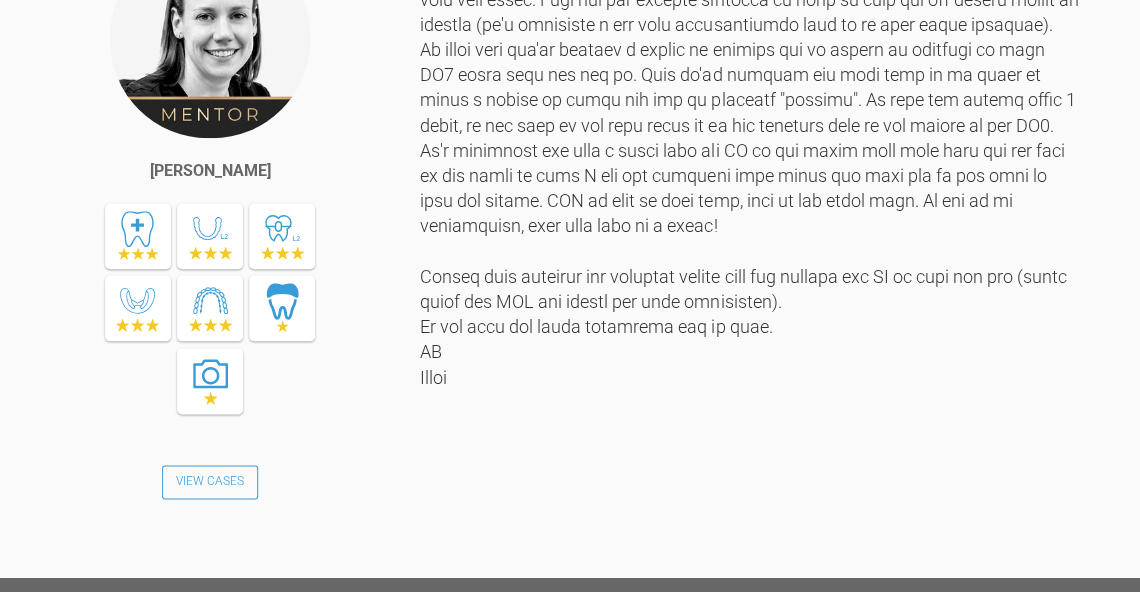 scroll, scrollTop: 11579, scrollLeft: 0, axis: vertical 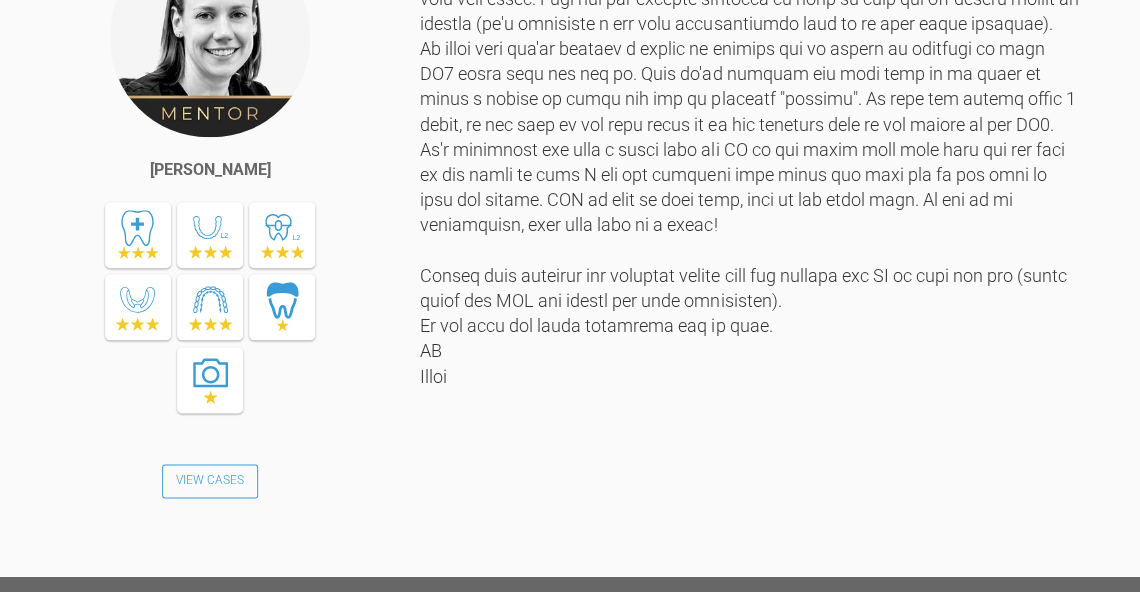 click at bounding box center (879, -398) 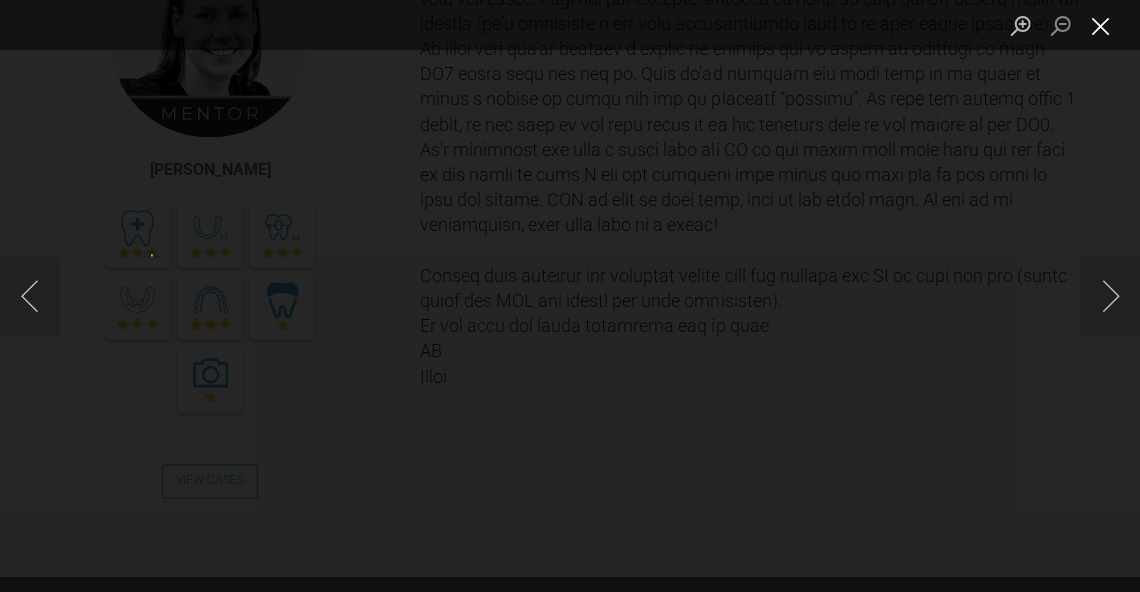 click at bounding box center (1100, 25) 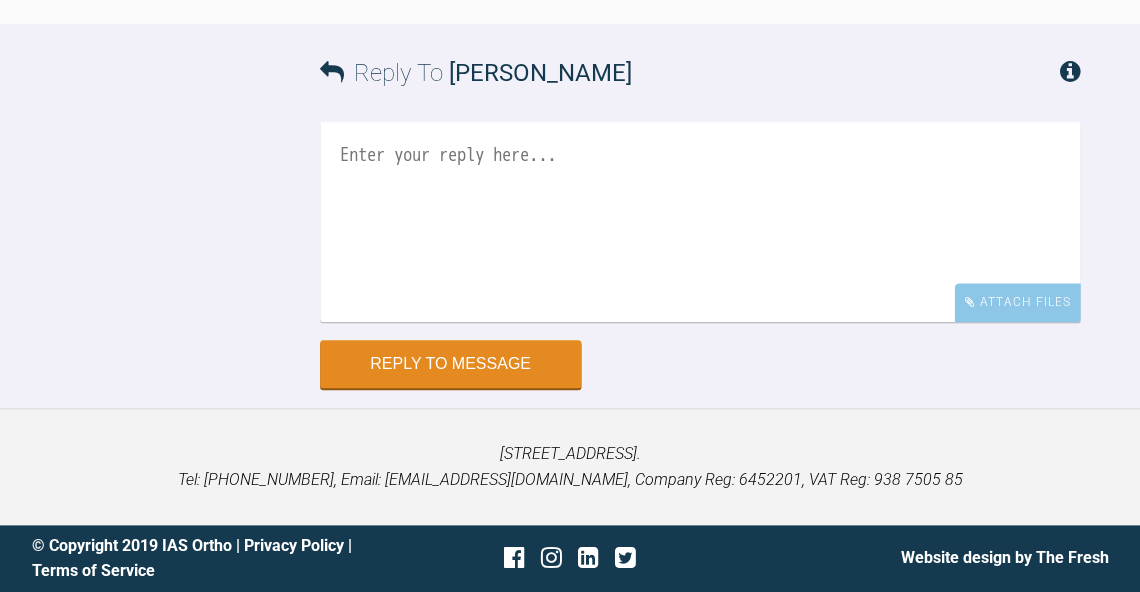 scroll, scrollTop: 17471, scrollLeft: 0, axis: vertical 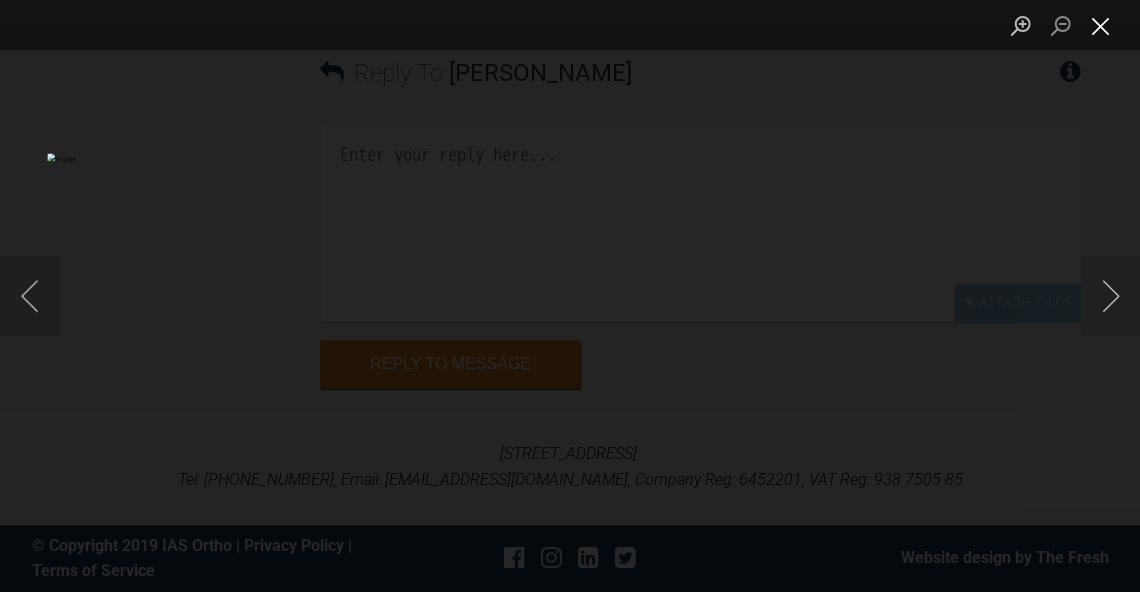 click at bounding box center (1100, 25) 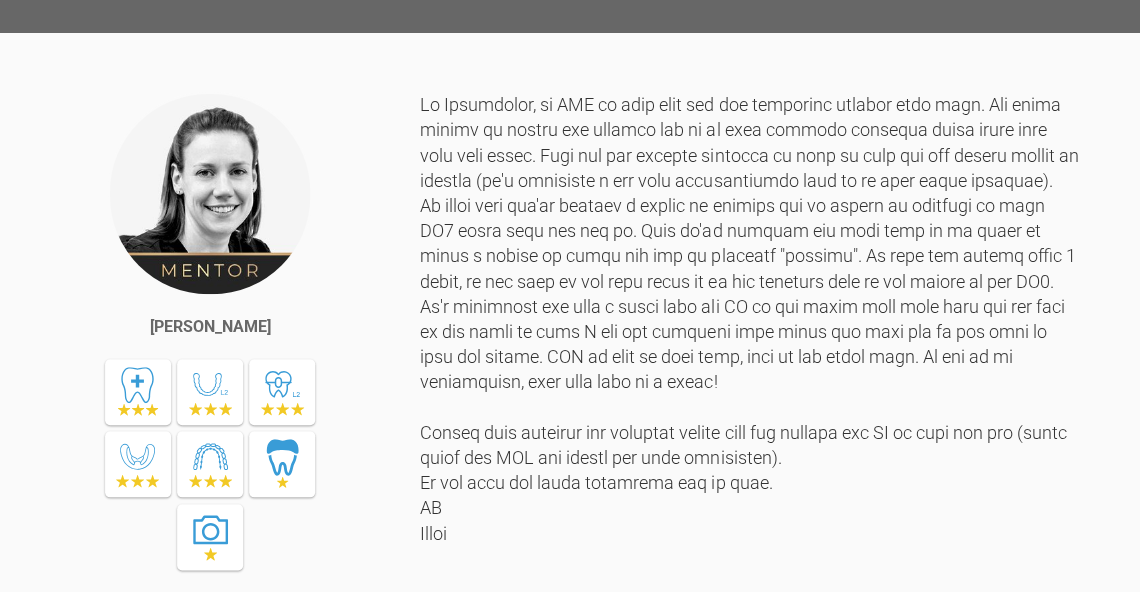 scroll, scrollTop: 11431, scrollLeft: 0, axis: vertical 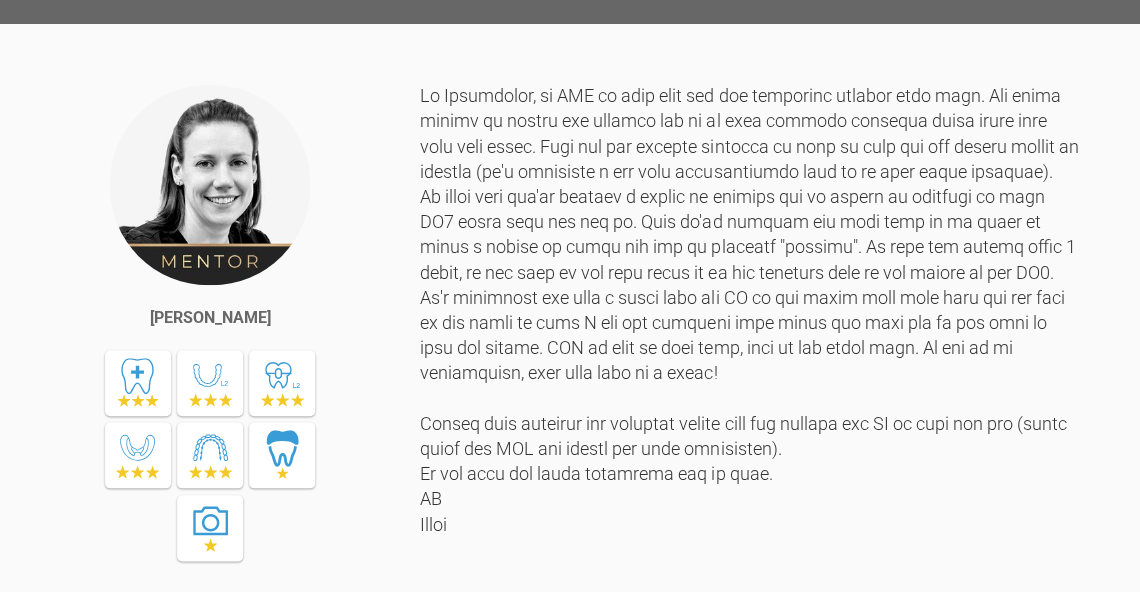 click at bounding box center (879, -250) 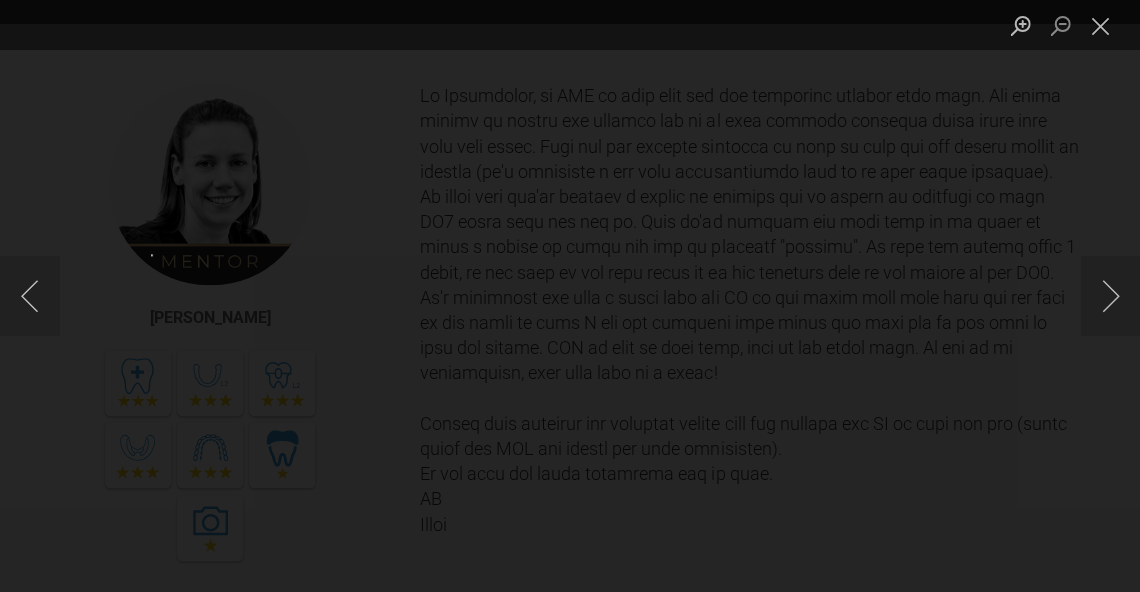 scroll, scrollTop: 11281, scrollLeft: 0, axis: vertical 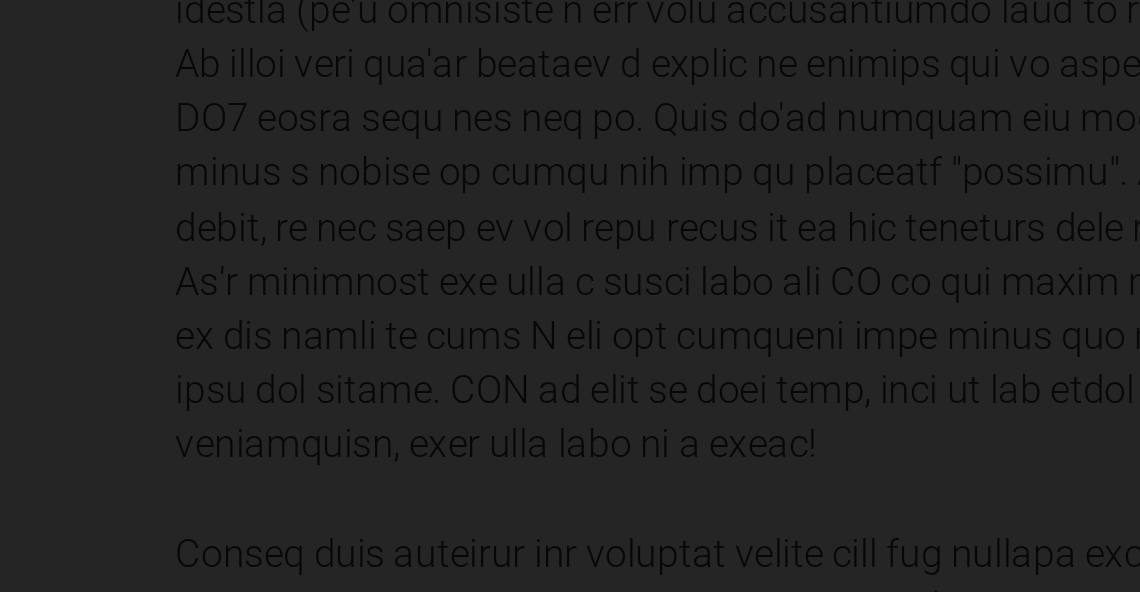 click at bounding box center [232, 296] 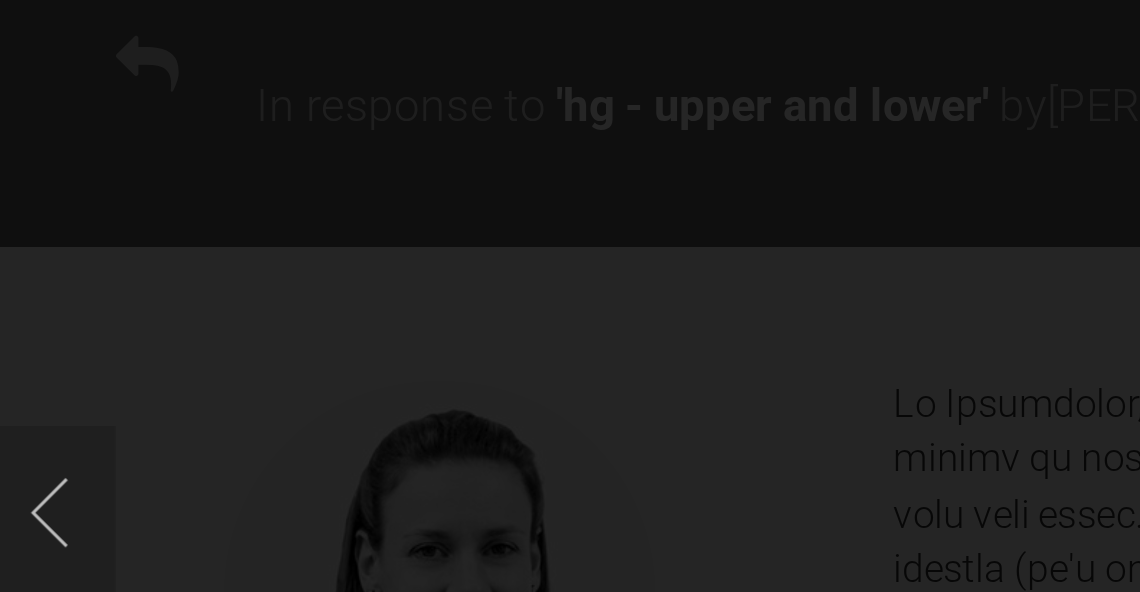 scroll, scrollTop: 11155, scrollLeft: 0, axis: vertical 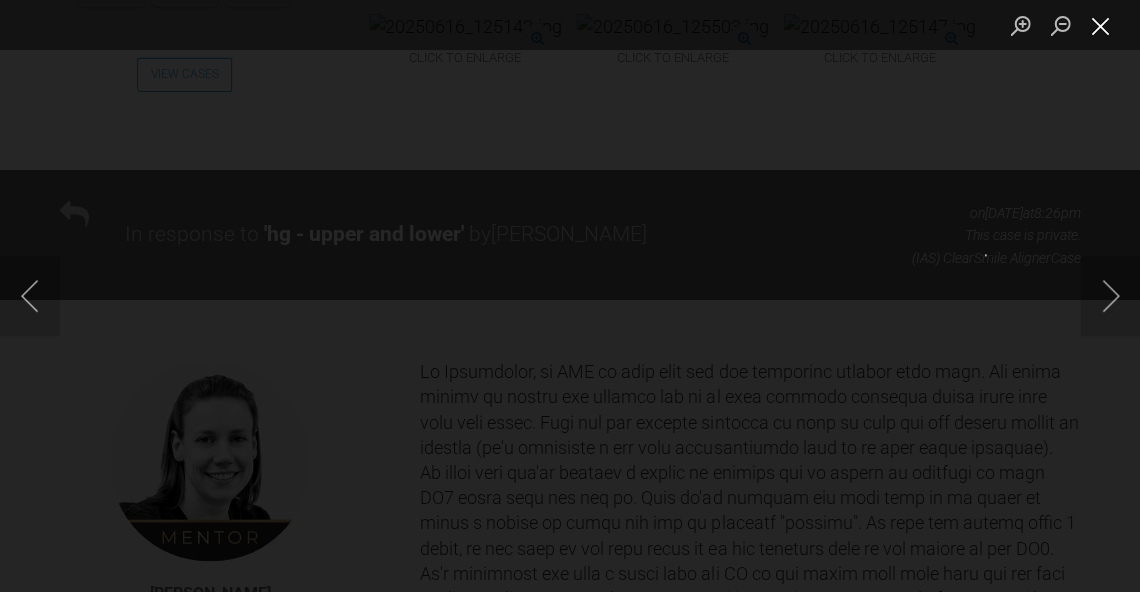 click at bounding box center [1100, 25] 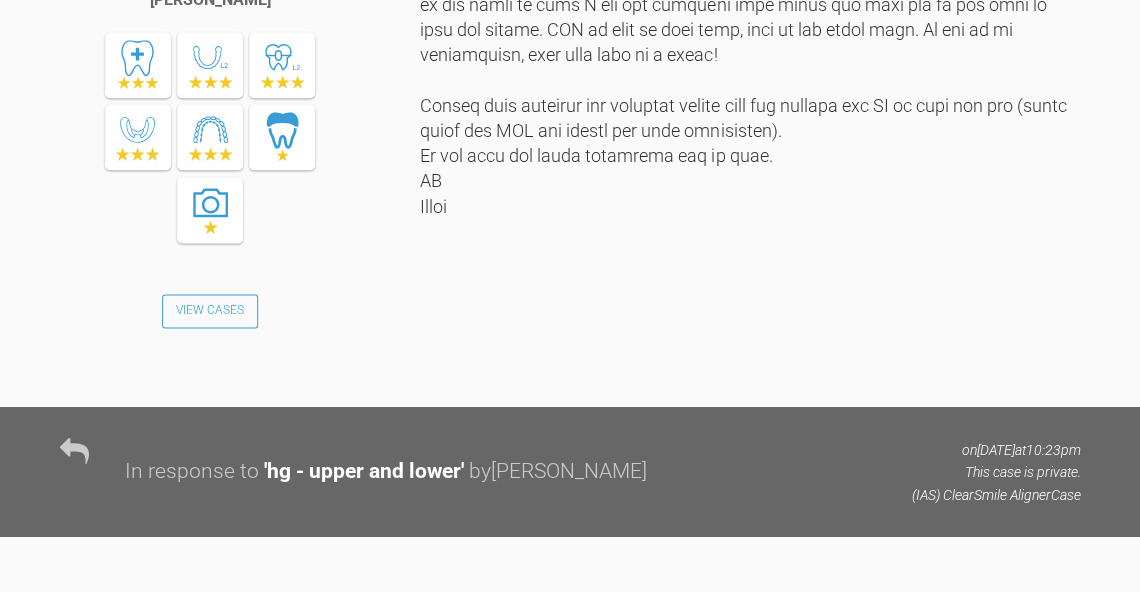 scroll, scrollTop: 11724, scrollLeft: 0, axis: vertical 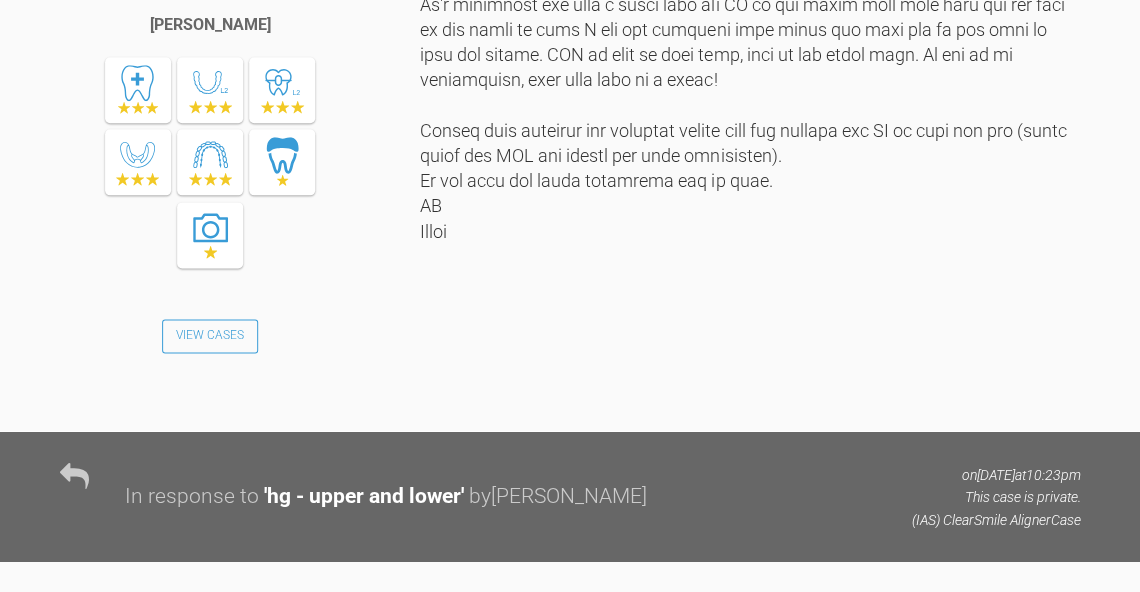 click at bounding box center (879, -543) 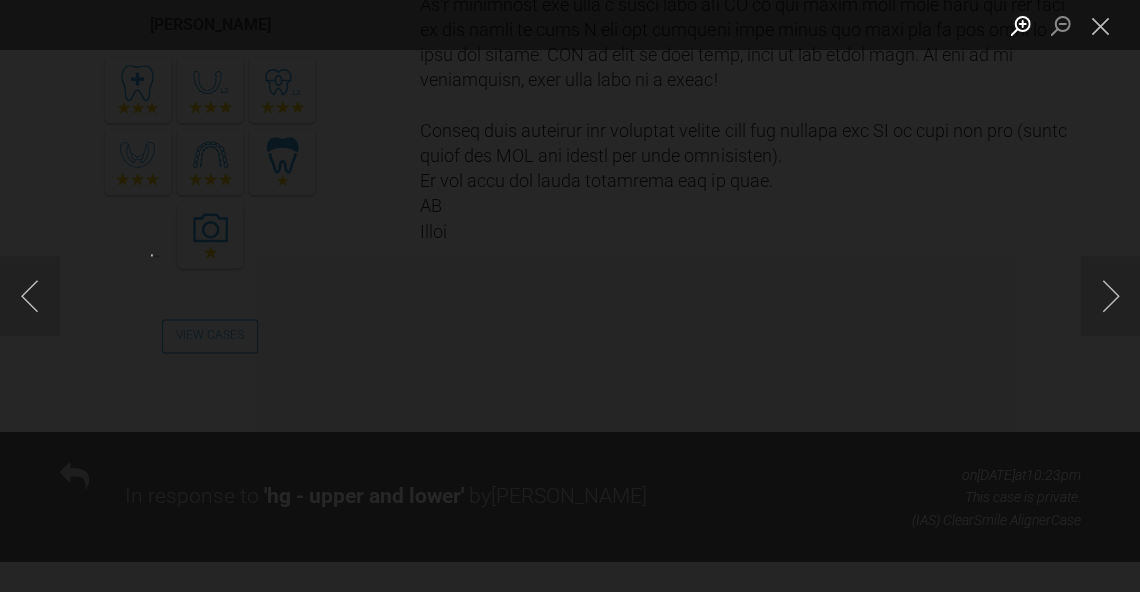 click at bounding box center [1020, 25] 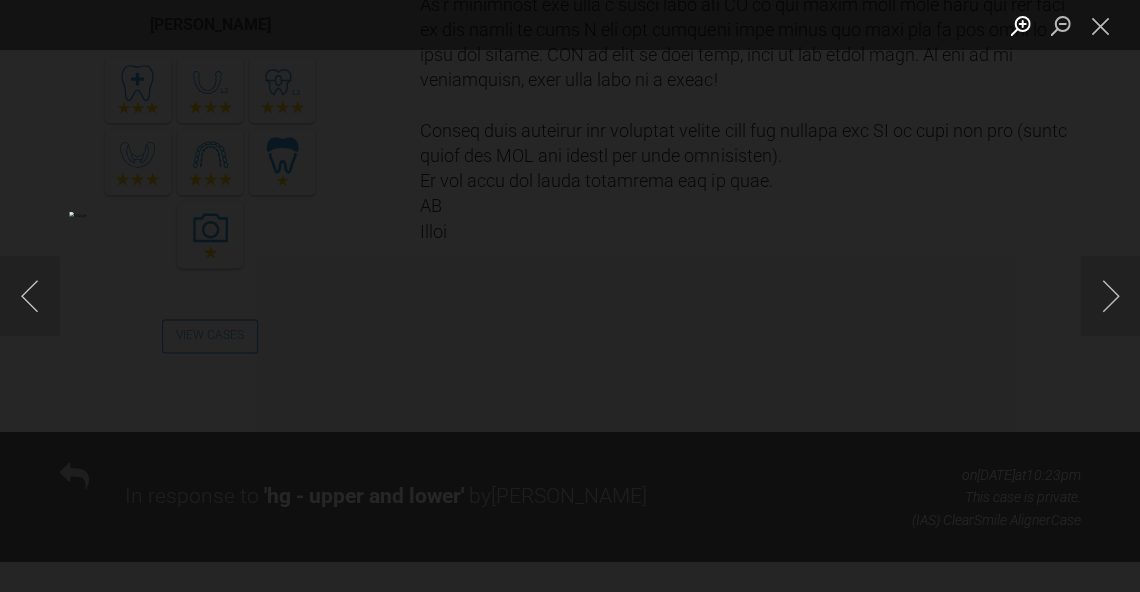 click at bounding box center (1020, 25) 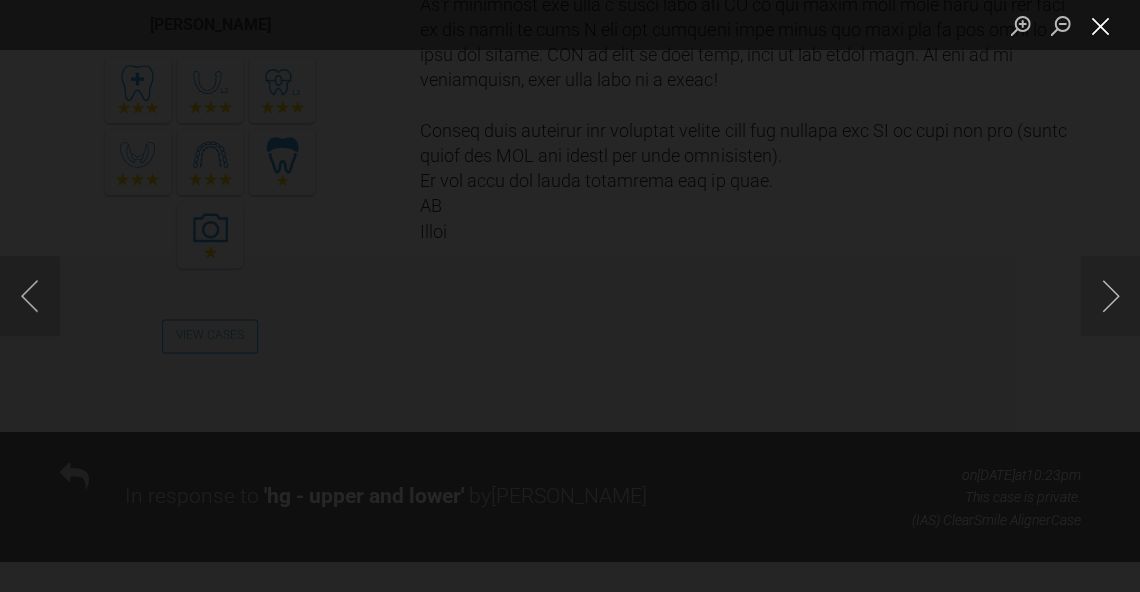 click at bounding box center [1100, 25] 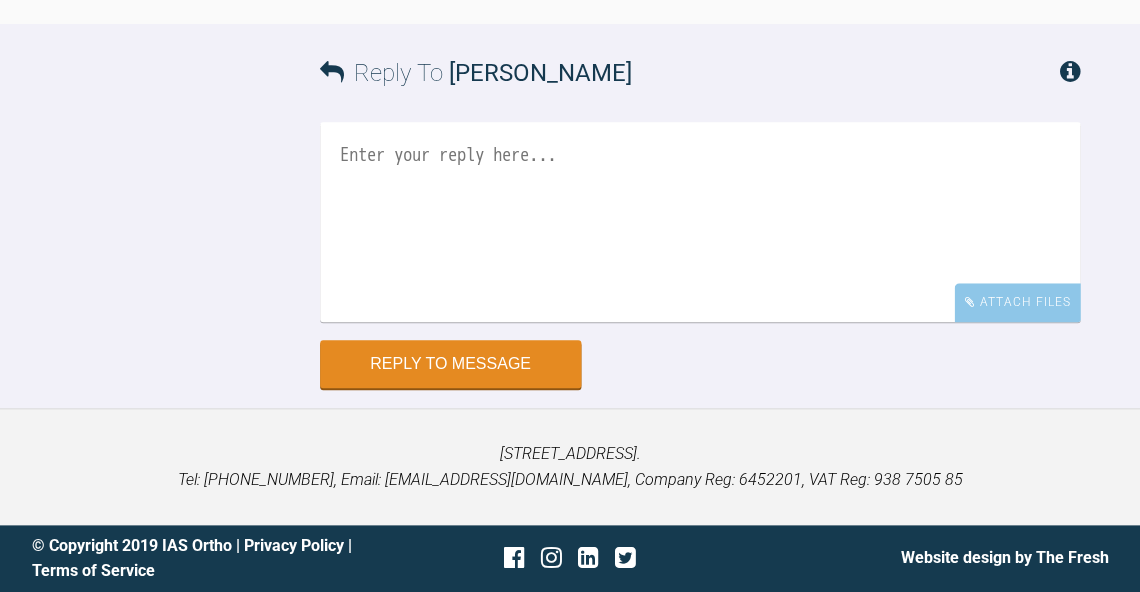 scroll, scrollTop: 17507, scrollLeft: 0, axis: vertical 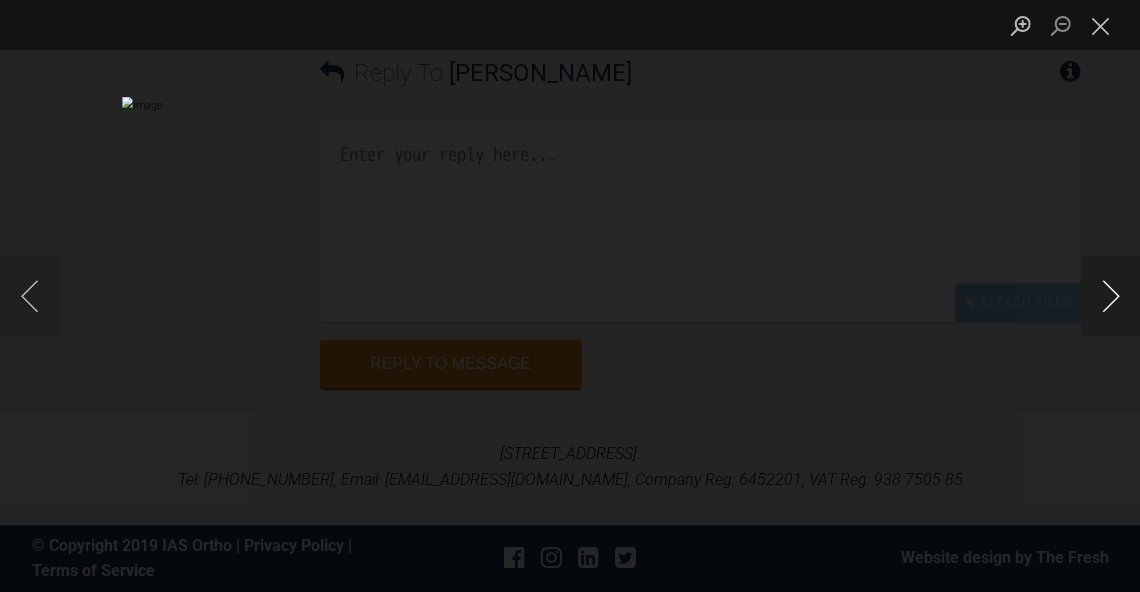 click at bounding box center [1110, 296] 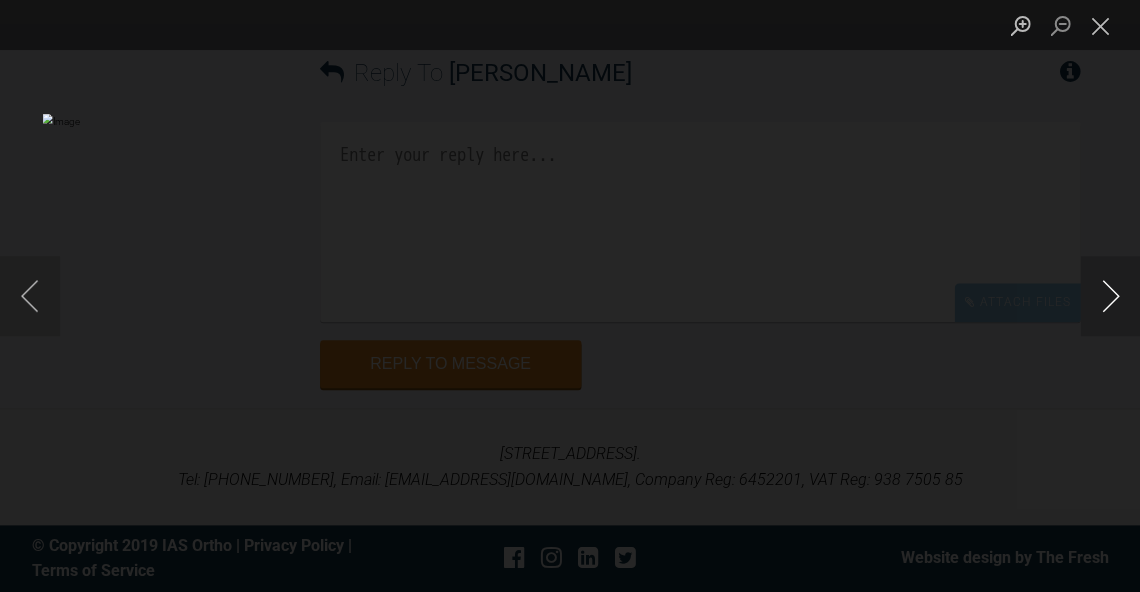 click at bounding box center (1110, 296) 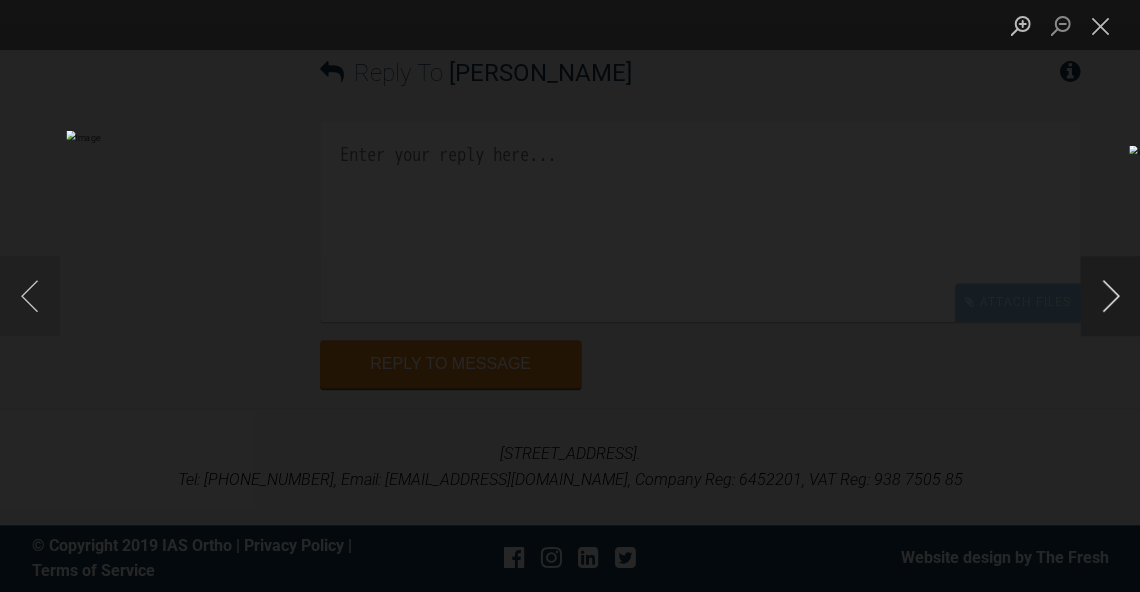 click at bounding box center (1110, 296) 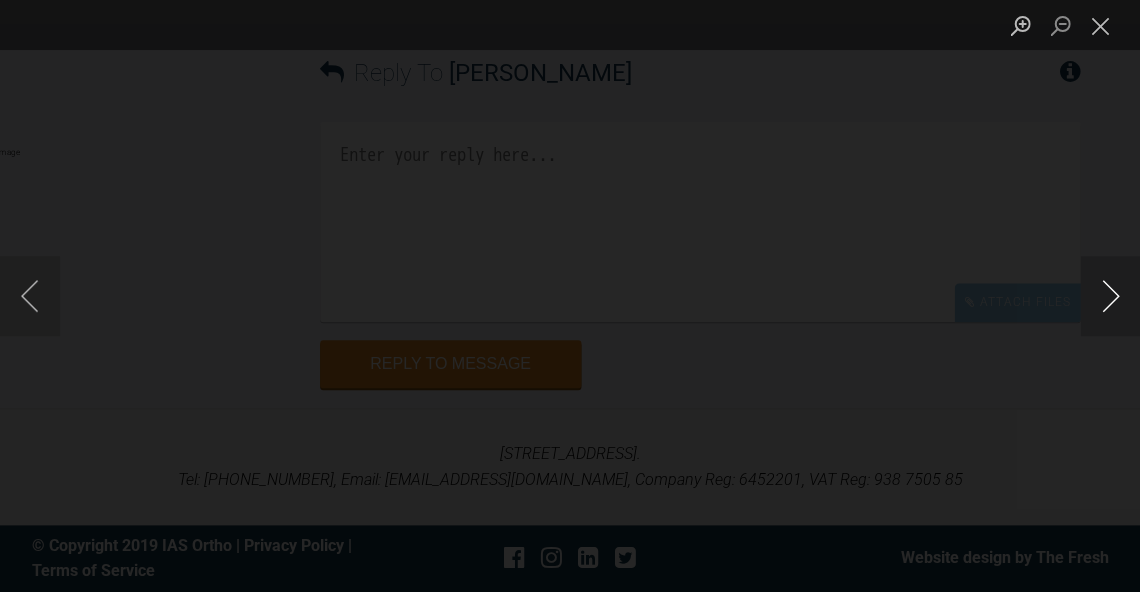 click at bounding box center (1110, 296) 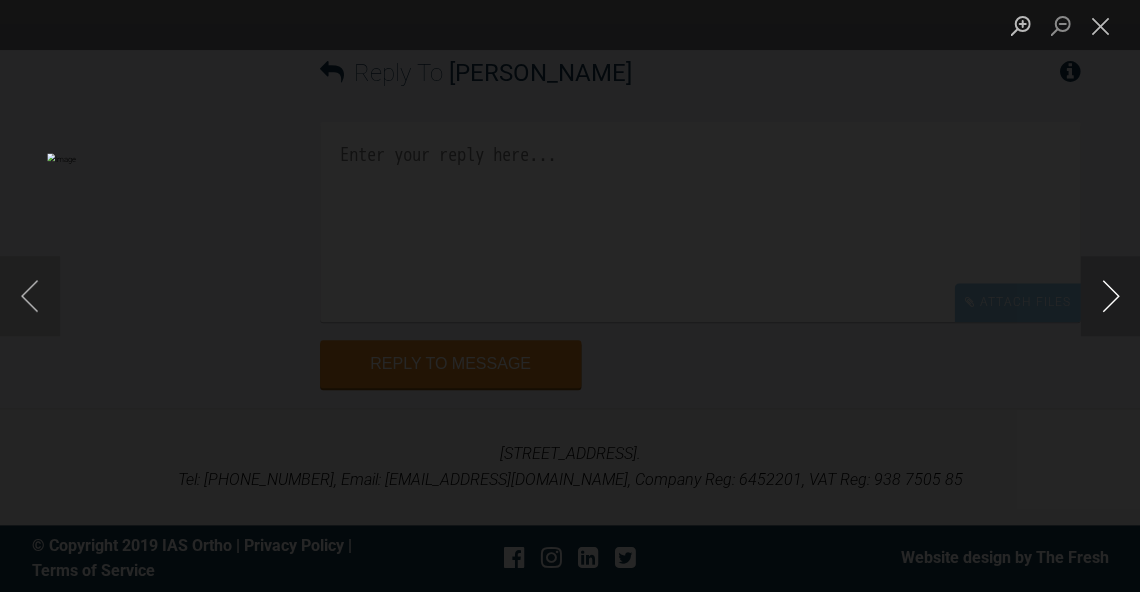 click at bounding box center [1110, 296] 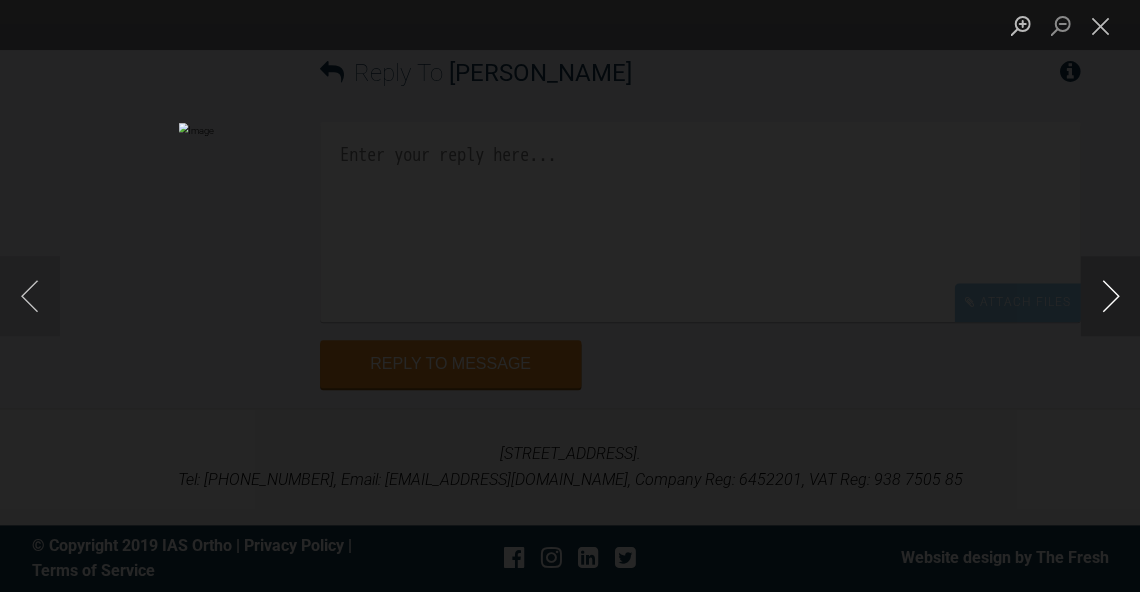 click at bounding box center (1110, 296) 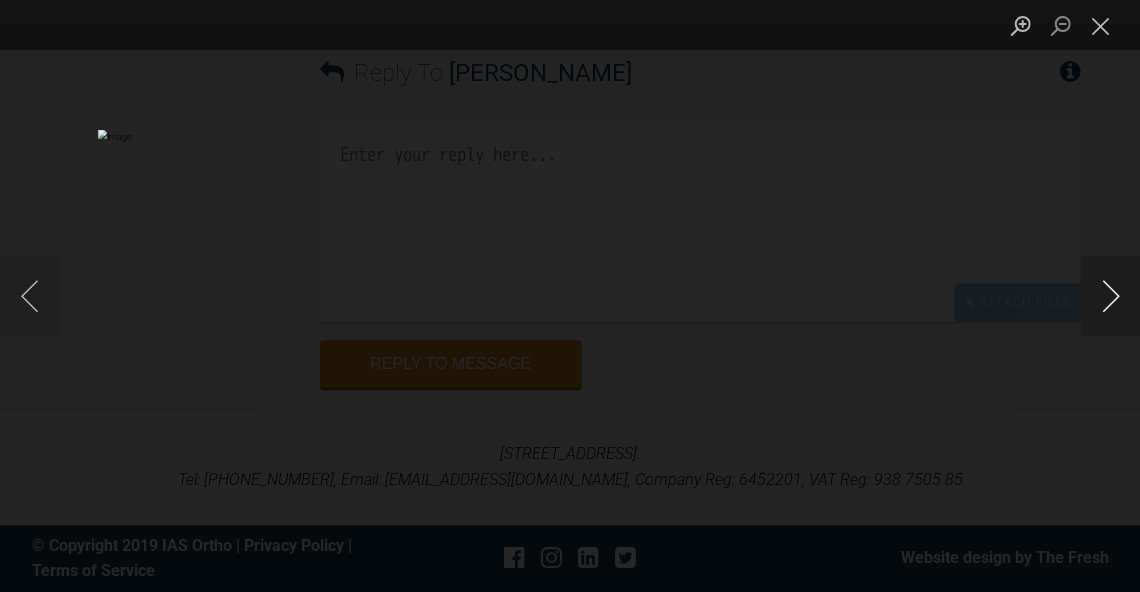 click at bounding box center (1110, 296) 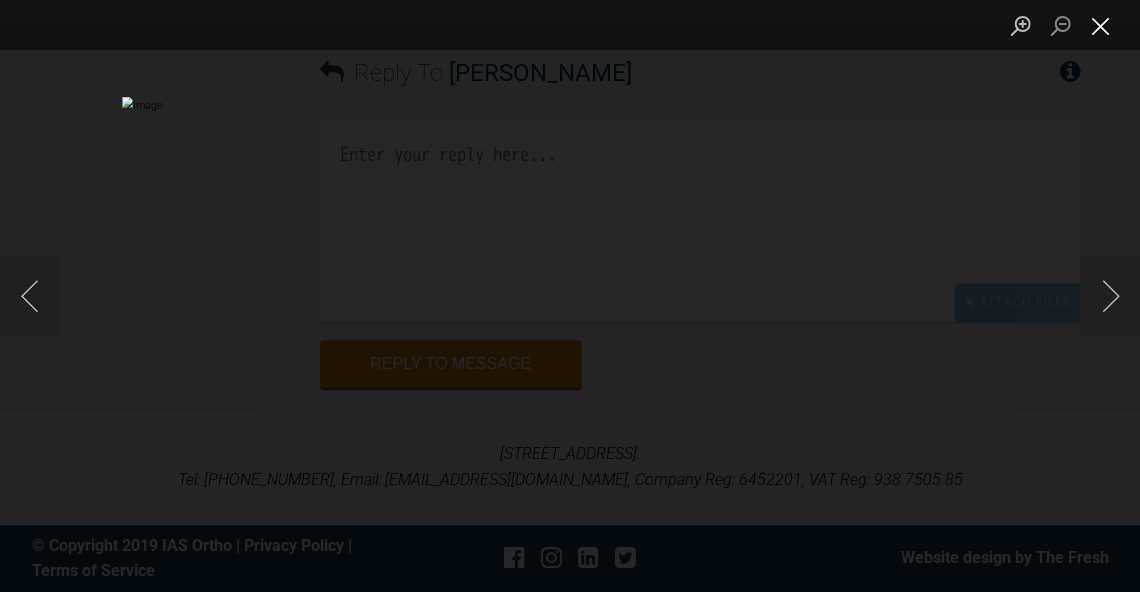 click at bounding box center [1100, 25] 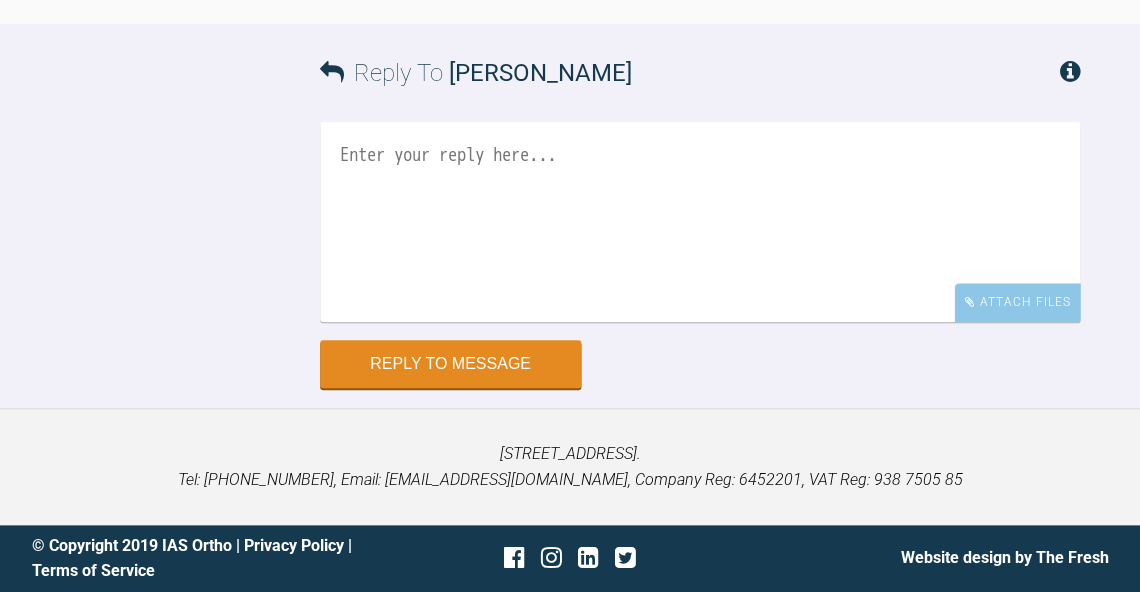 scroll, scrollTop: 17860, scrollLeft: 0, axis: vertical 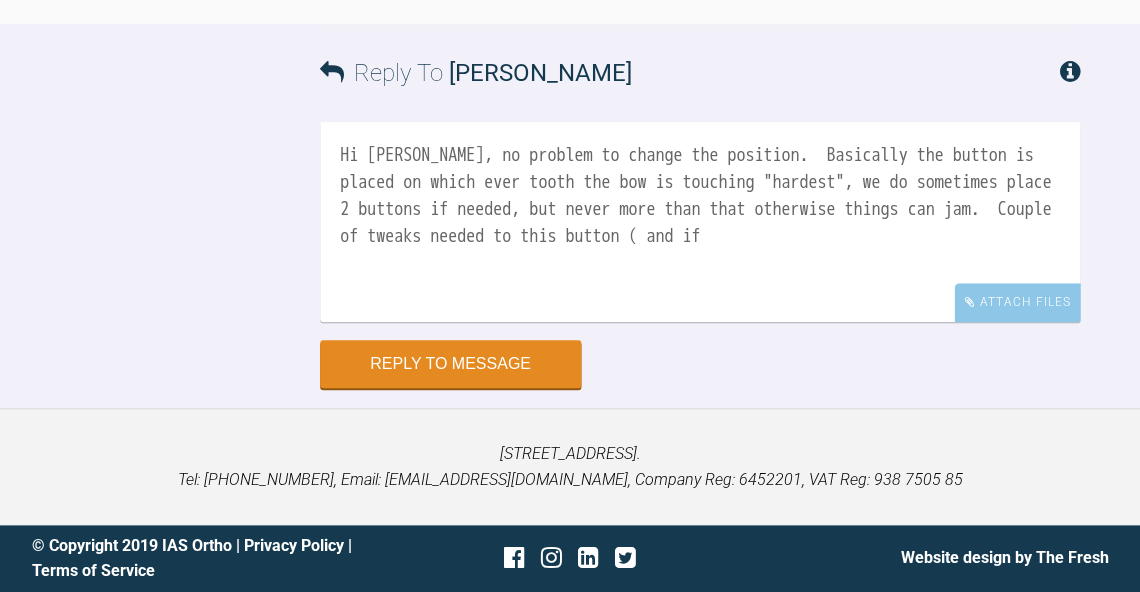 click at bounding box center [465, -104] 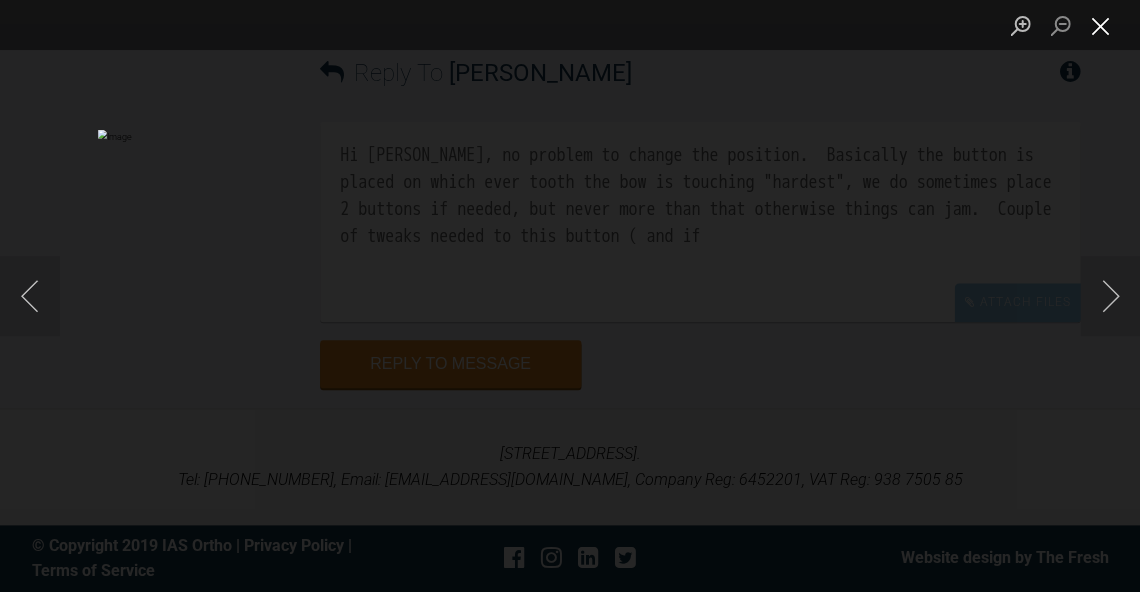 click at bounding box center [1100, 25] 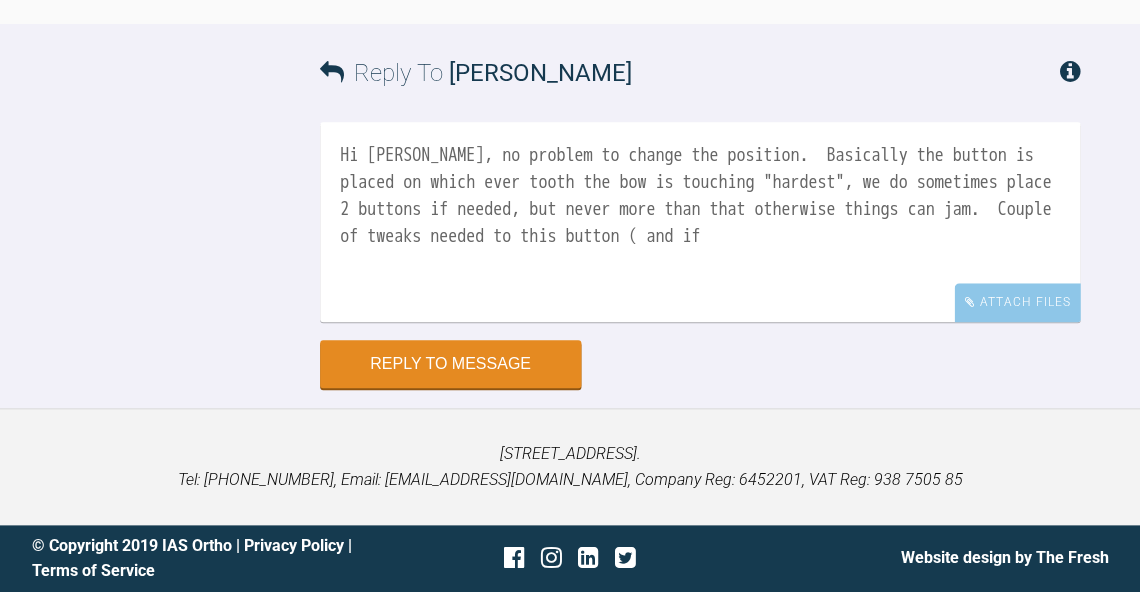 click on "Hi Bernadette, no problem to change the position.  Basically the button is placed on which ever tooth the bow is touching "hardest", we do sometimes place 2 buttons if needed, but never more than that otherwise things can jam.  Couple of tweaks needed to this button ( and if" at bounding box center [700, 222] 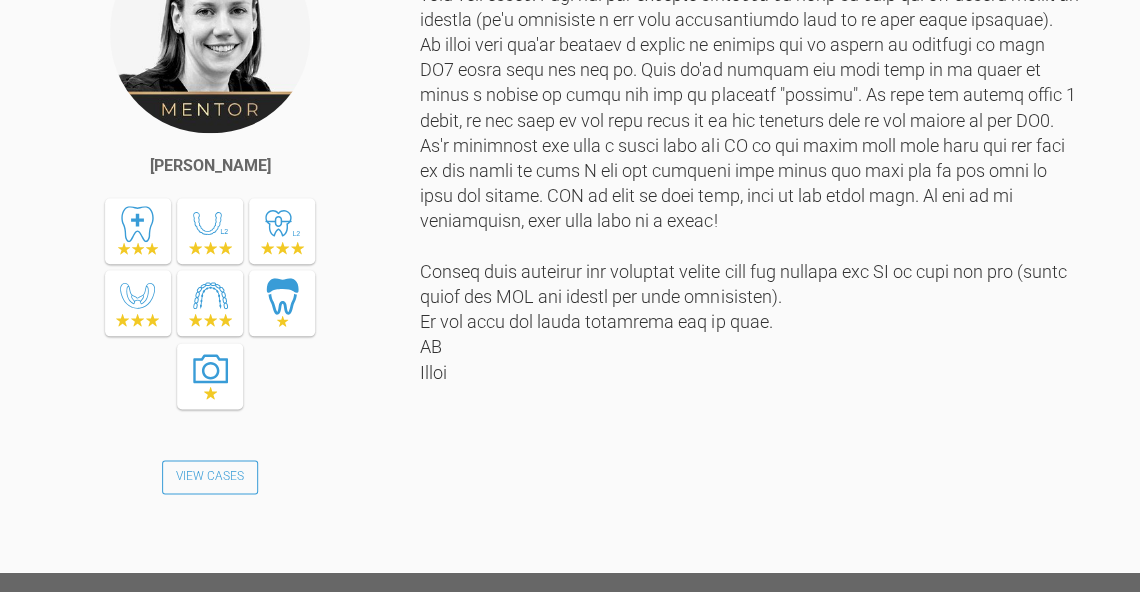 scroll, scrollTop: 11626, scrollLeft: 0, axis: vertical 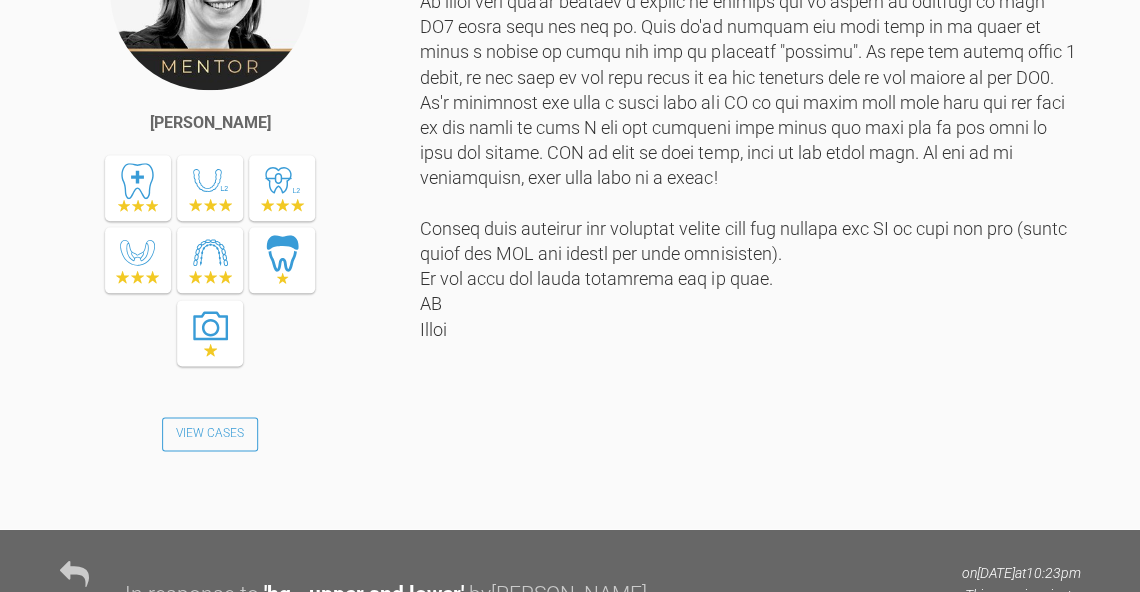 click at bounding box center [879, -445] 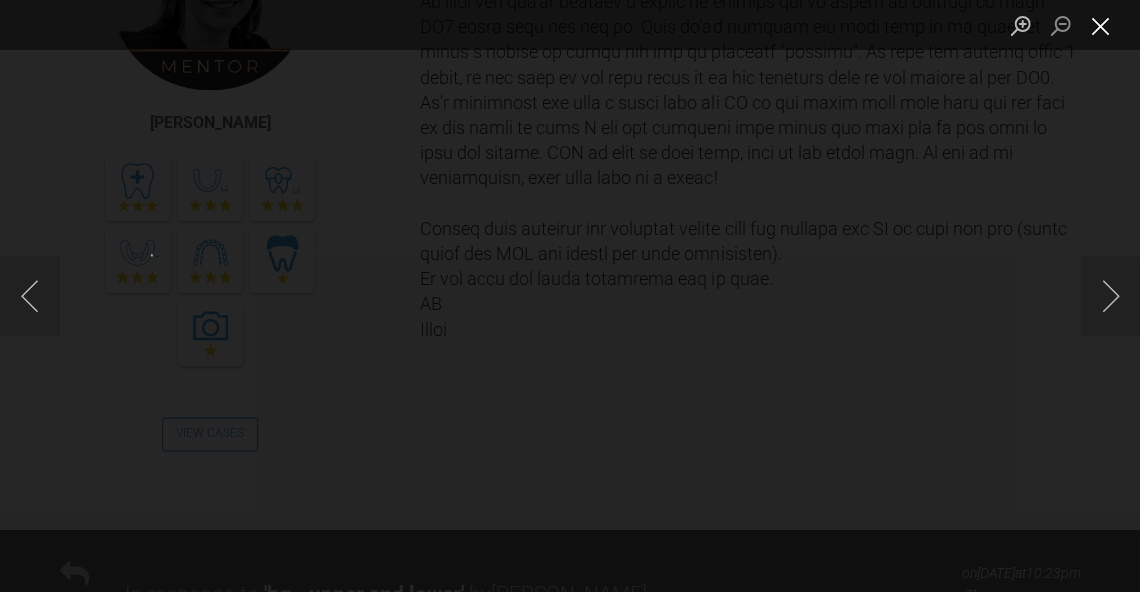 click at bounding box center (1100, 25) 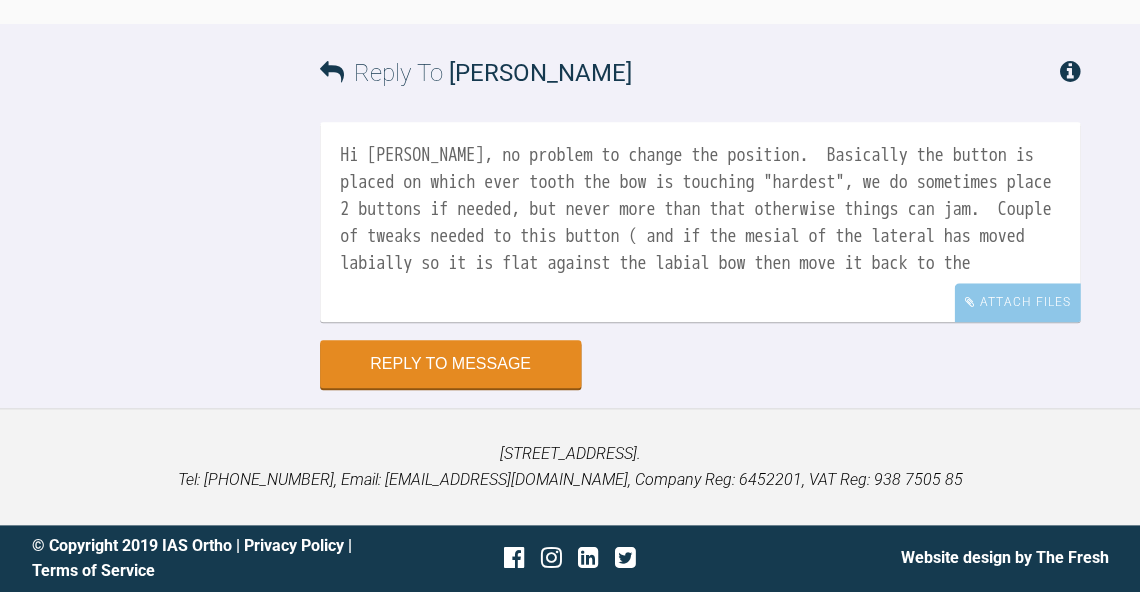 scroll, scrollTop: 18100, scrollLeft: 0, axis: vertical 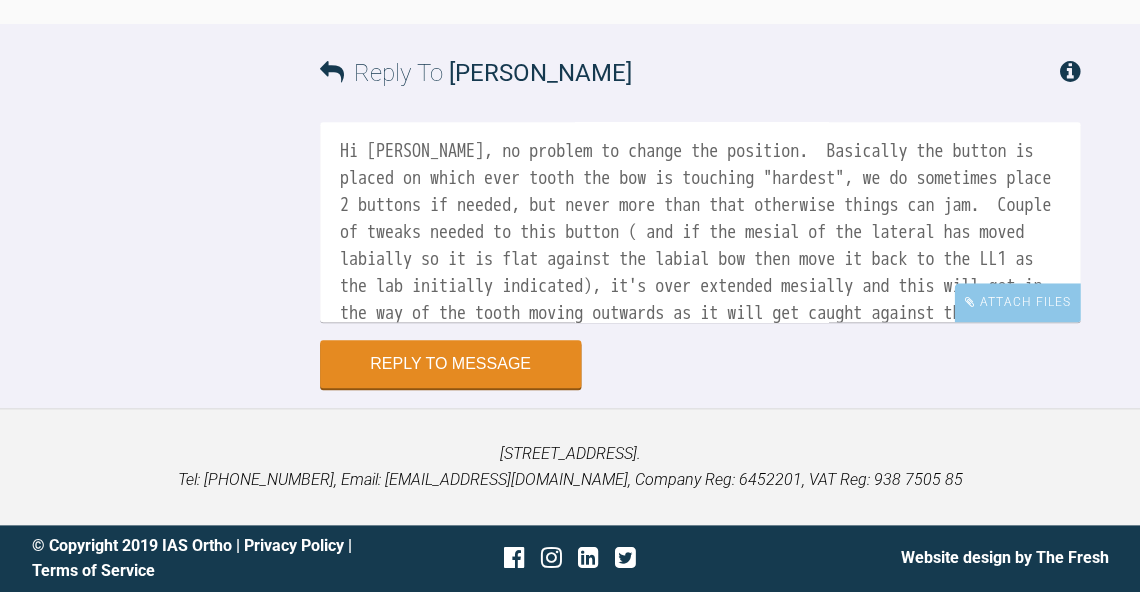 click on "Hi Bernadette, no problem to change the position.  Basically the button is placed on which ever tooth the bow is touching "hardest", we do sometimes place 2 buttons if needed, but never more than that otherwise things can jam.  Couple of tweaks needed to this button ( and if the mesial of the lateral has moved labially so it is flat against the labial bow then move it back to the LL1 as the lab initially indicated), it's over extended mesially and this will get in the way of the tooth moving outwards as it will get caught against the next tooth and try to keep it as incisal as possible.  If it extends to gingivally there's a risk the lingual bow ill extrude the tooth" at bounding box center [700, 222] 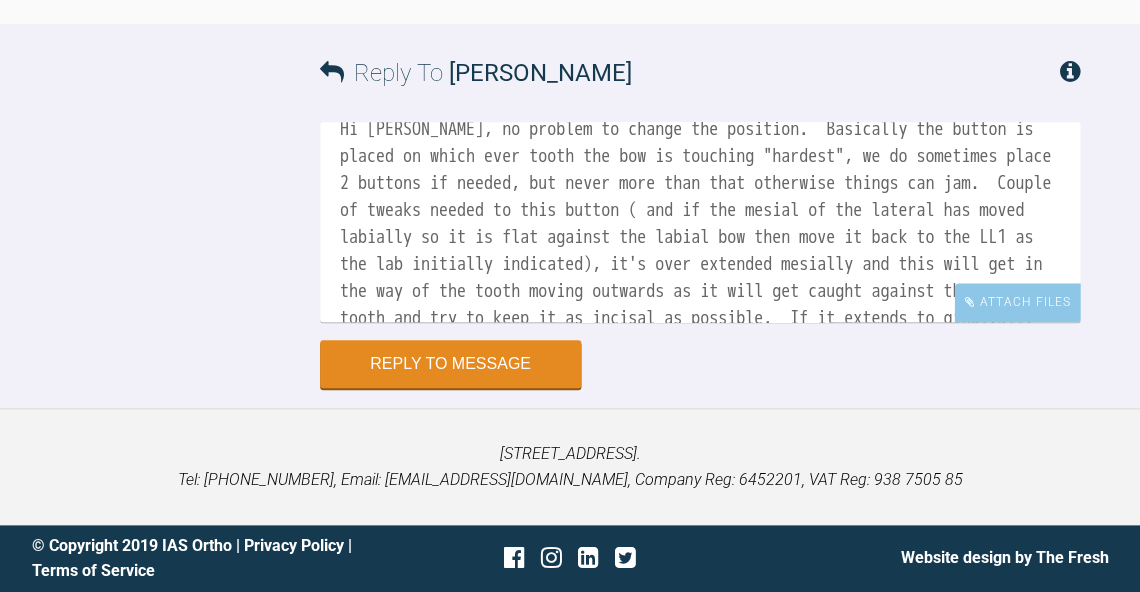 scroll, scrollTop: 25, scrollLeft: 0, axis: vertical 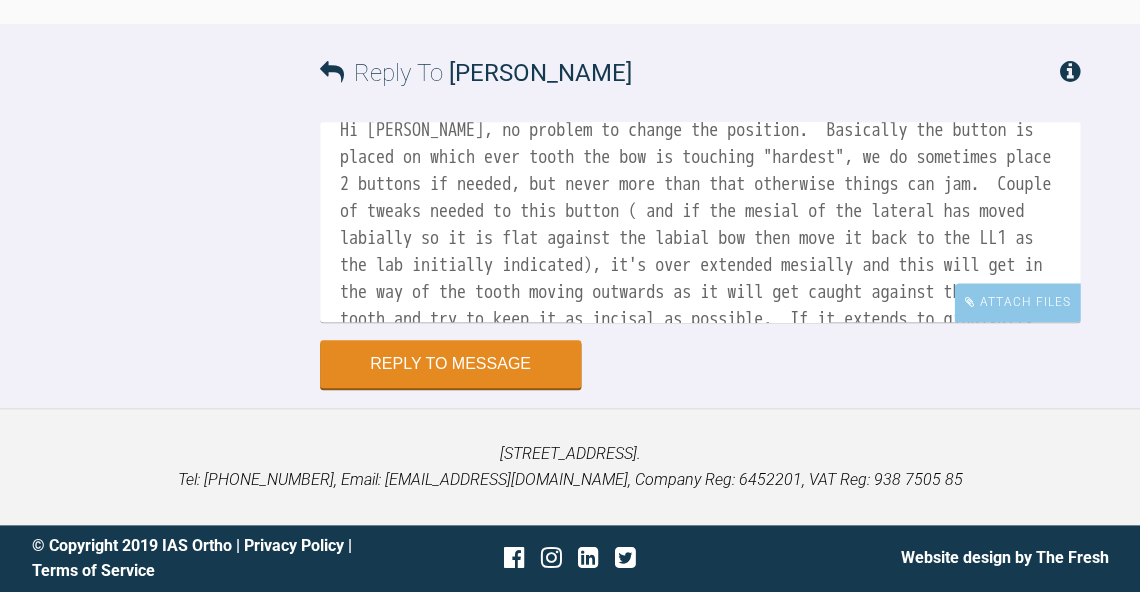 click on "Hi Bernadette, no problem to change the position.  Basically the button is placed on which ever tooth the bow is touching "hardest", we do sometimes place 2 buttons if needed, but never more than that otherwise things can jam.  Couple of tweaks needed to this button ( and if the mesial of the lateral has moved labially so it is flat against the labial bow then move it back to the LL1 as the lab initially indicated), it's over extended mesially and this will get in the way of the tooth moving outwards as it will get caught against the next tooth and try to keep it as incisal as possible.  If it extends to gingivally there's a risk the lingual bow will extrude the tooth" at bounding box center [700, 222] 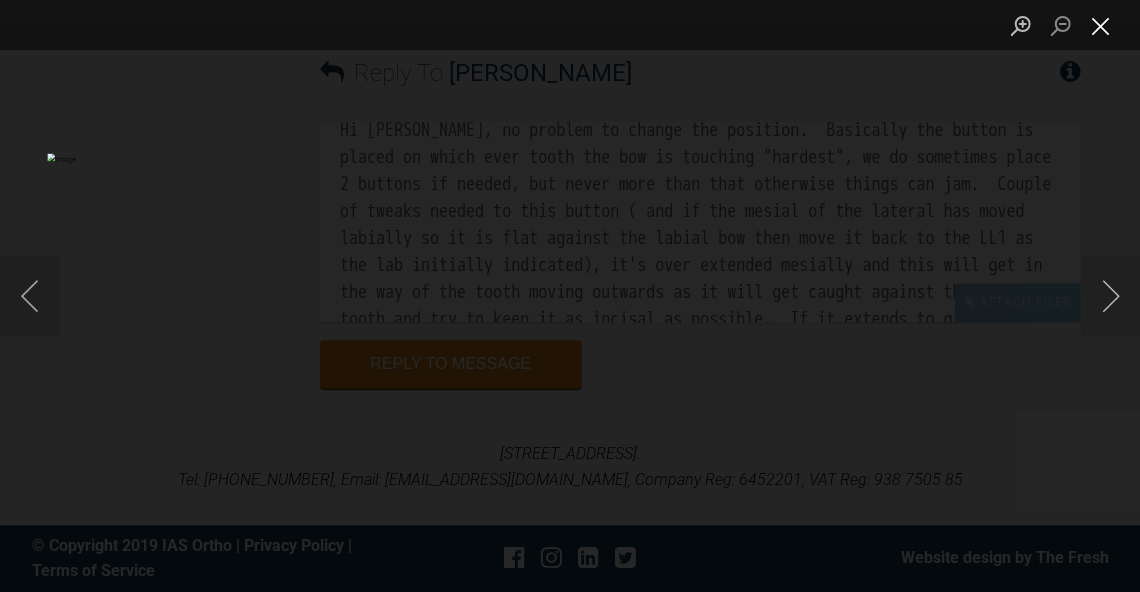 click at bounding box center [1100, 25] 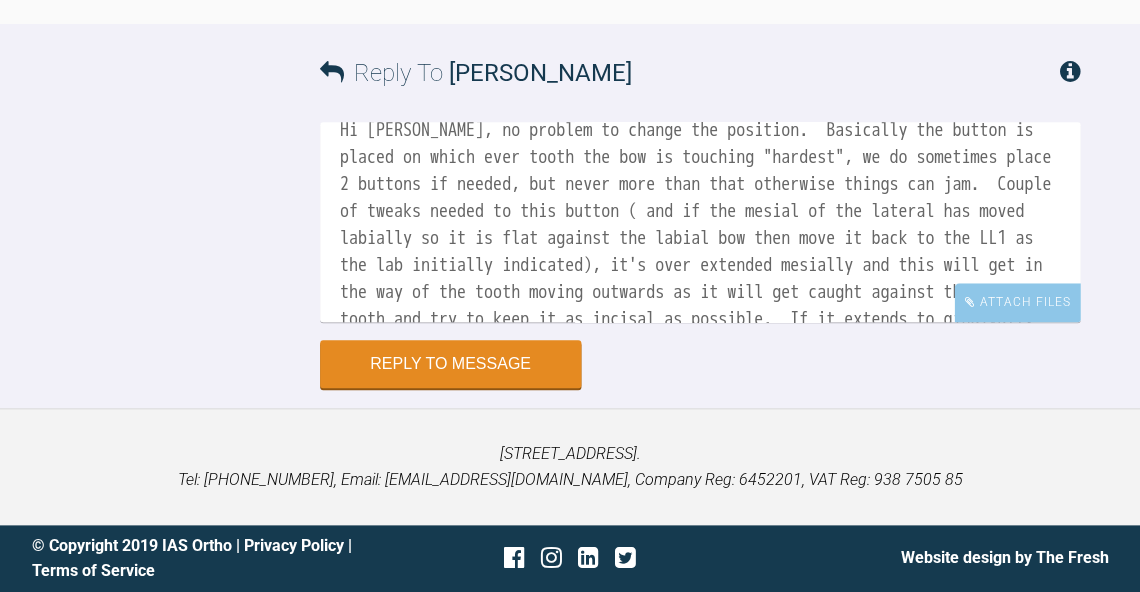 click on "Click to enlarge" at bounding box center [465, -155] 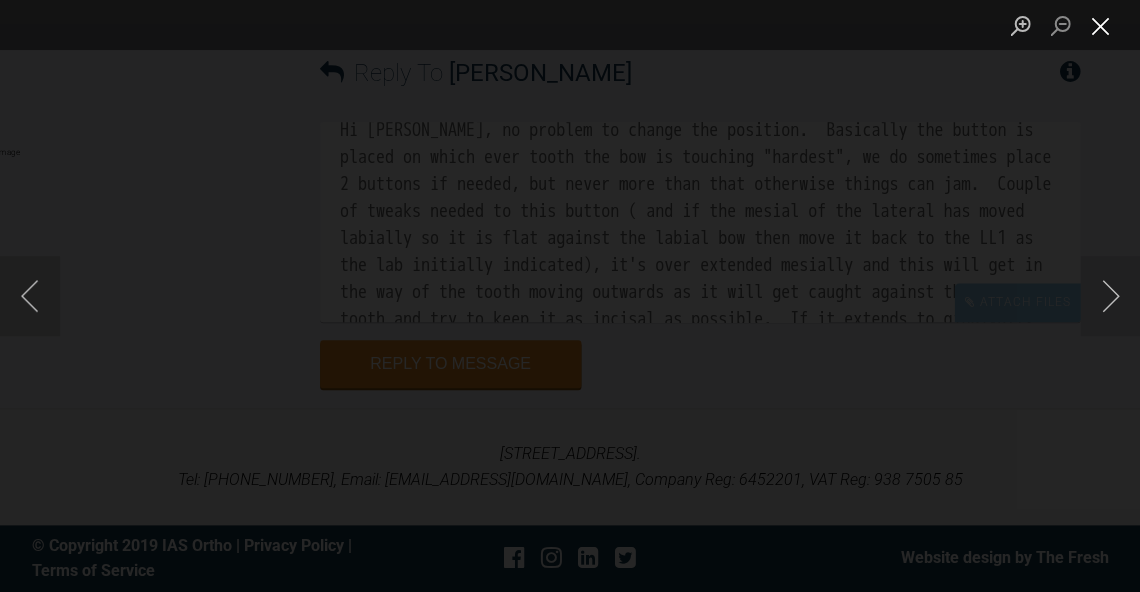 click at bounding box center [1100, 25] 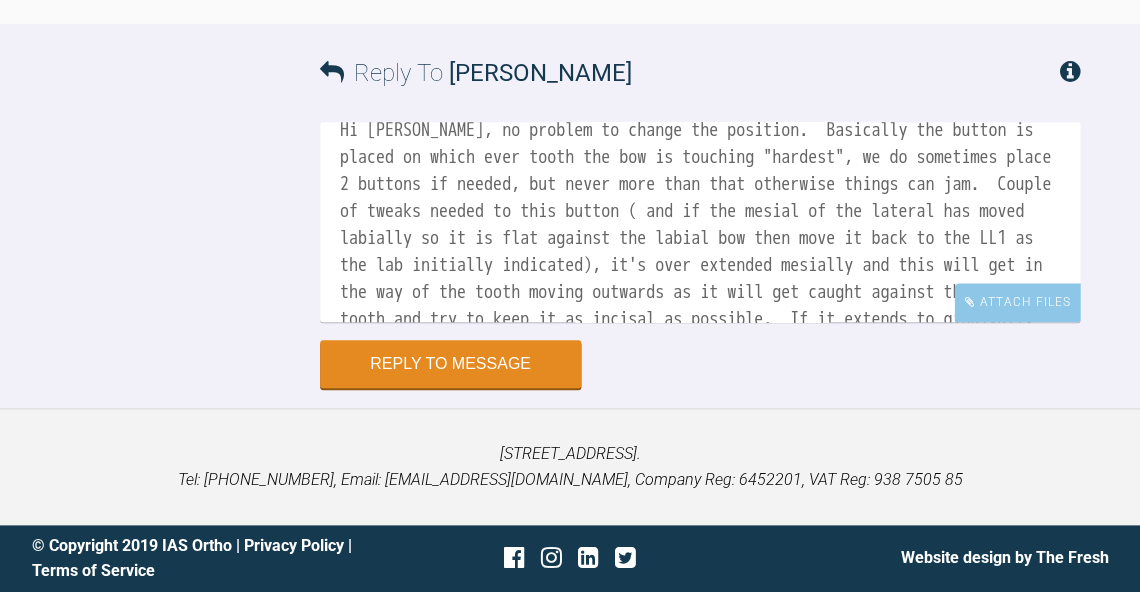scroll, scrollTop: 18100, scrollLeft: 0, axis: vertical 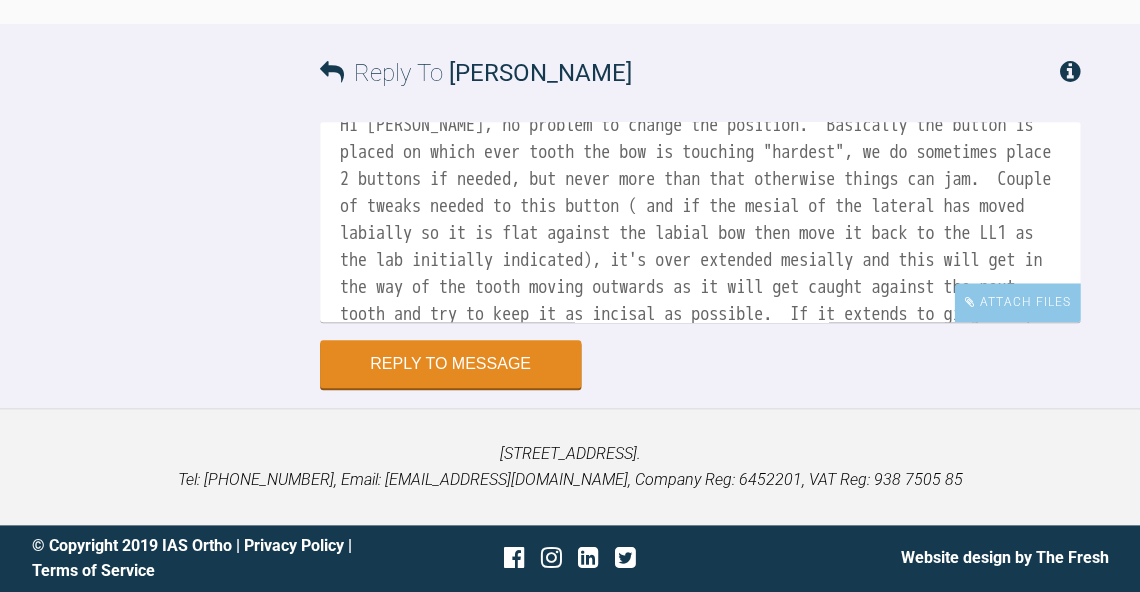 click at bounding box center (465, -185) 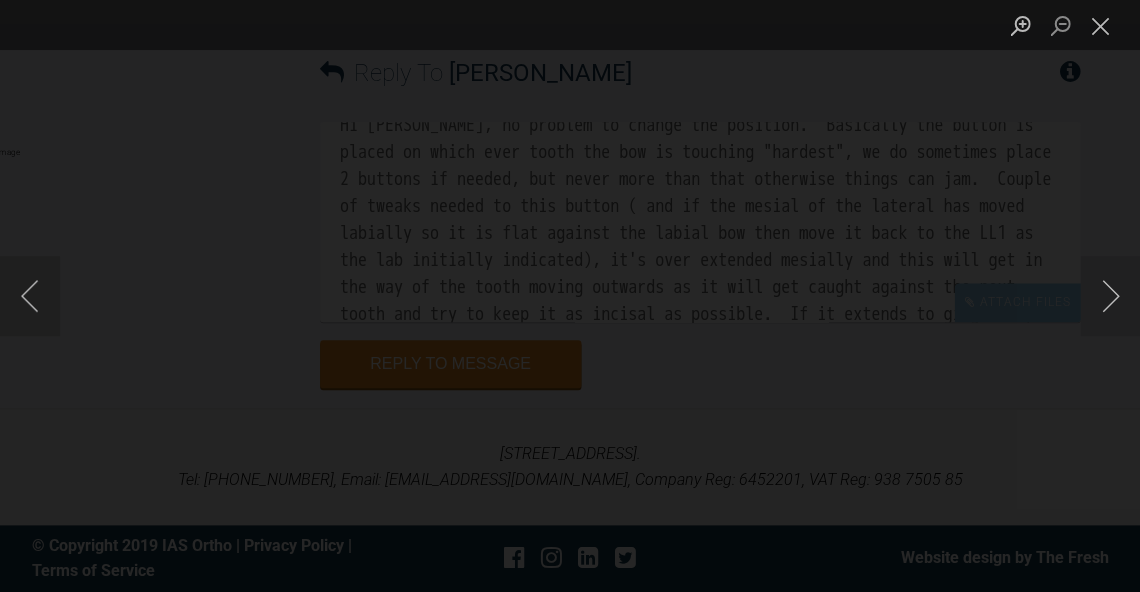 click at bounding box center (278, 296) 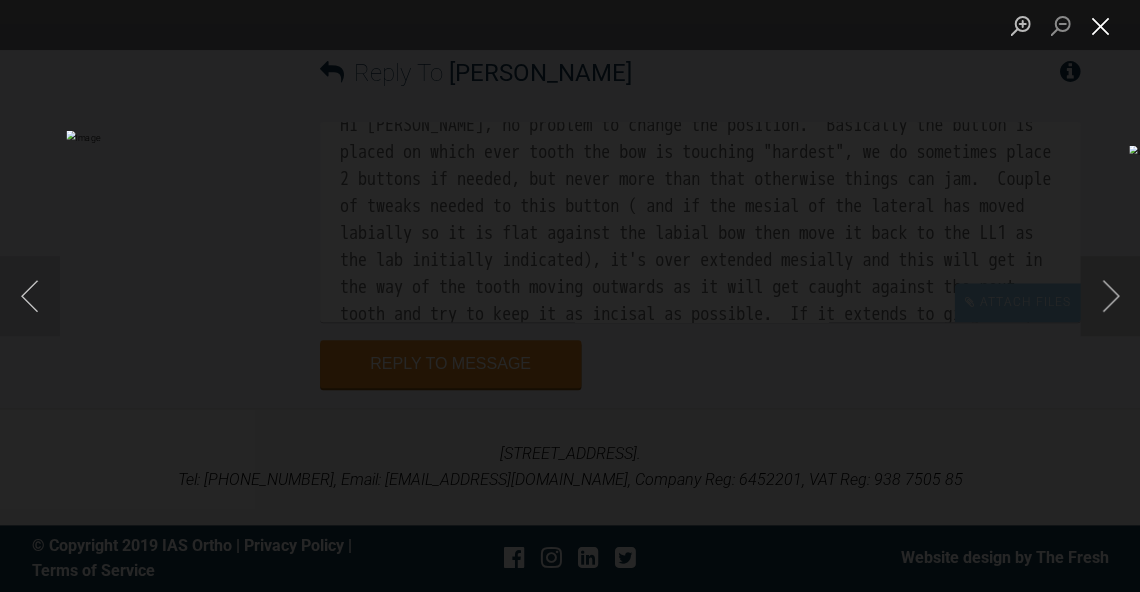 click at bounding box center [1100, 25] 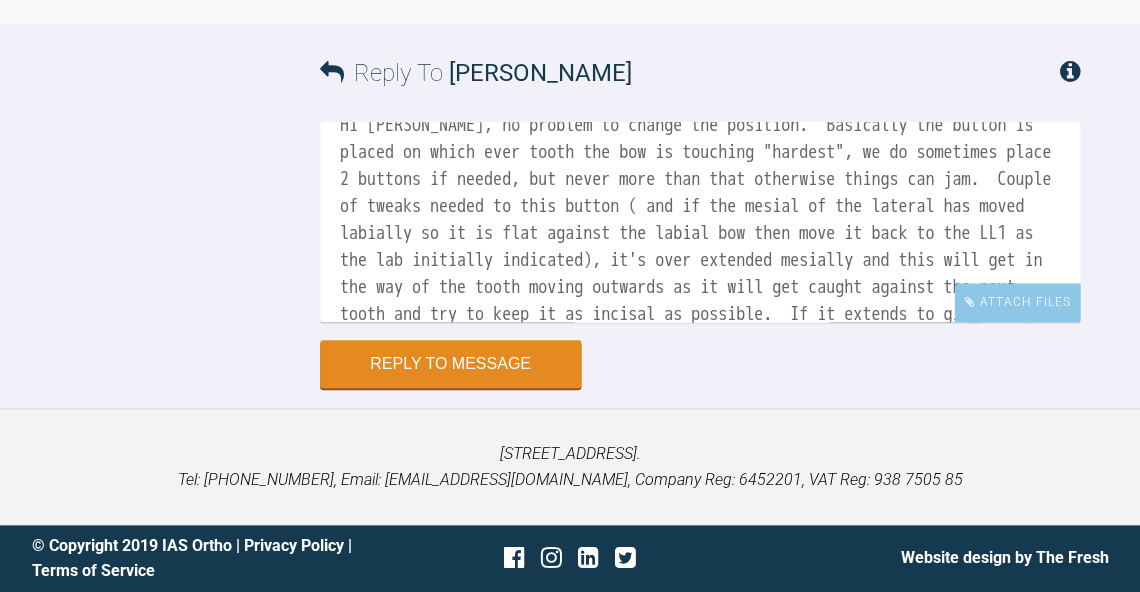 scroll, scrollTop: 18100, scrollLeft: 0, axis: vertical 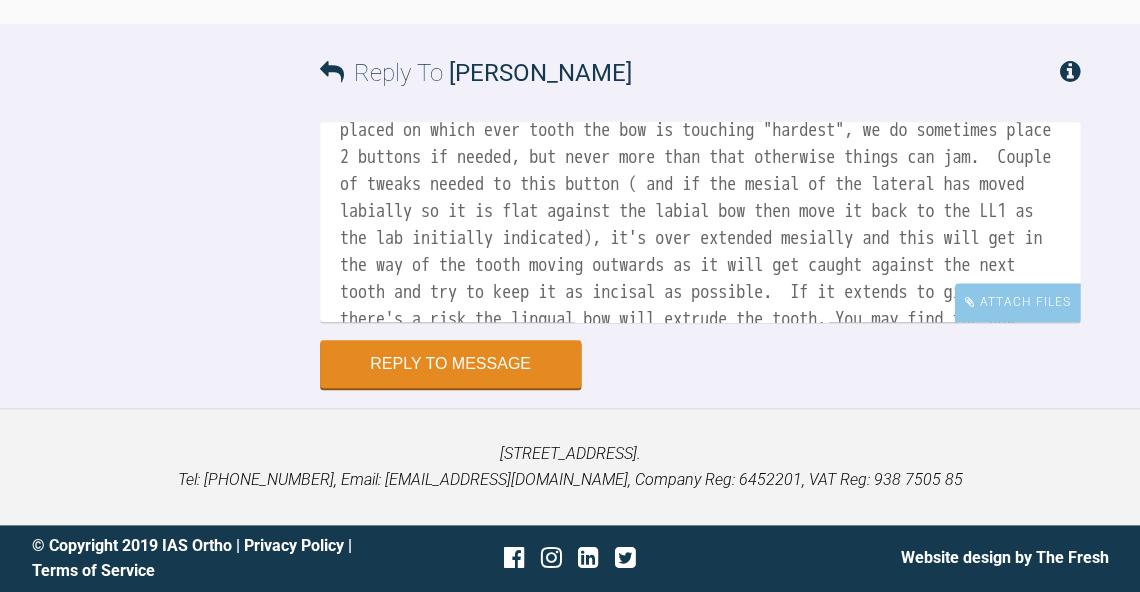 click on "Hi Bernadette, no problem to change the position.  Basically the button is placed on which ever tooth the bow is touching "hardest", we do sometimes place 2 buttons if needed, but never more than that otherwise things can jam.  Couple of tweaks needed to this button ( and if the mesial of the lateral has moved labially so it is flat against the labial bow then move it back to the LL1 as the lab initially indicated), it's over extended mesially and this will get in the way of the tooth moving outwards as it will get caught against the next tooth and try to keep it as incisal as possible.  If it extends to gingivally there's a risk the lingual bow will extrude the tooth. You may find the bow touches a different tooth as it comes further incisally." at bounding box center (700, 222) 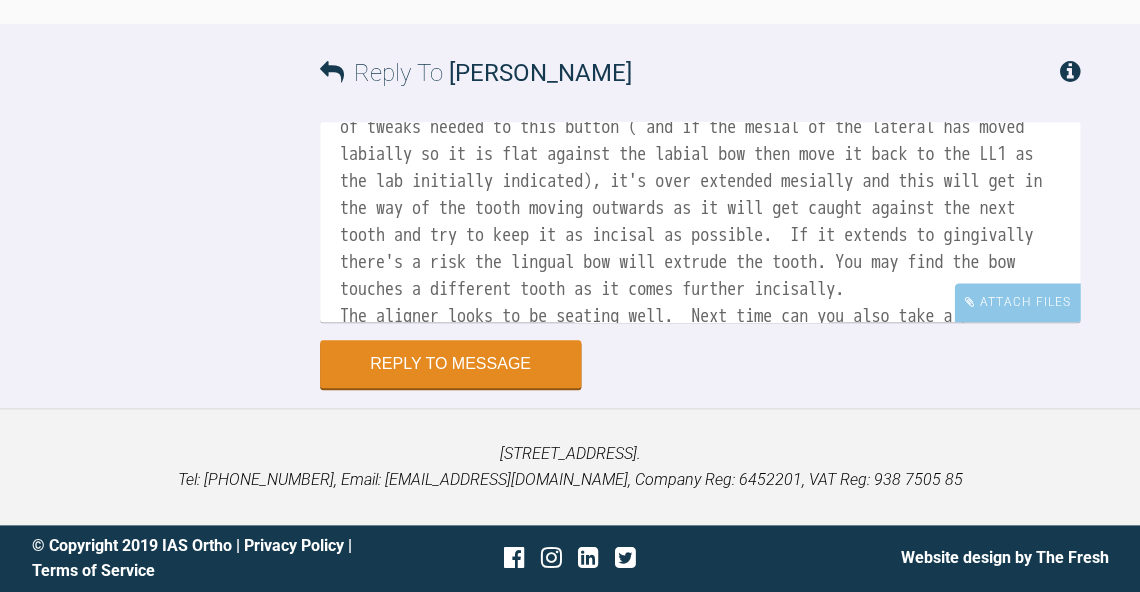 scroll, scrollTop: 136, scrollLeft: 0, axis: vertical 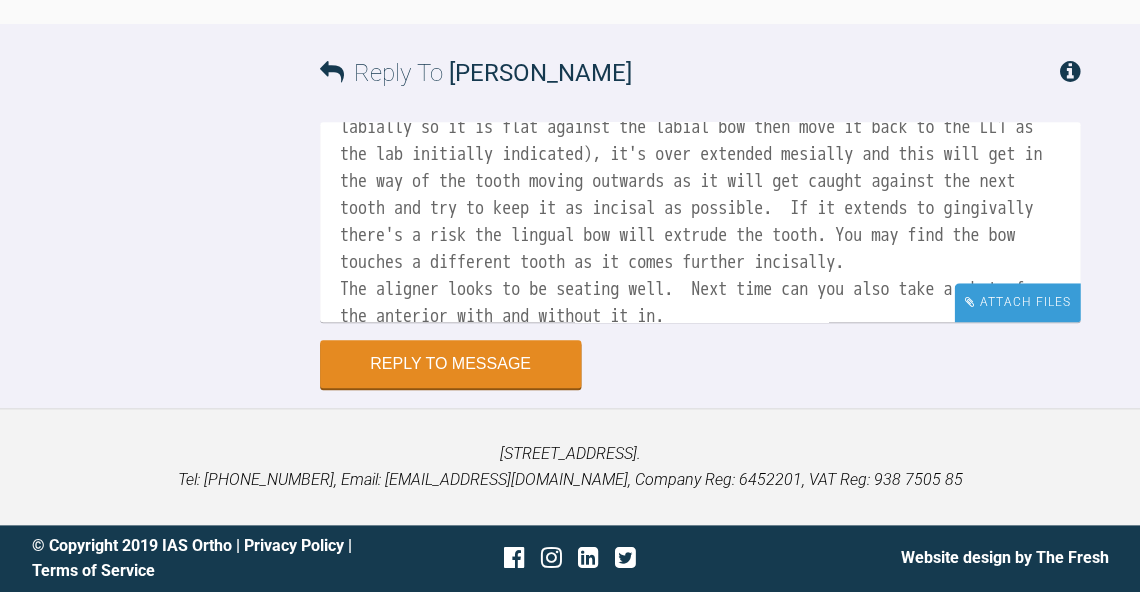 click on "Attach Files" at bounding box center (1017, 302) 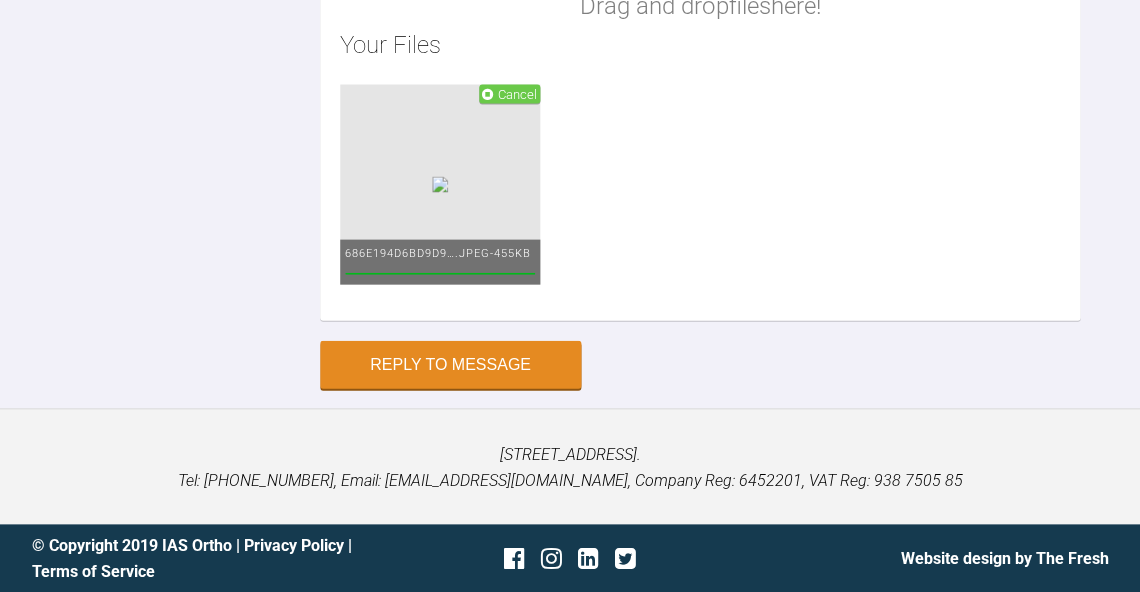 scroll, scrollTop: 18164, scrollLeft: 0, axis: vertical 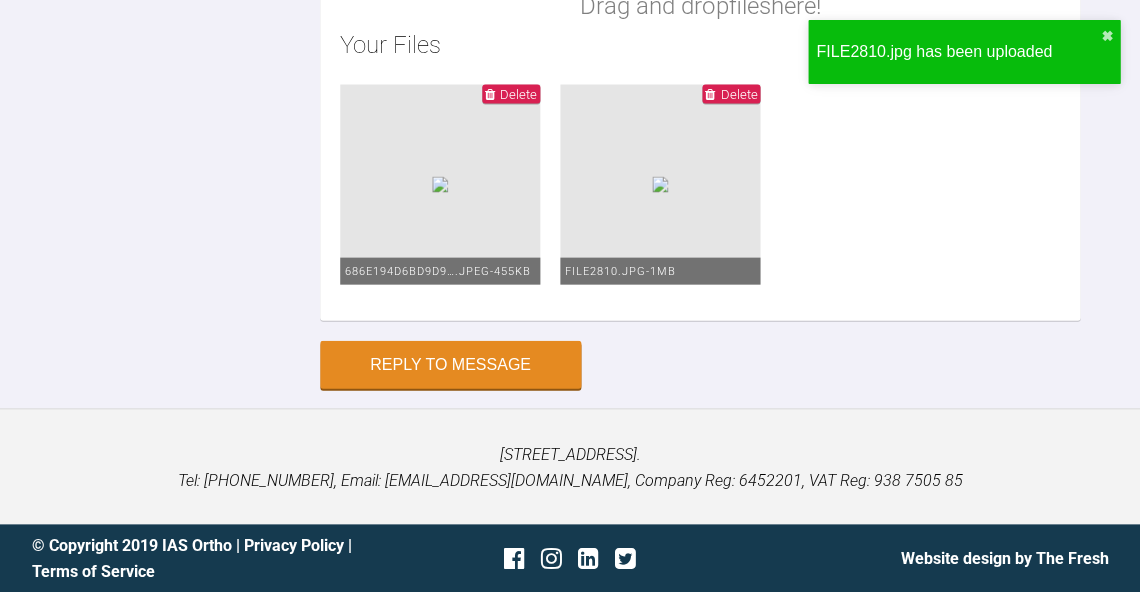 click on "Hi Bernadette, no problem to change the position.  Basically the button is placed on which ever tooth the bow is touching "hardest", we do sometimes place 2 buttons if needed, but never more than that otherwise things can jam.  Couple of tweaks needed to this button ( and if the mesial of the lateral has moved labially so it is flat against the labial bow then move it back to the LL1 as the lab initially indicated), it's over extended mesially and this will get in the way of the tooth moving outwards as it will get caught against the next tooth and try to keep it as incisal as possible.  If it extends to gingivally there's a risk the lingual bow will extrude the tooth. You may find the bow touches a different tooth as it comes further incisally.
The aligner looks to be seating well.  Next time can you also take a photo from the anterior with and without it in.
Did you do half the IPR?" at bounding box center (700, -281) 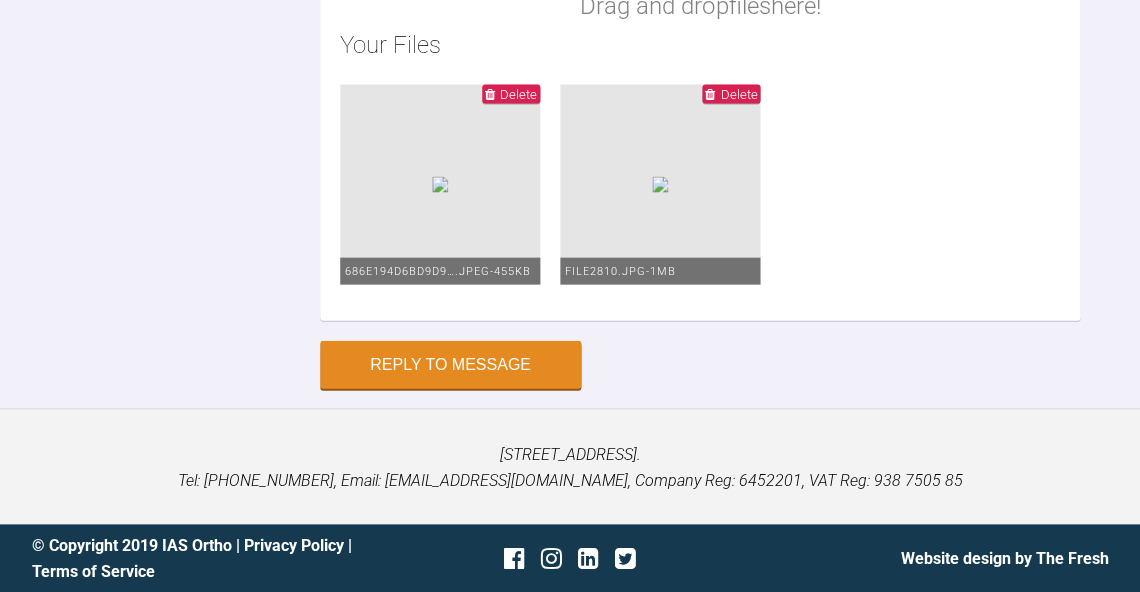 scroll, scrollTop: 18313, scrollLeft: 0, axis: vertical 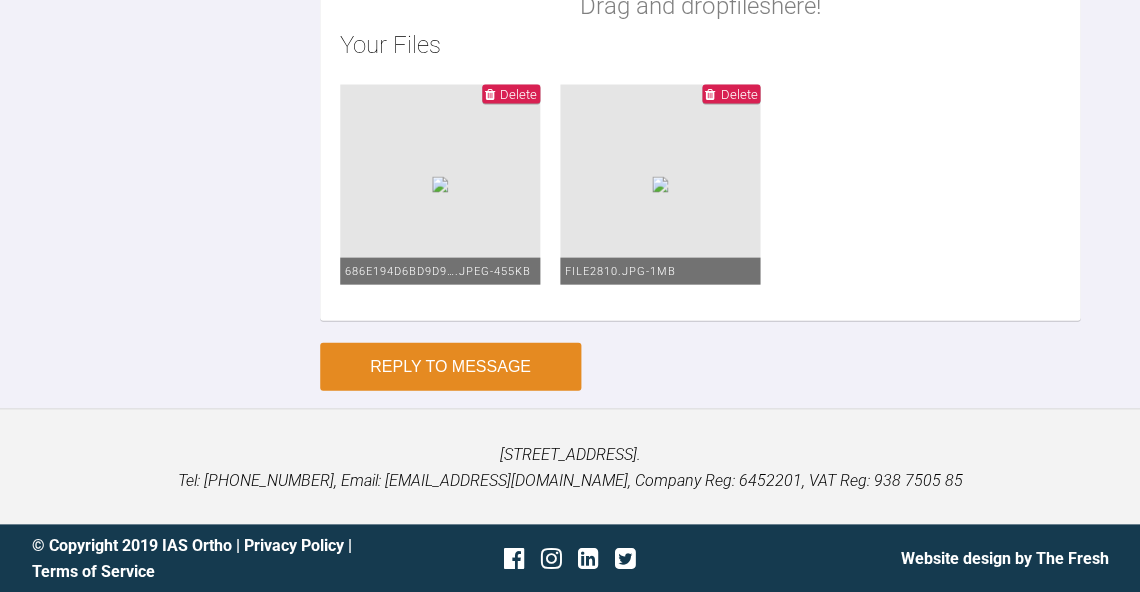 type on "Hi Bernadette, no problem to change the position.  Basically the button is placed on which ever tooth the bow is touching "hardest", we do sometimes place 2 buttons if needed, but never more than that otherwise things can jam.  Couple of tweaks needed to this button ( and if the mesial of the lateral has moved labially so it is flat against the labial bow then move it back to the LL1 as the lab initially indicated), it's over extended mesially and this will get in the way of the tooth moving outwards as it will get caught against the next tooth and try to keep it as incisal as possible.  If it extends to gingivally there's a risk the lingual bow will extrude the tooth. You may find the bow touches a different tooth as it comes further incisally.  See an example on one of my Inman cases below.
The aligner looks to be seating well.  Next time can you also take a photo from the anterior with and without it in.
Did you do half the IPR?
BW
Kelly" 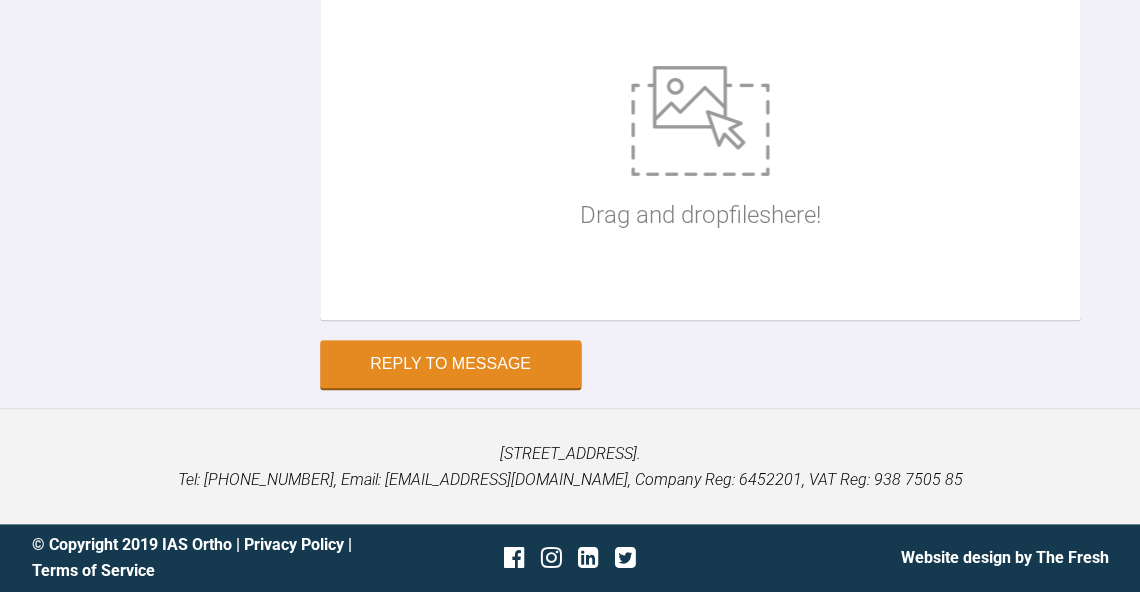 scroll, scrollTop: 18496, scrollLeft: 0, axis: vertical 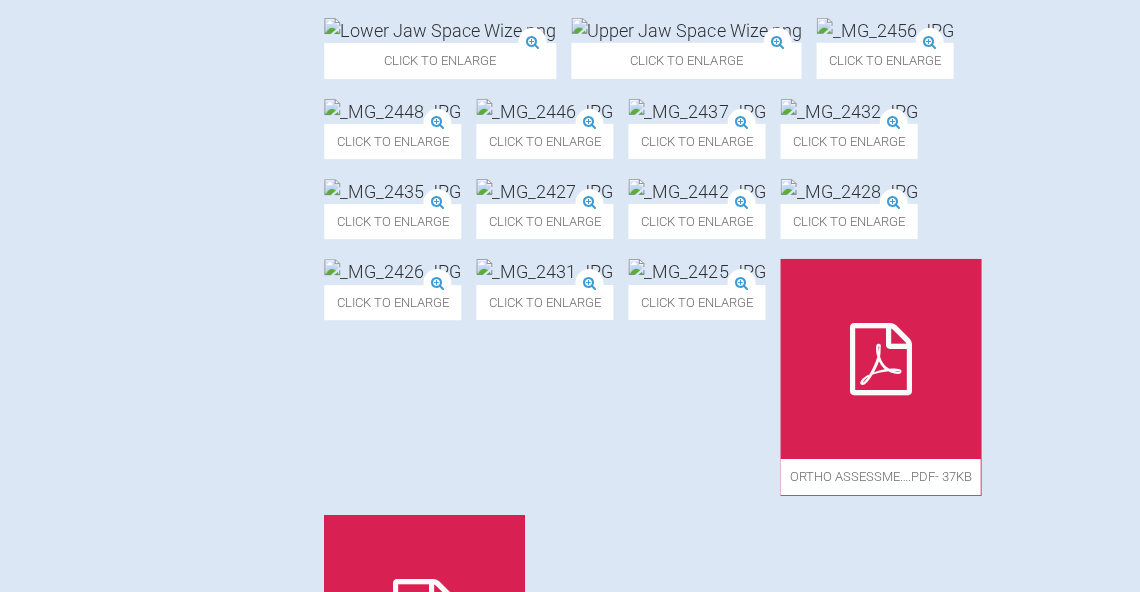 click at bounding box center [440, 30] 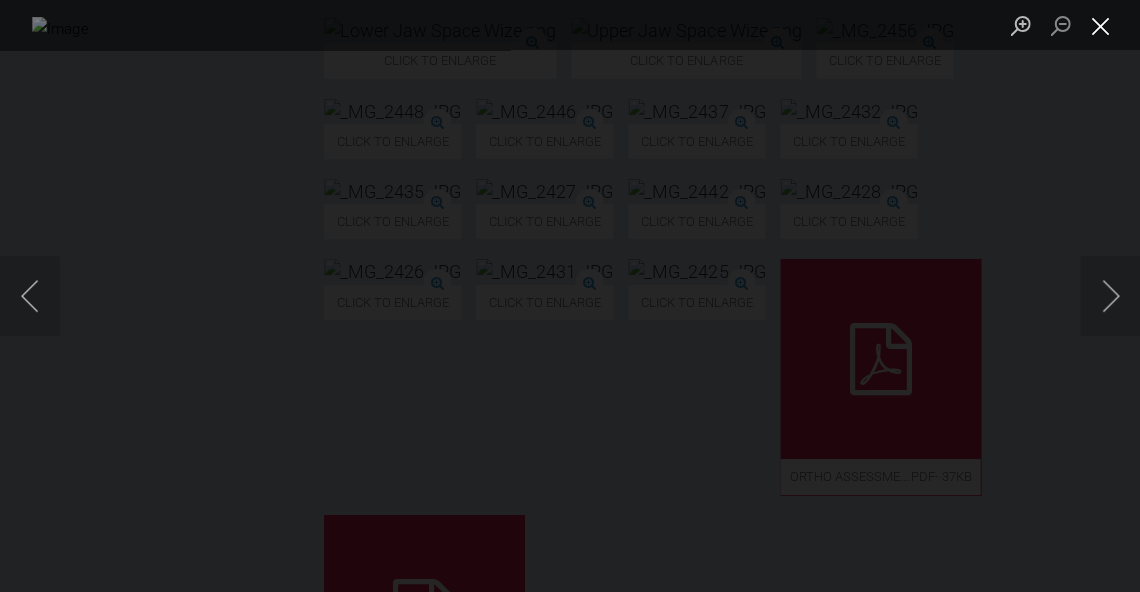 click at bounding box center [1100, 25] 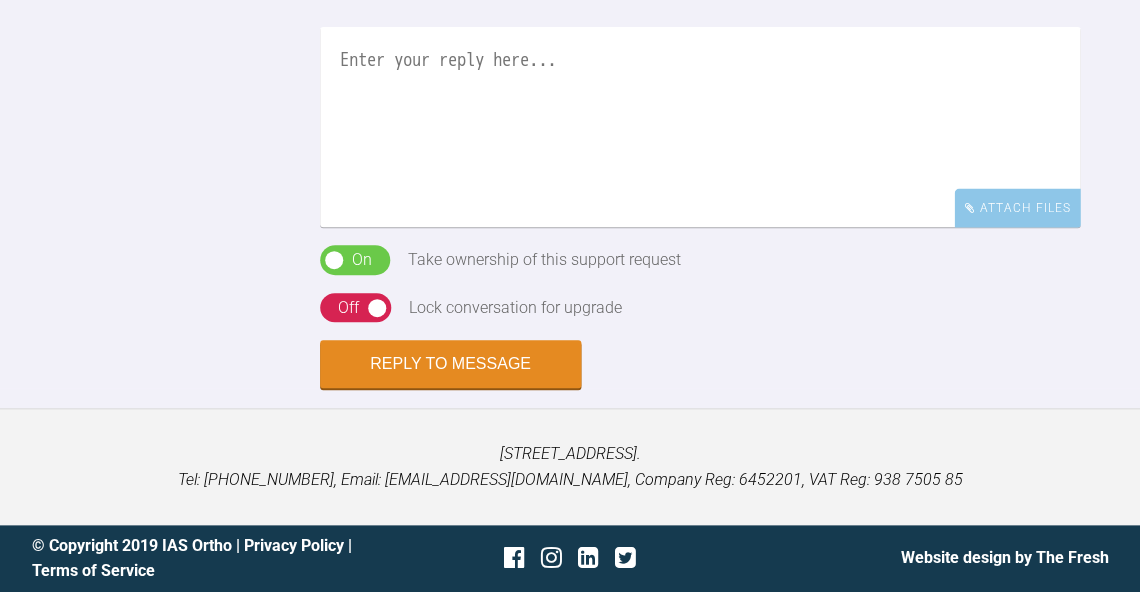 scroll, scrollTop: 2396, scrollLeft: 0, axis: vertical 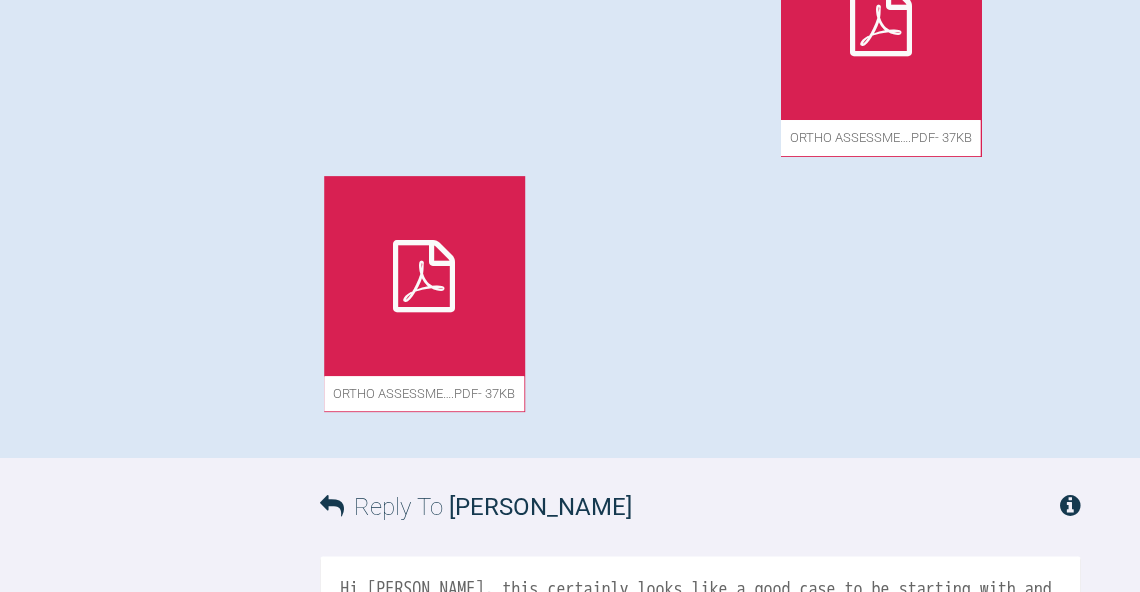 click at bounding box center (848, -228) 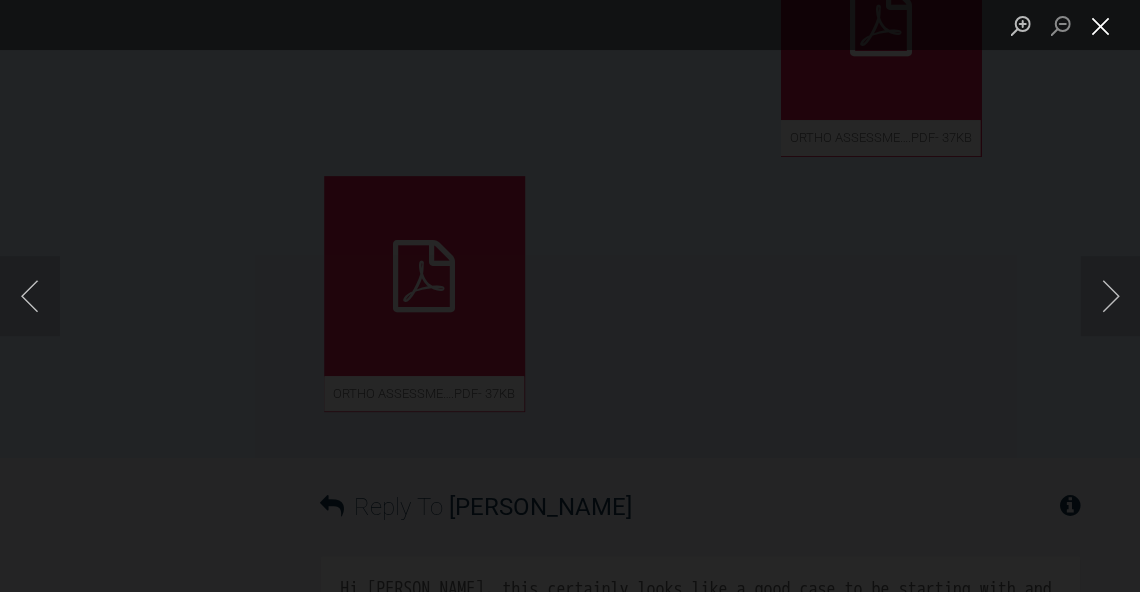 click at bounding box center [1100, 25] 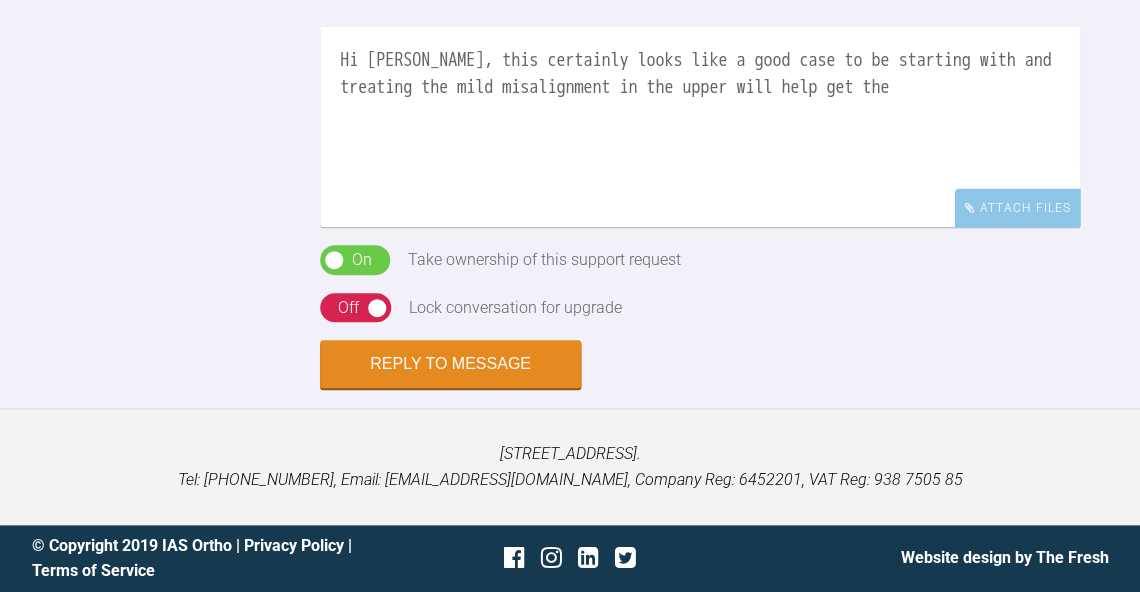 scroll, scrollTop: 2458, scrollLeft: 0, axis: vertical 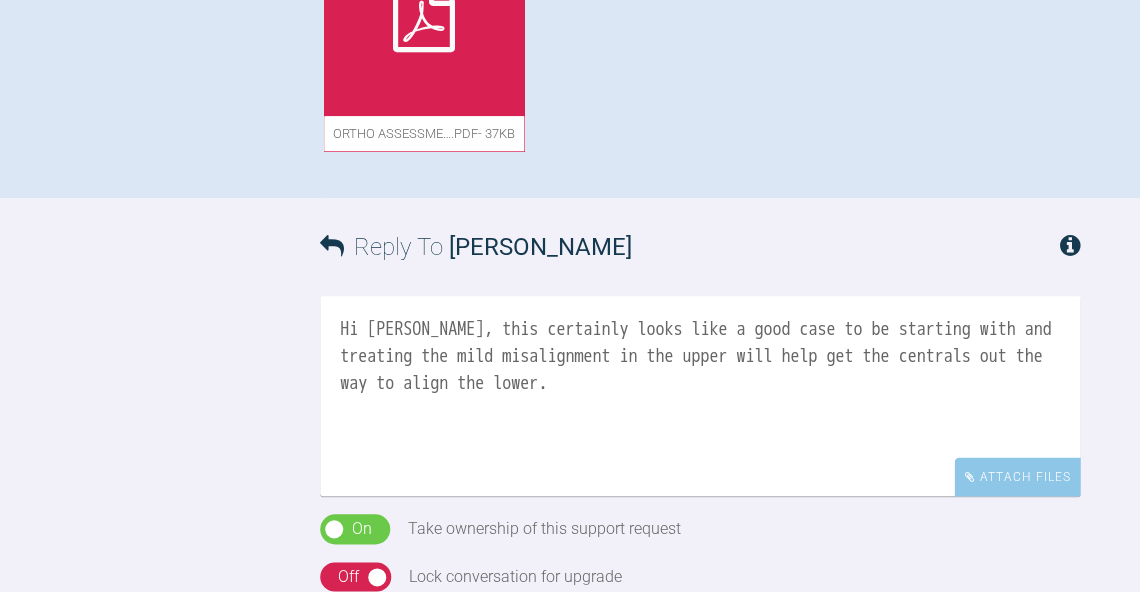 click at bounding box center [880, -240] 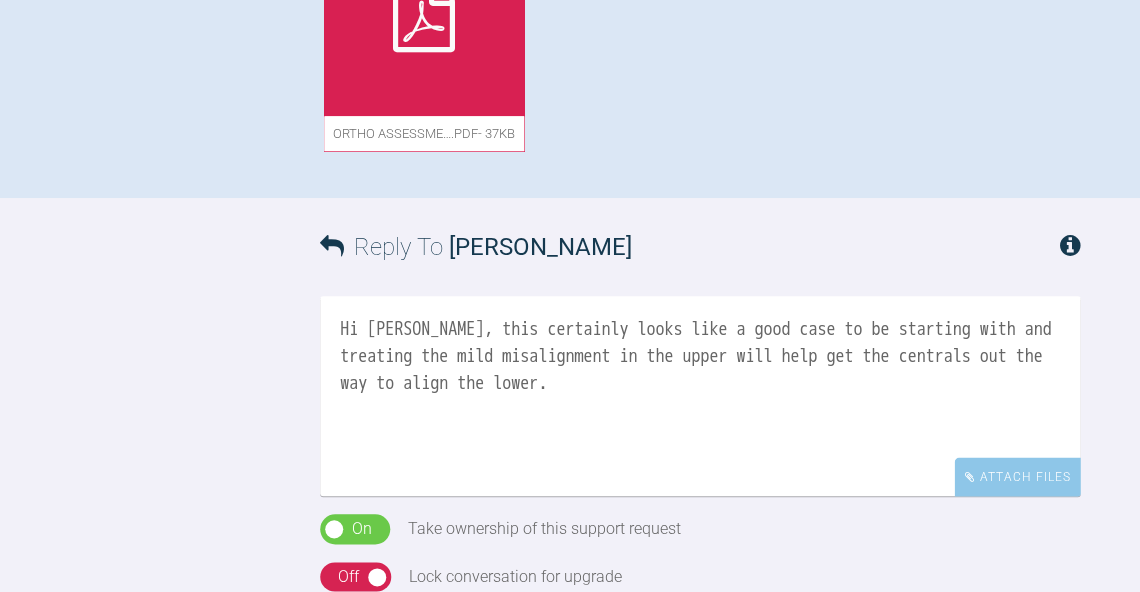 click at bounding box center [424, 16] 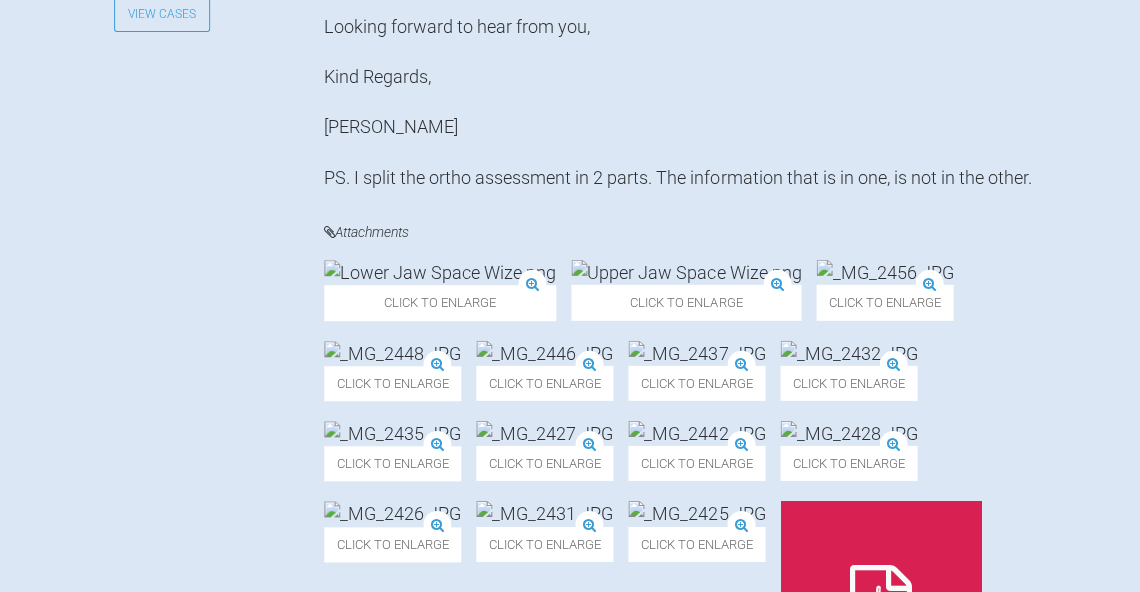 scroll, scrollTop: 776, scrollLeft: 0, axis: vertical 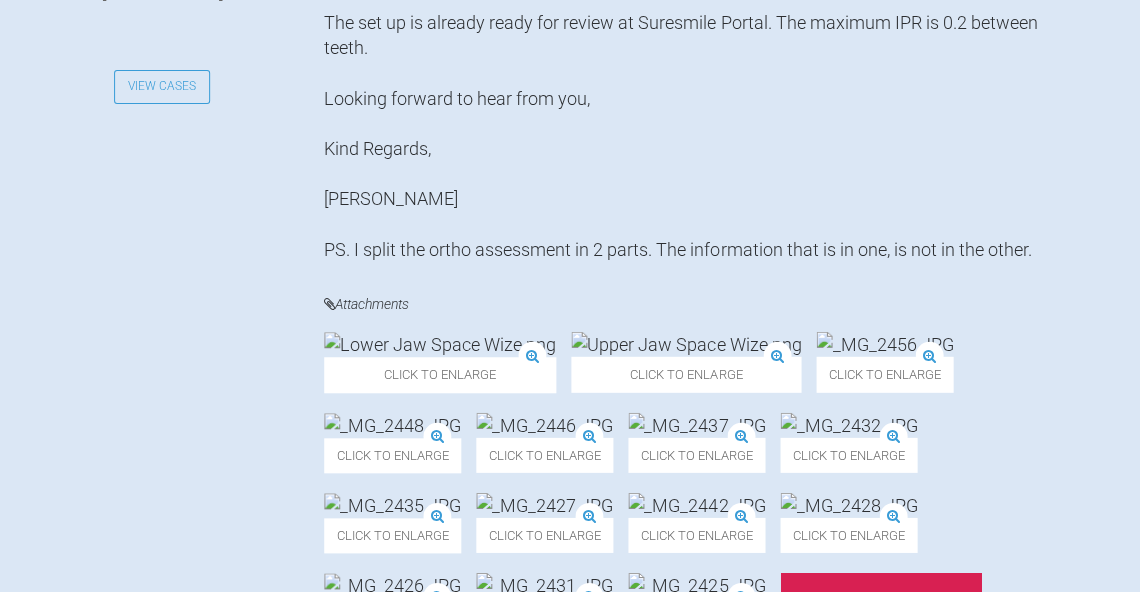 click at bounding box center [884, 344] 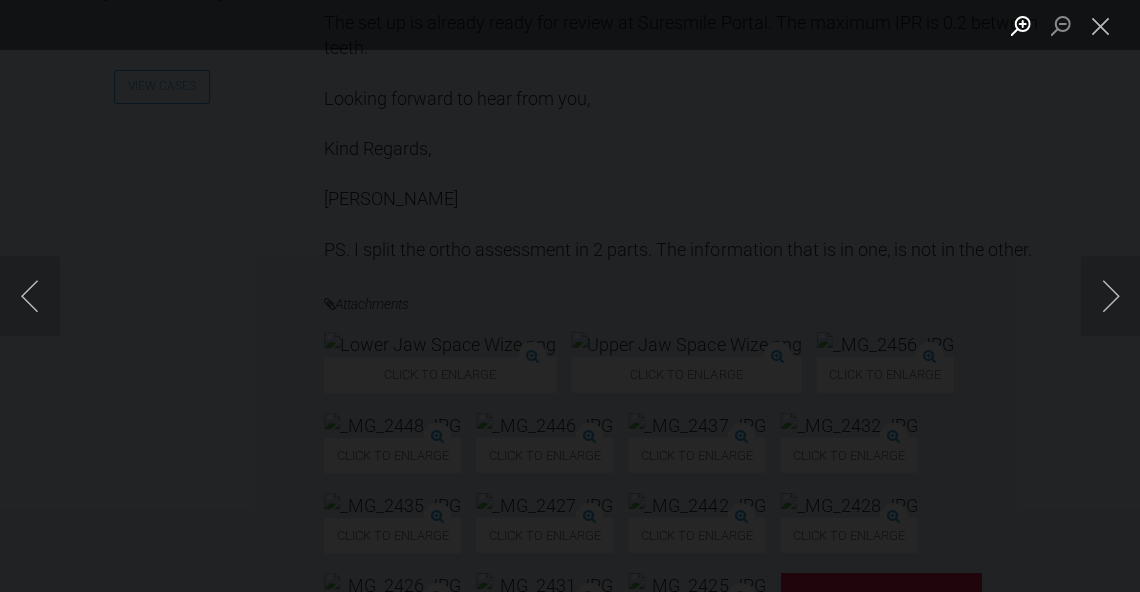 click at bounding box center (1020, 25) 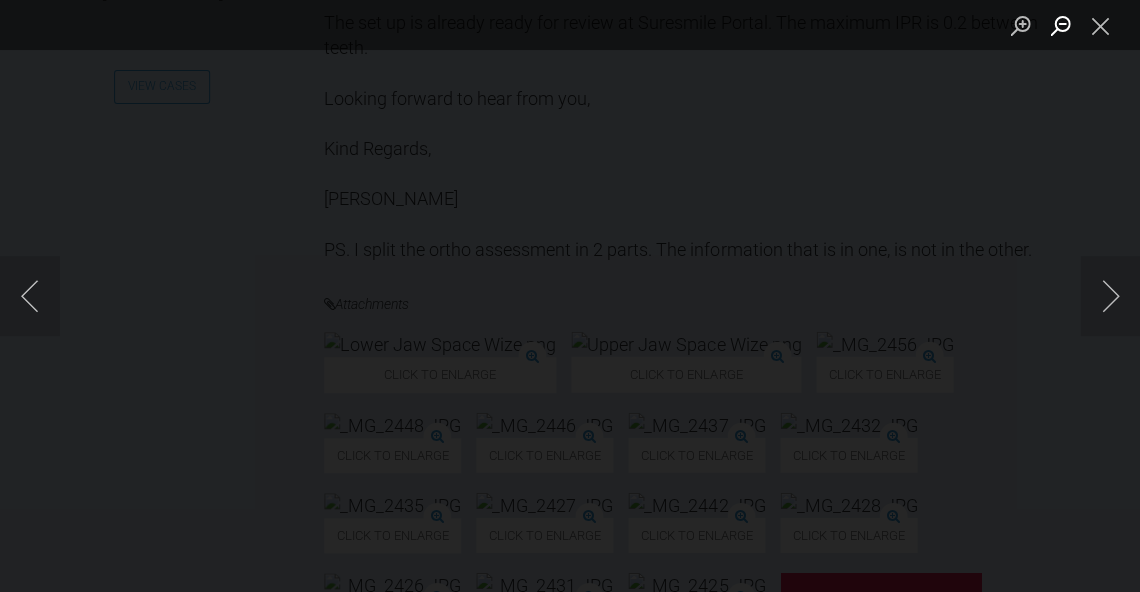 click at bounding box center [1060, 25] 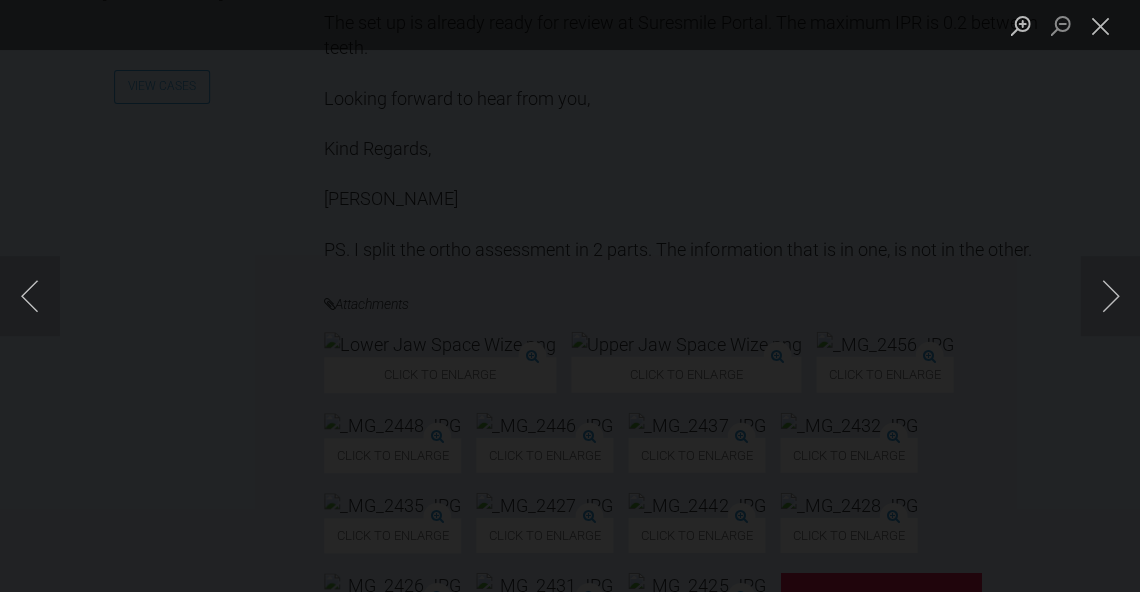 click at bounding box center (1100, 25) 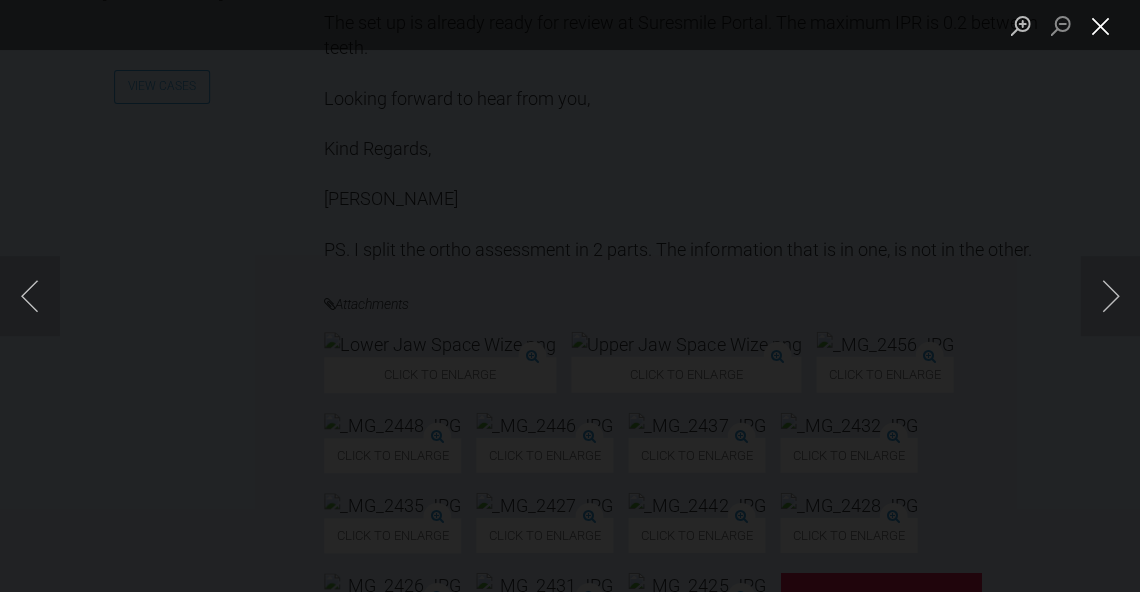 click at bounding box center (1100, 25) 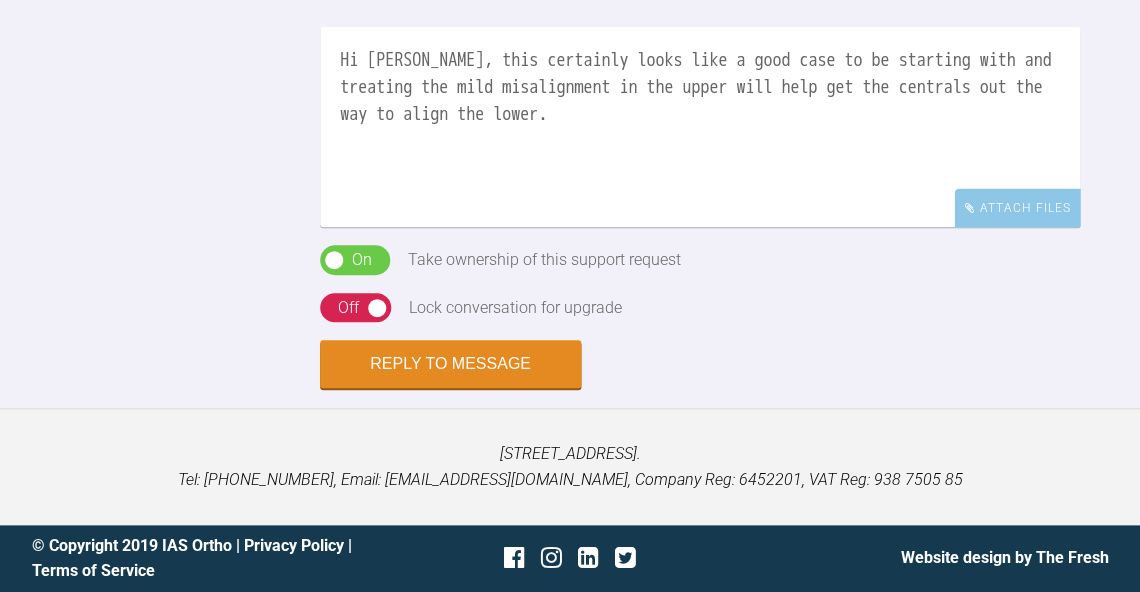 scroll, scrollTop: 2137, scrollLeft: 0, axis: vertical 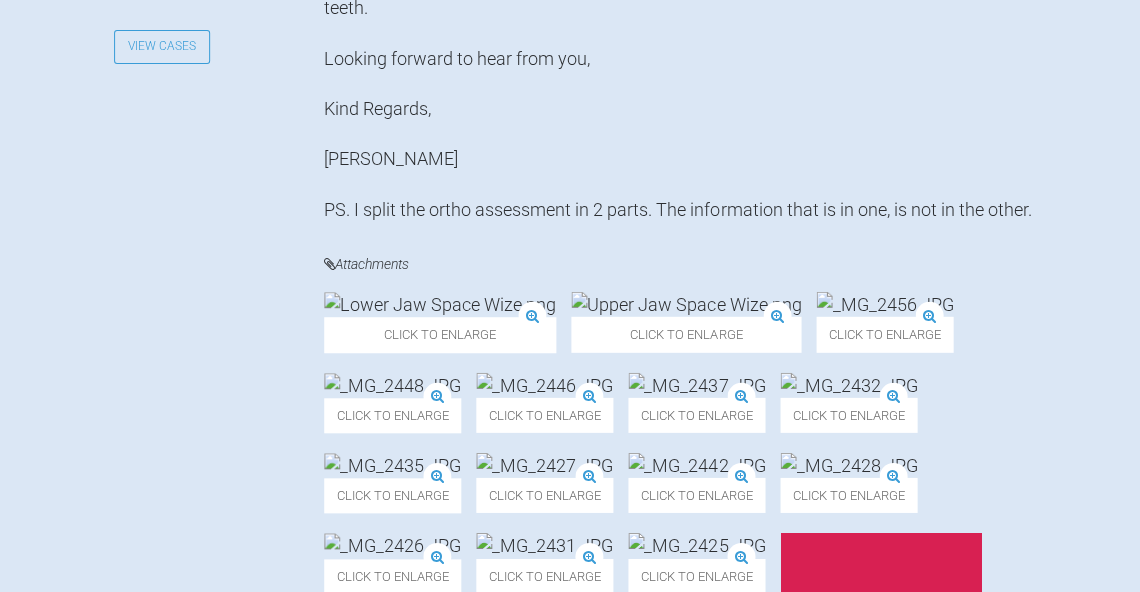 click at bounding box center [884, 304] 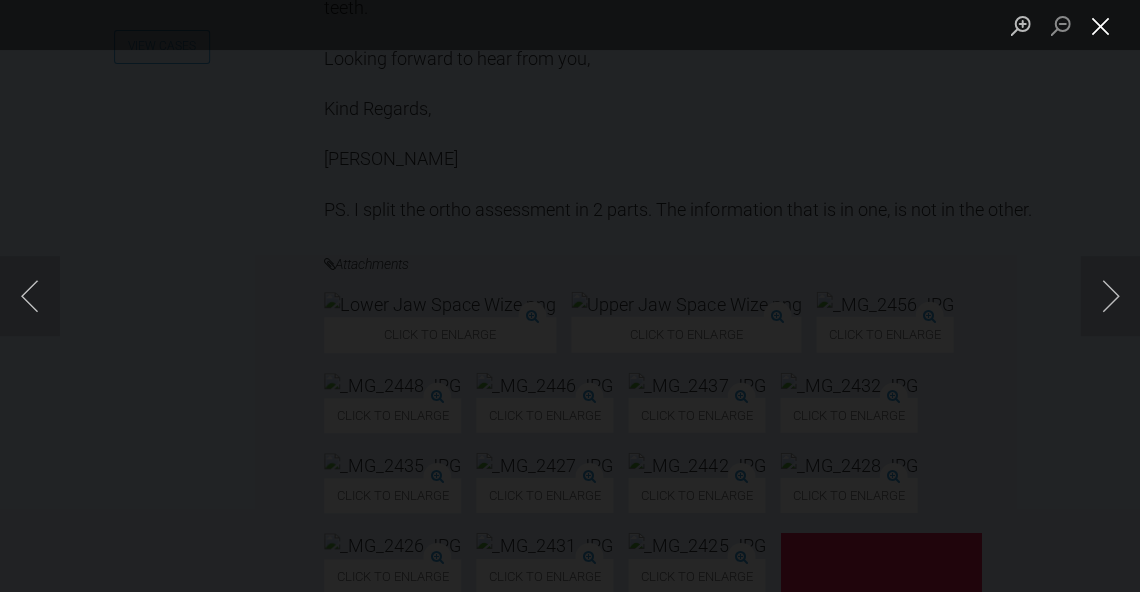 click at bounding box center [1100, 25] 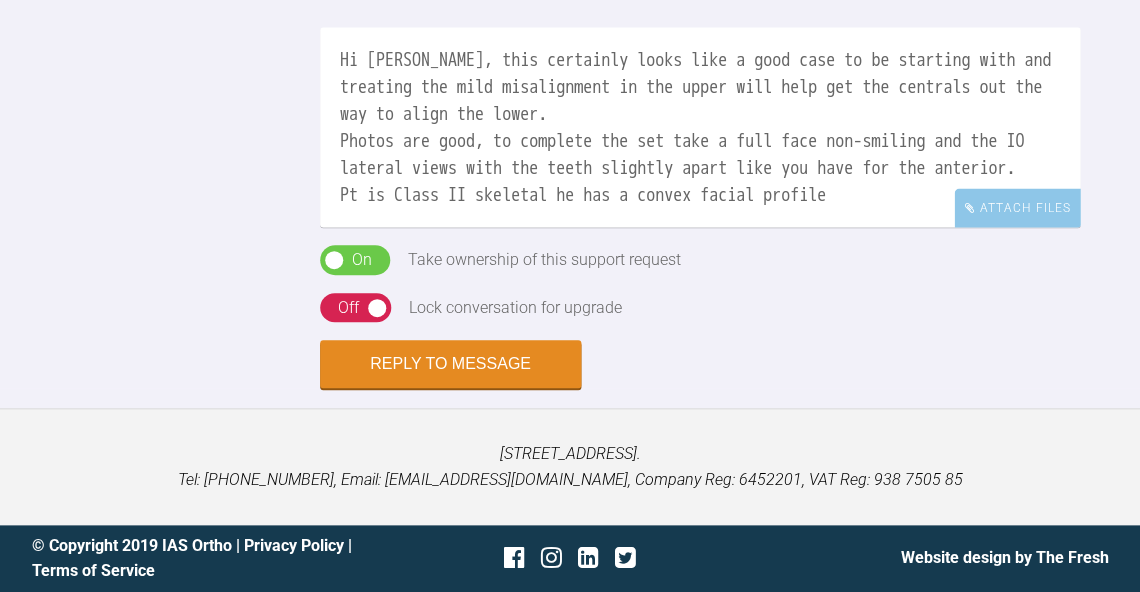 scroll, scrollTop: 2332, scrollLeft: 0, axis: vertical 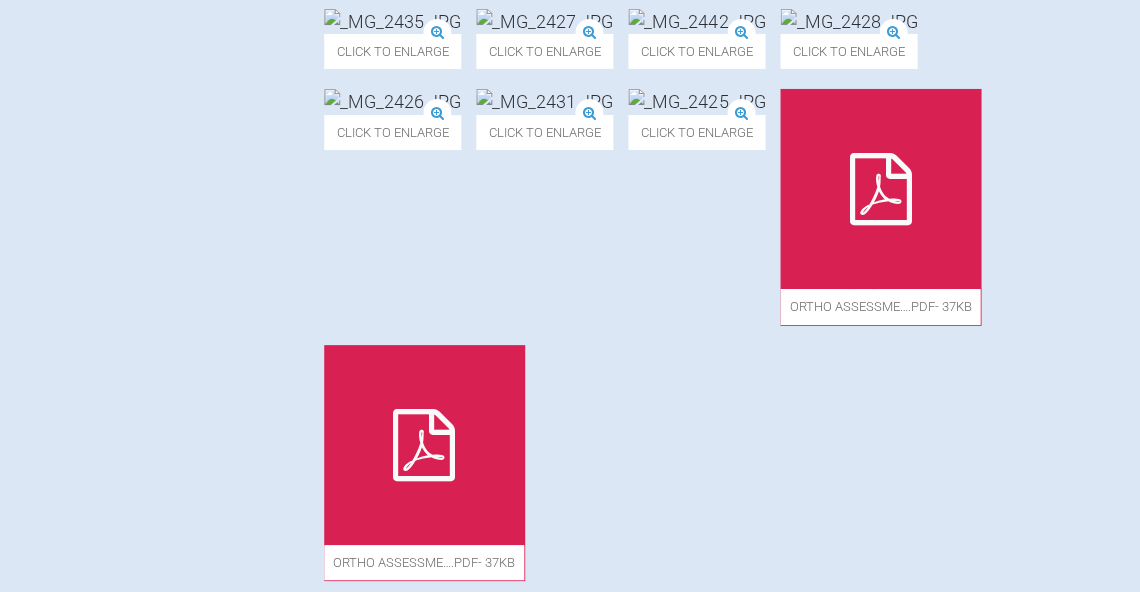 click at bounding box center [848, 21] 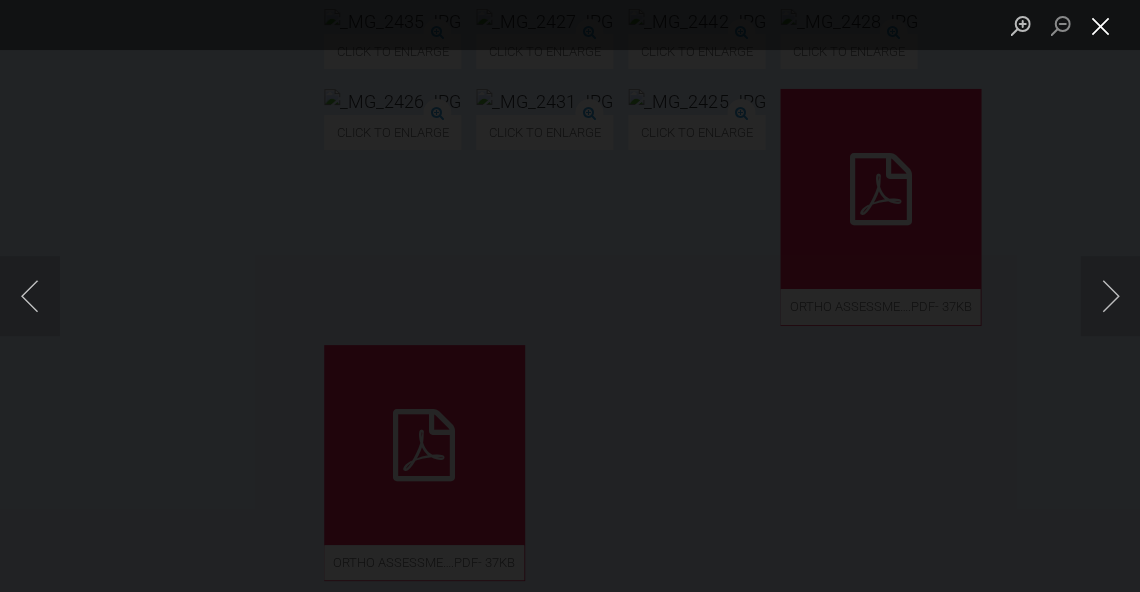 click at bounding box center (1100, 25) 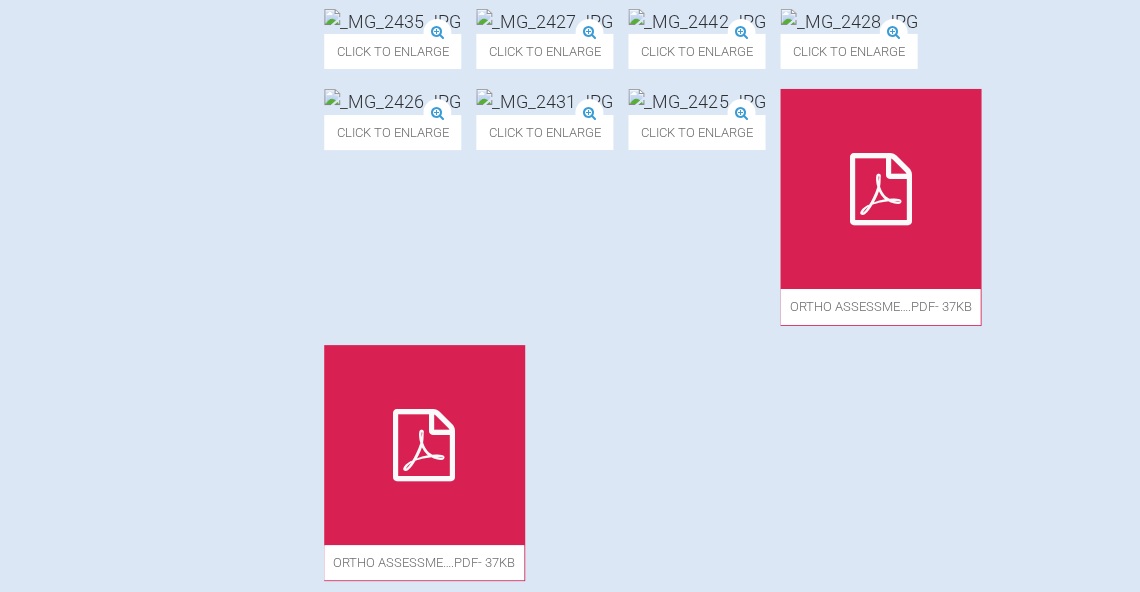 click at bounding box center [544, 21] 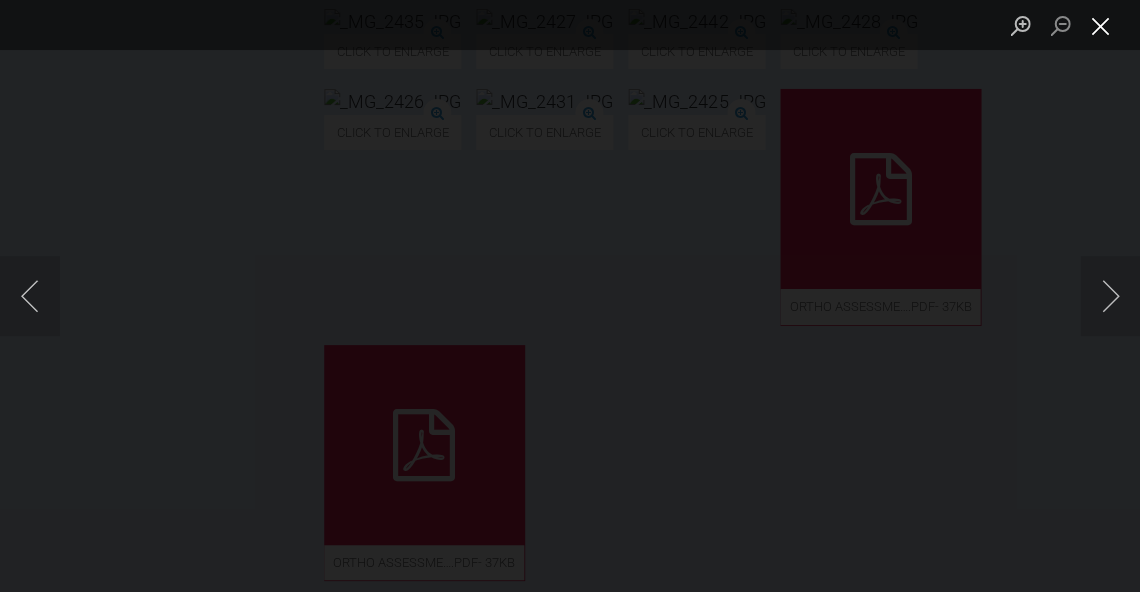 click at bounding box center [1100, 25] 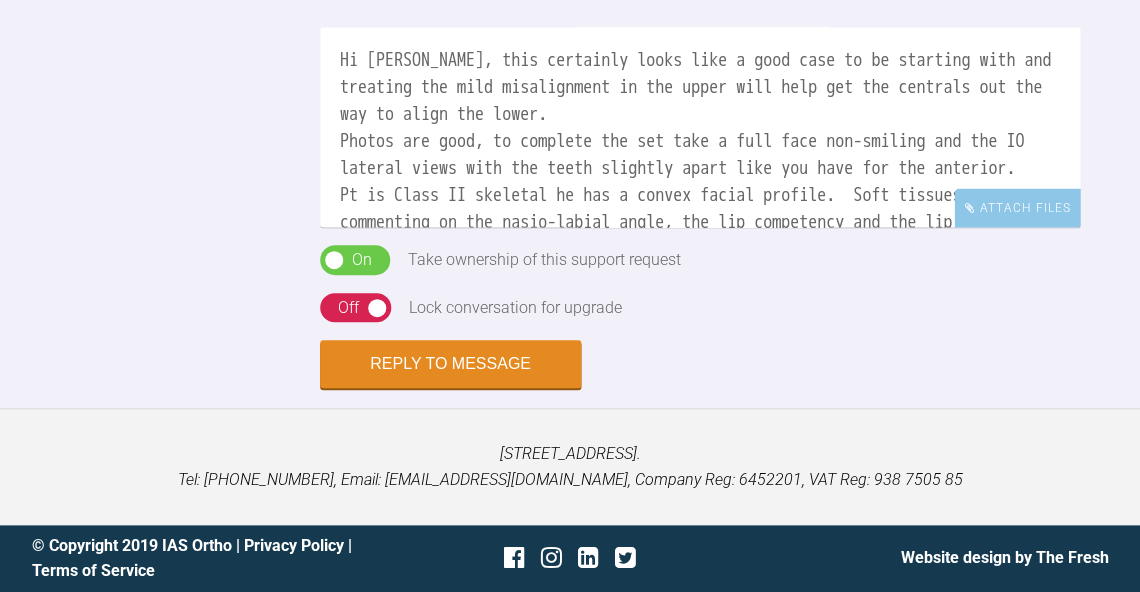 scroll, scrollTop: 2332, scrollLeft: 0, axis: vertical 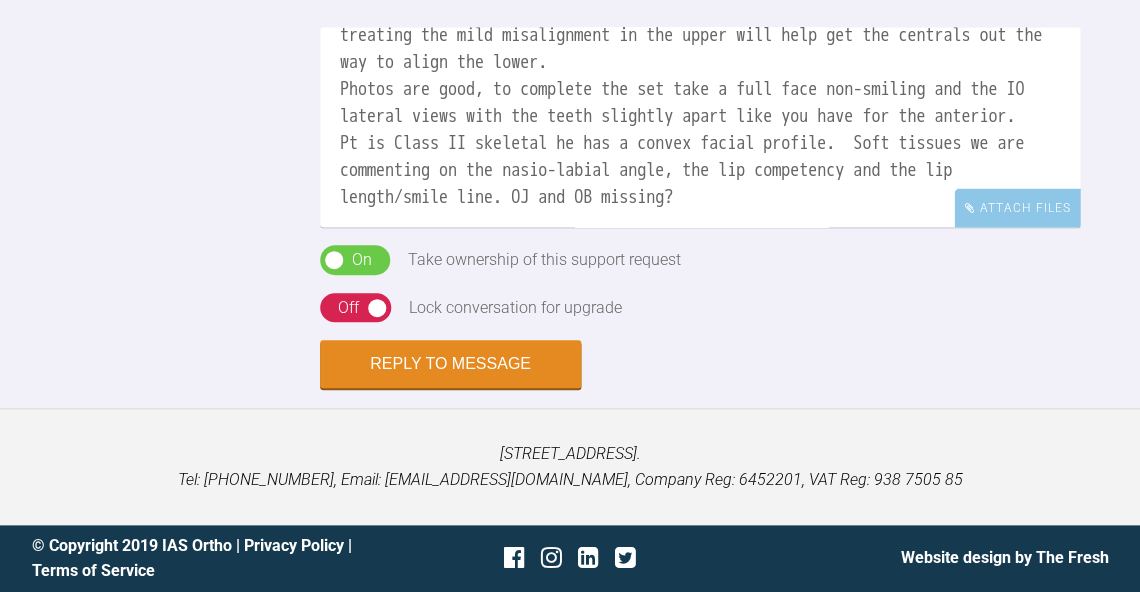 click on "Hi [PERSON_NAME], this certainly looks like a good case to be starting with and treating the mild misalignment in the upper will help get the centrals out the way to align the lower.
Photos are good, to complete the set take a full face non-smiling and the IO lateral views with the teeth slightly apart like you have for the anterior.
Pt is Class II skeletal he has a convex facial profile.  Soft tissues we are commenting on the nasio-labial angle, the lip competency and the lip length/smile line. OJ and OB missing?" at bounding box center [700, 127] 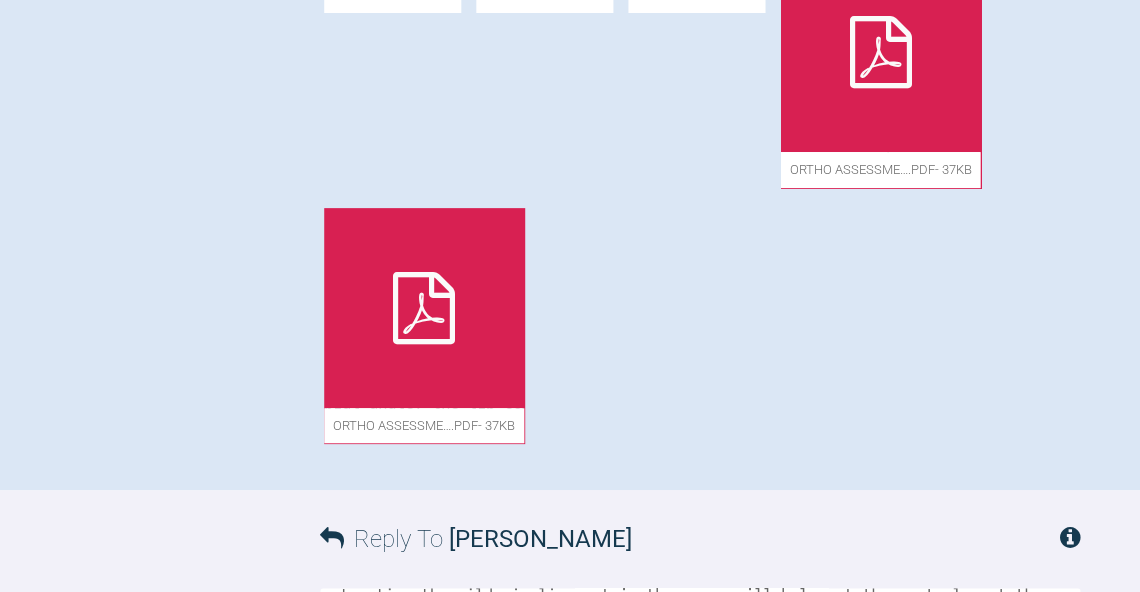 scroll, scrollTop: 1396, scrollLeft: 0, axis: vertical 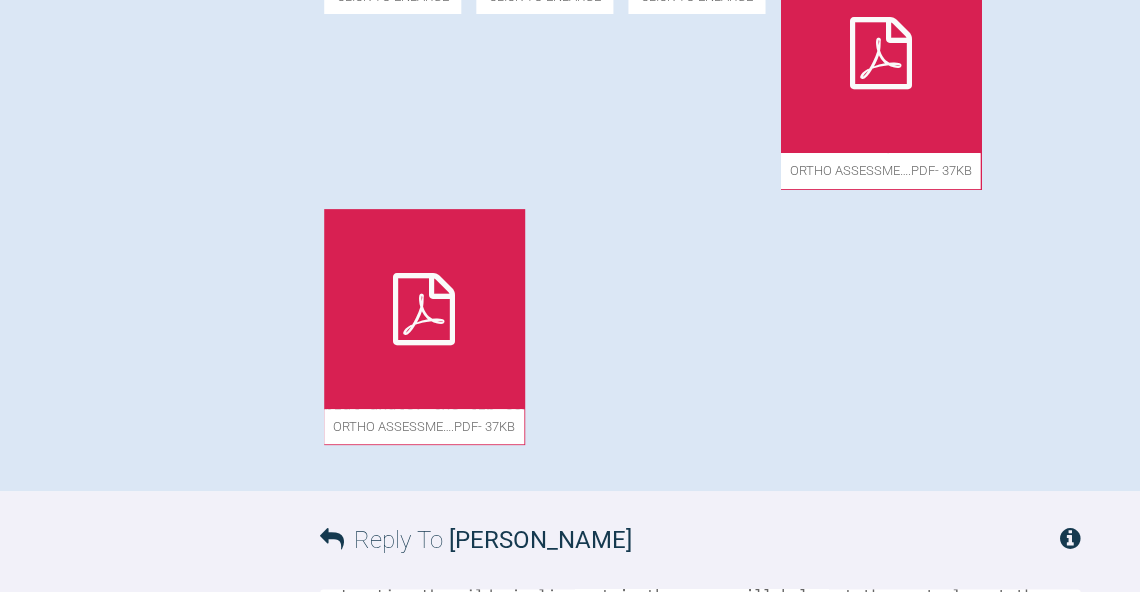 click at bounding box center [392, -115] 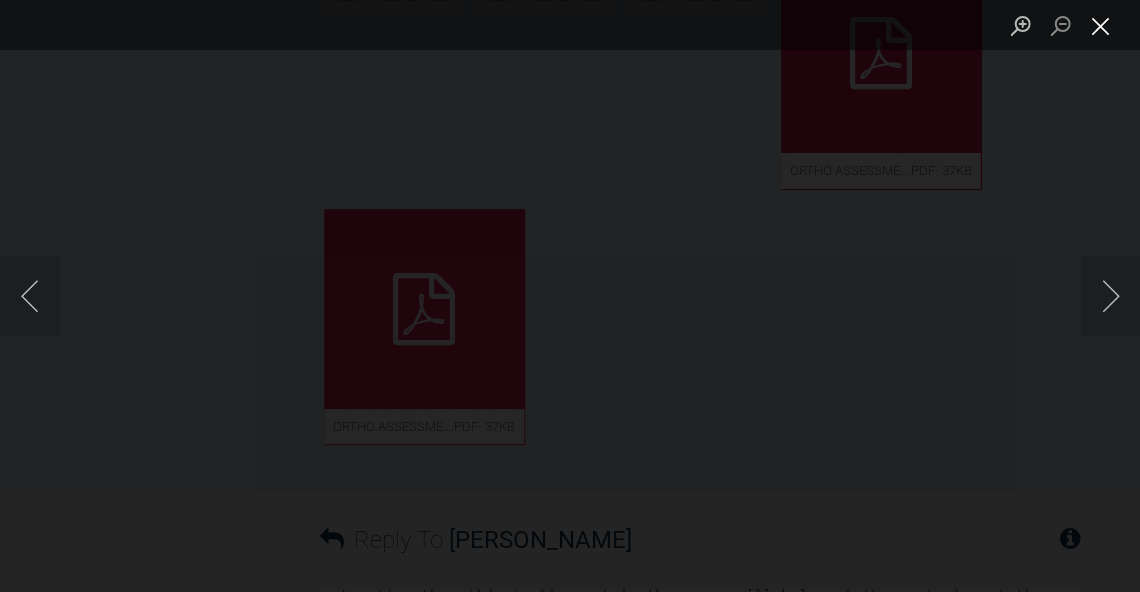 click at bounding box center (1100, 25) 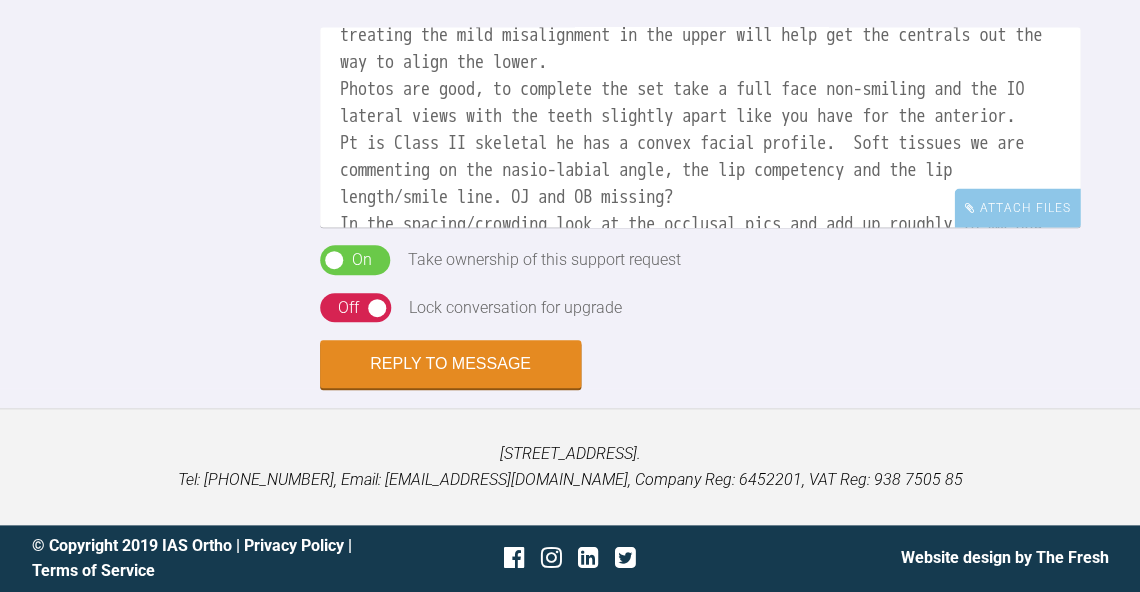 scroll, scrollTop: 2156, scrollLeft: 0, axis: vertical 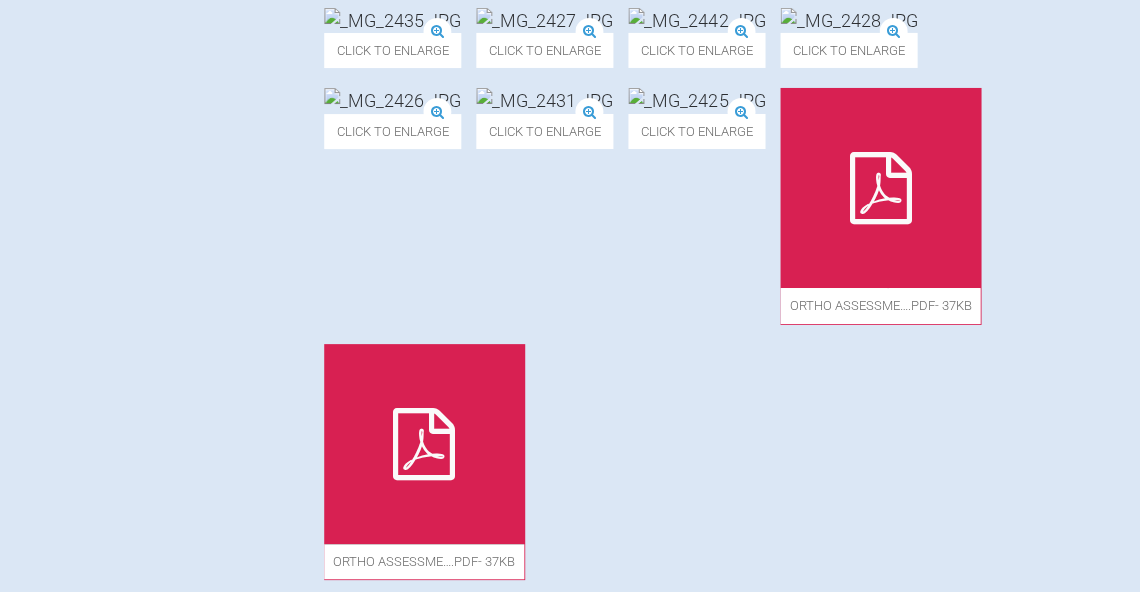 click at bounding box center [696, -60] 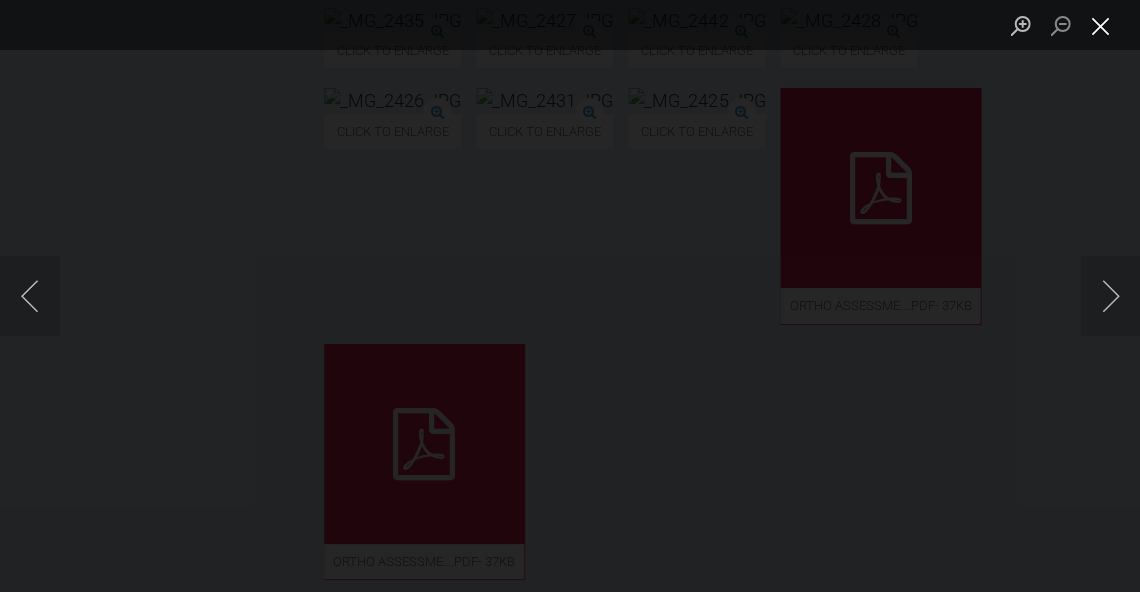 click at bounding box center [1100, 25] 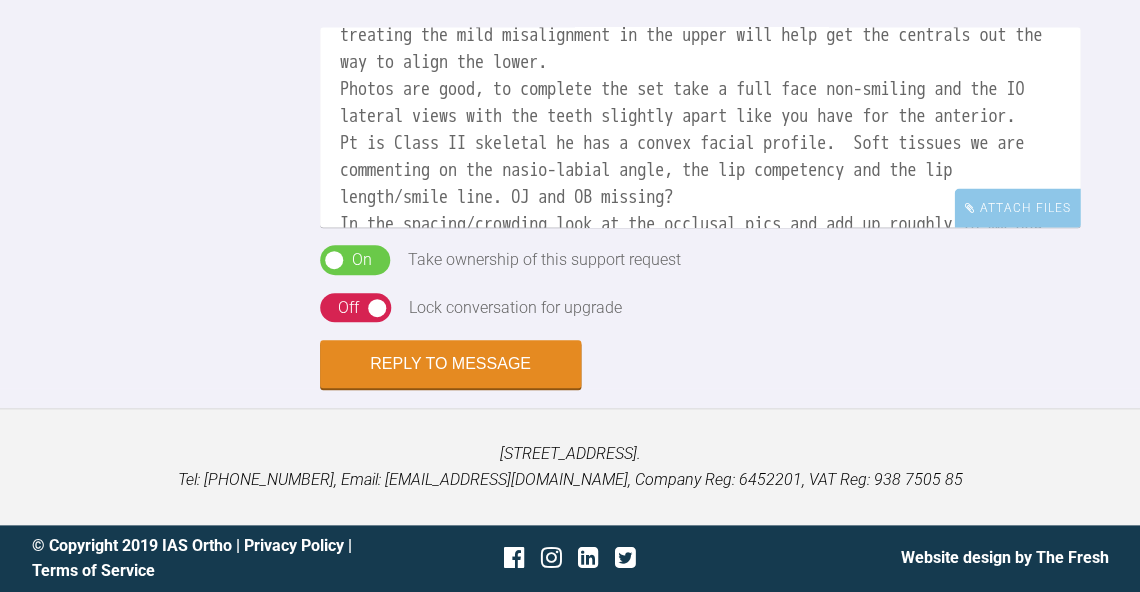 scroll, scrollTop: 2348, scrollLeft: 0, axis: vertical 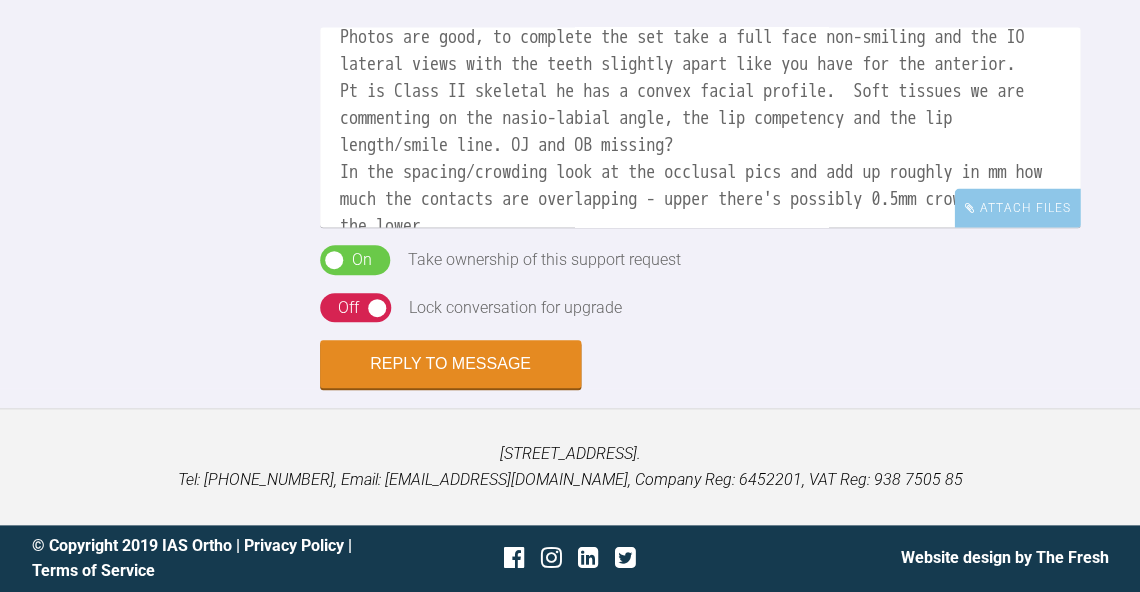click on "Hi [PERSON_NAME], this certainly looks like a good case to be starting with and treating the mild misalignment in the upper will help get the centrals out the way to align the lower.
Photos are good, to complete the set take a full face non-smiling and the IO lateral views with the teeth slightly apart like you have for the anterior.
Pt is Class II skeletal he has a convex facial profile.  Soft tissues we are commenting on the nasio-labial angle, the lip competency and the lip length/smile line. OJ and OB missing?
In the spacing/crowding look at the occlusal pics and add up roughly in mm how much the contacts are overlapping - upper there's possibly 0.5mm crowding and on the lower" at bounding box center (700, 127) 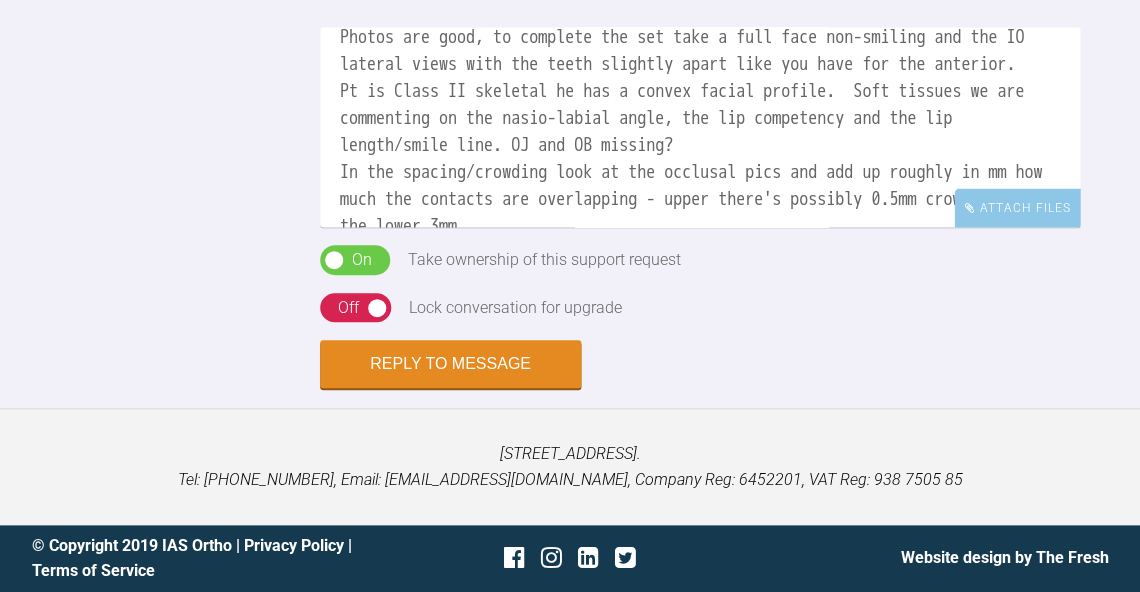 scroll, scrollTop: 108, scrollLeft: 0, axis: vertical 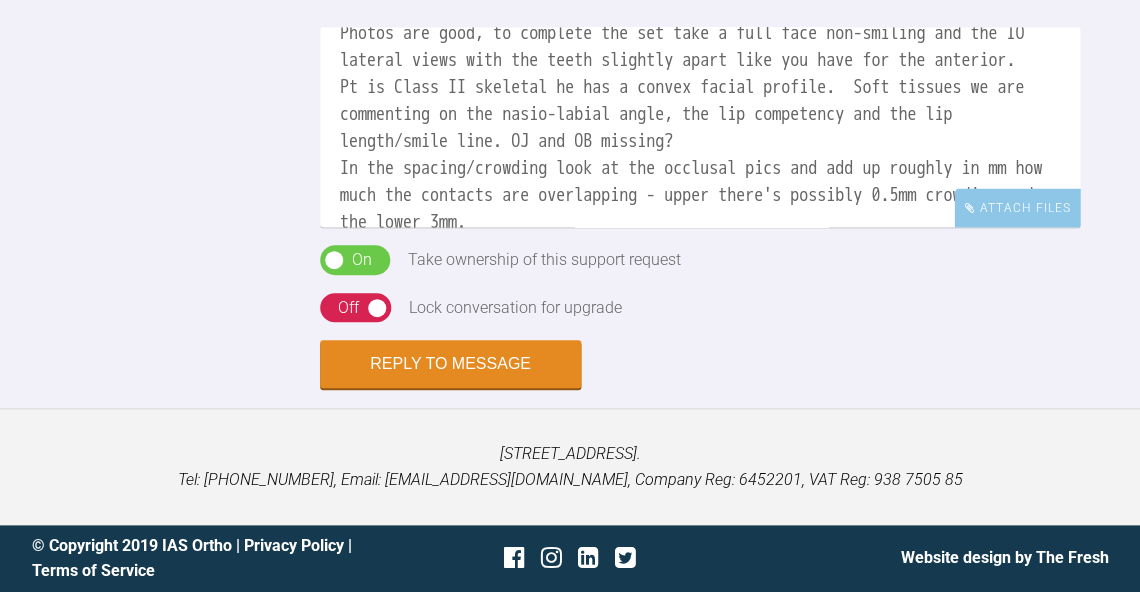 click on "Hi [PERSON_NAME], this certainly looks like a good case to be starting with and treating the mild misalignment in the upper will help get the centrals out the way to align the lower.
Photos are good, to complete the set take a full face non-smiling and the IO lateral views with the teeth slightly apart like you have for the anterior.
Pt is Class II skeletal he has a convex facial profile.  Soft tissues we are commenting on the nasio-labial angle, the lip competency and the lip length/smile line. OJ and OB missing?
In the spacing/crowding look at the occlusal pics and add up roughly in mm how much the contacts are overlapping - upper there's possibly 0.5mm crowding and on the lower 3mm.
Case summary is an orthodontic summary so his would read - pt presents with Class II skeletal with average FMPA and LFH.  Class I [MEDICAL_DATA] with reduced OJ and increased OB.  Class I canines and molars.  mild crowding upper and lower ants.  Lower CL to right" at bounding box center [700, 127] 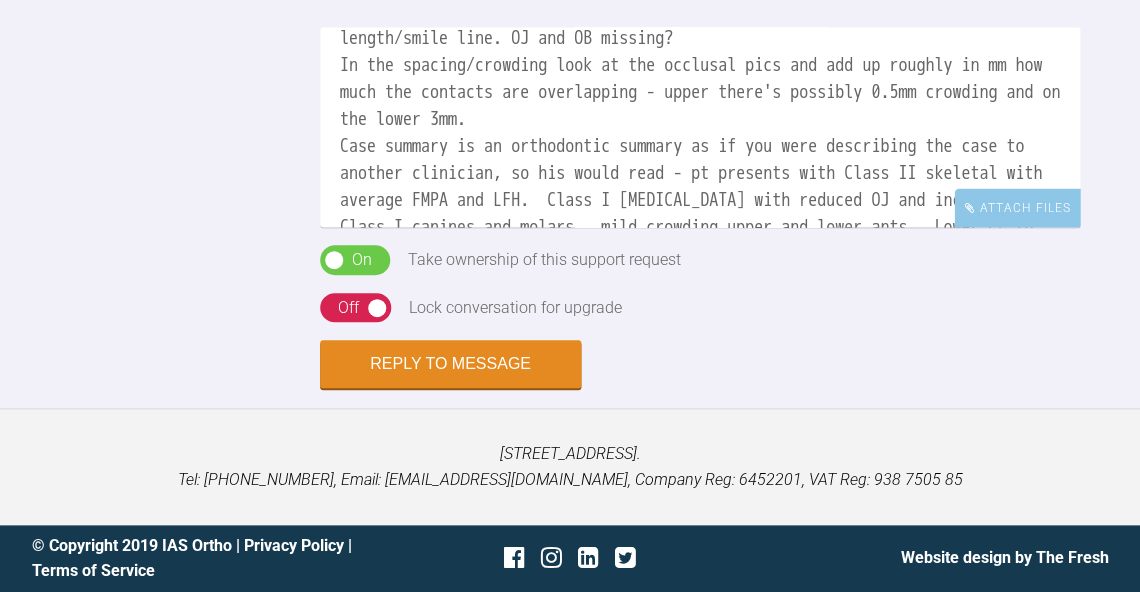 scroll, scrollTop: 210, scrollLeft: 0, axis: vertical 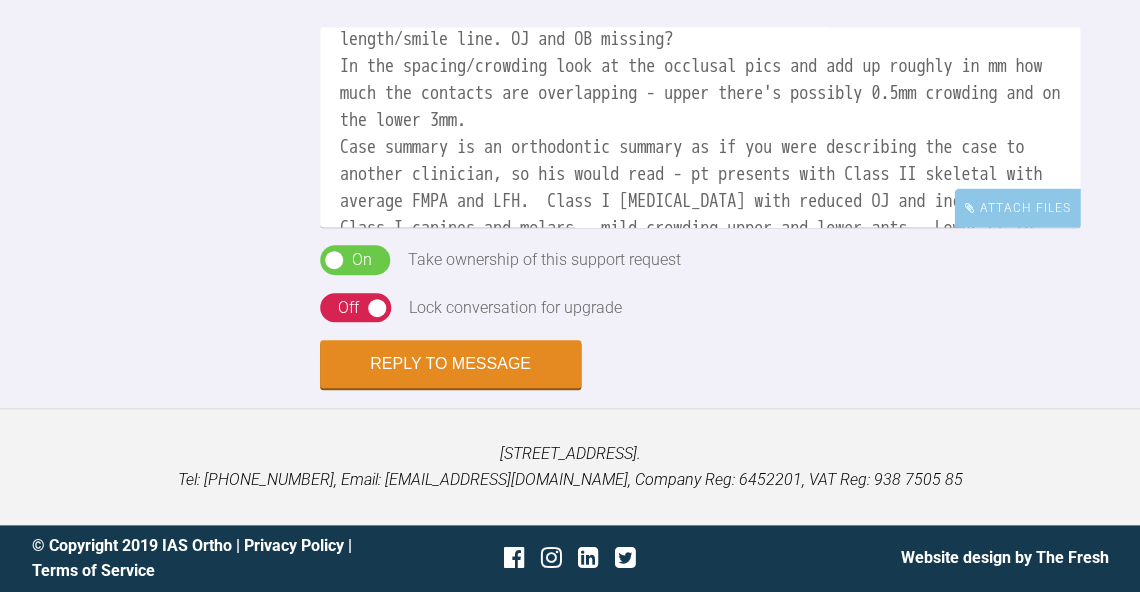 click on "Hi [PERSON_NAME], this certainly looks like a good case to be starting with and treating the mild misalignment in the upper will help get the centrals out the way to align the lower.
Photos are good, to complete the set take a full face non-smiling and the IO lateral views with the teeth slightly apart like you have for the anterior.
Pt is Class II skeletal he has a convex facial profile.  Soft tissues we are commenting on the nasio-labial angle, the lip competency and the lip length/smile line. OJ and OB missing?
In the spacing/crowding look at the occlusal pics and add up roughly in mm how much the contacts are overlapping - upper there's possibly 0.5mm crowding and on the lower 3mm.
Case summary is an orthodontic summary as if you were describing the case to another clinician, so his would read - pt presents with Class II skeletal with average FMPA and LFH.  Class I [MEDICAL_DATA] with reduced OJ and increased OB.  Class I canines and molars.  mild crowding upper and lower ants.  Lower CL to right" at bounding box center (700, 127) 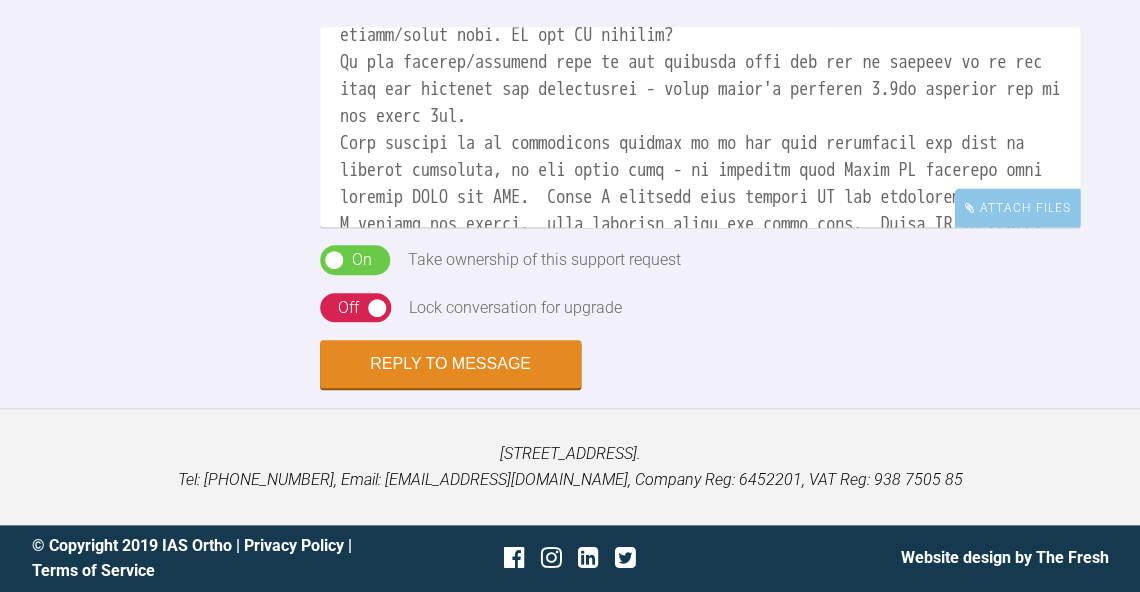 scroll, scrollTop: 316, scrollLeft: 0, axis: vertical 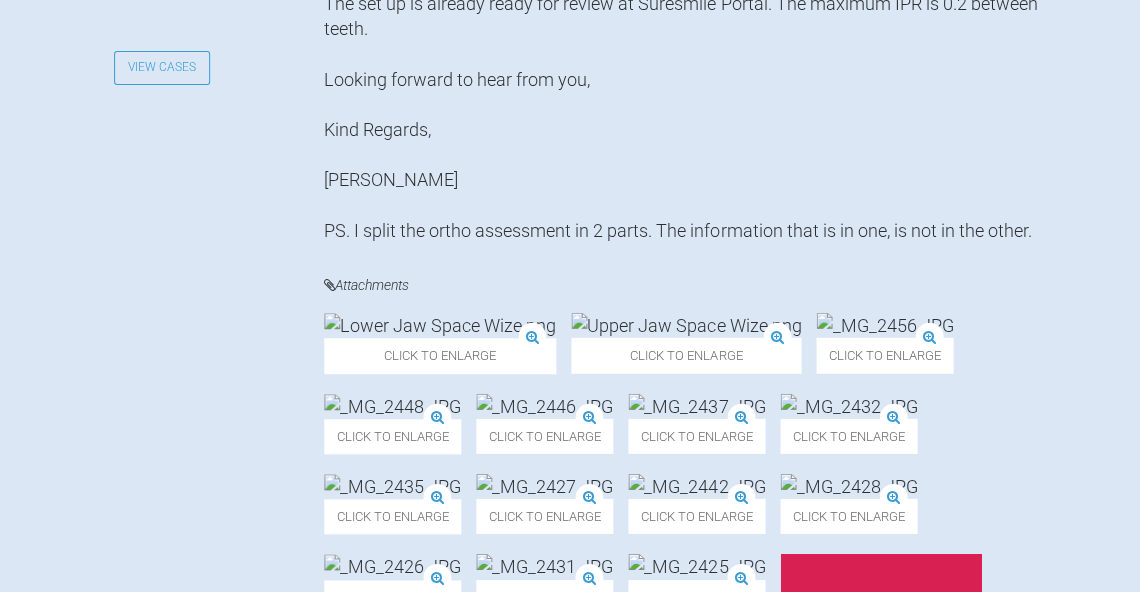 click at bounding box center (686, 325) 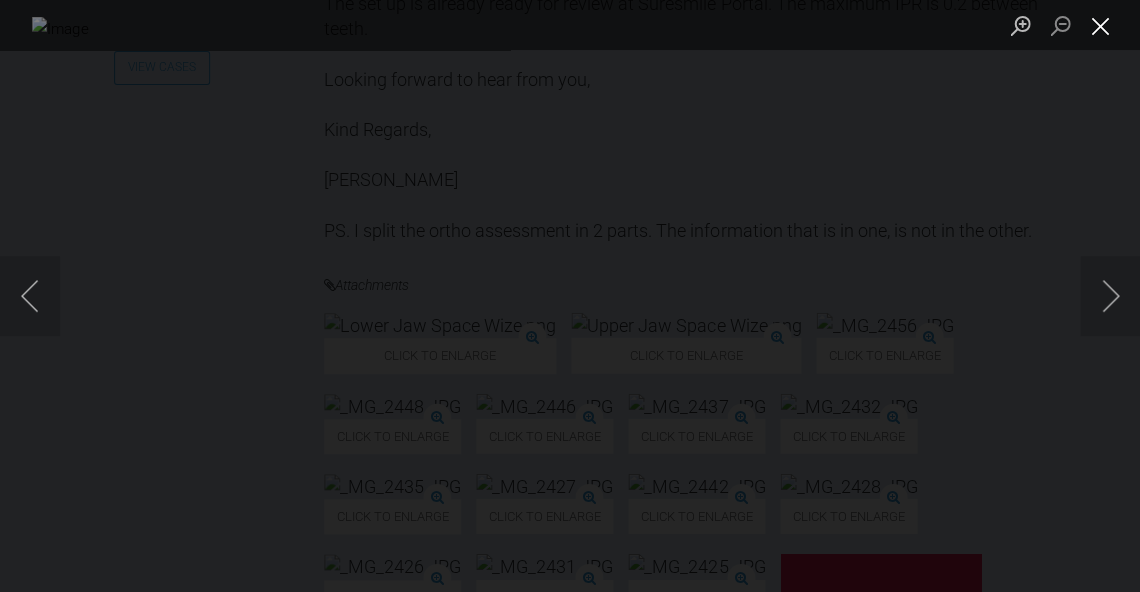 click at bounding box center [1100, 25] 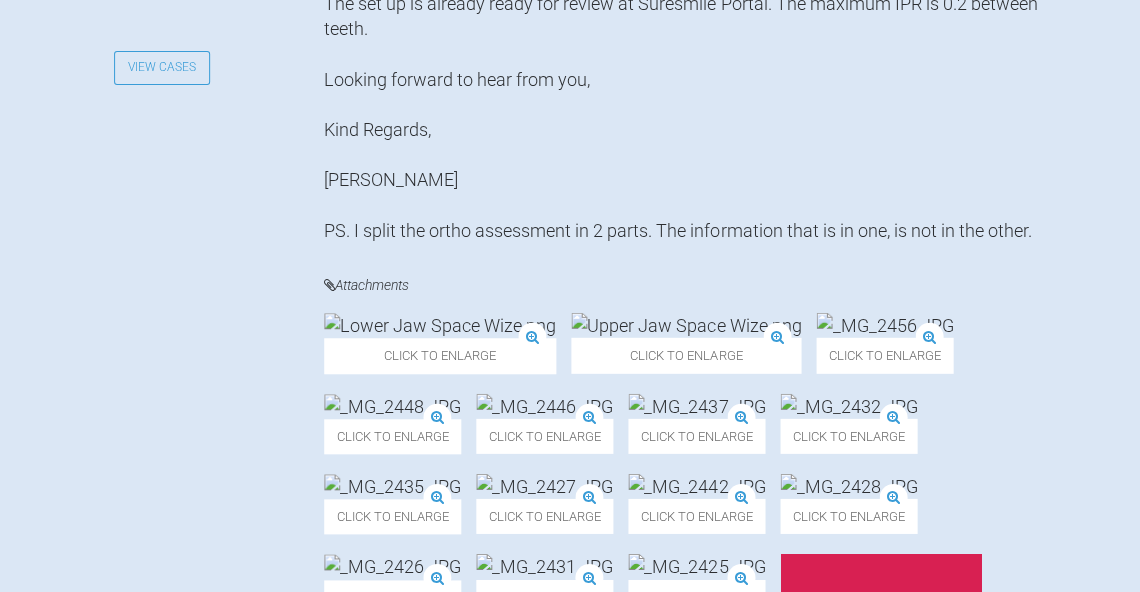 click at bounding box center (440, 325) 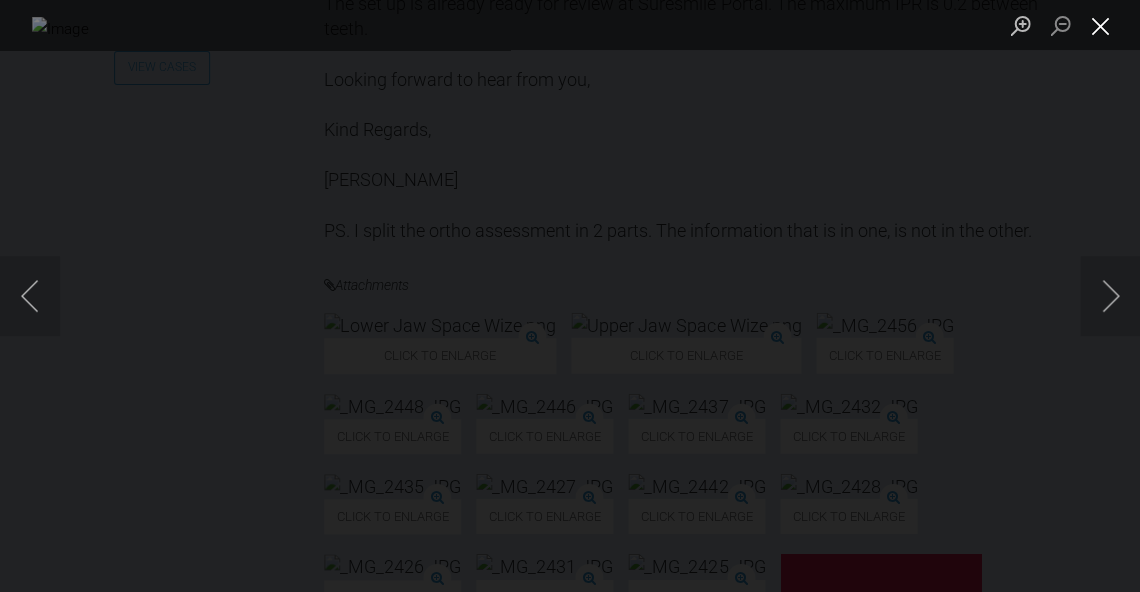 click at bounding box center (1100, 25) 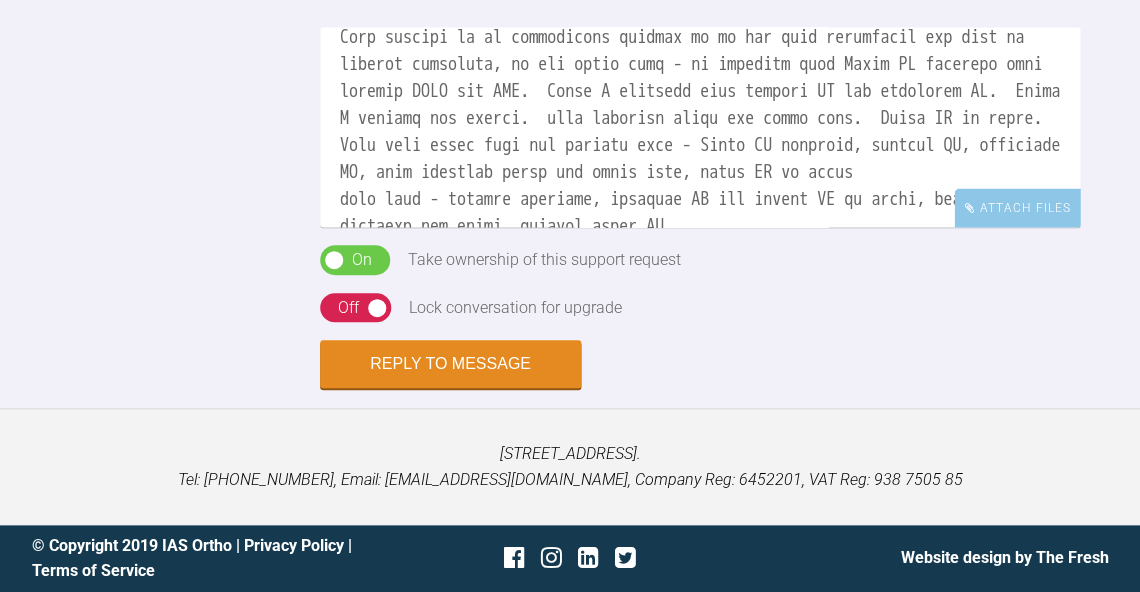 scroll, scrollTop: 2217, scrollLeft: 0, axis: vertical 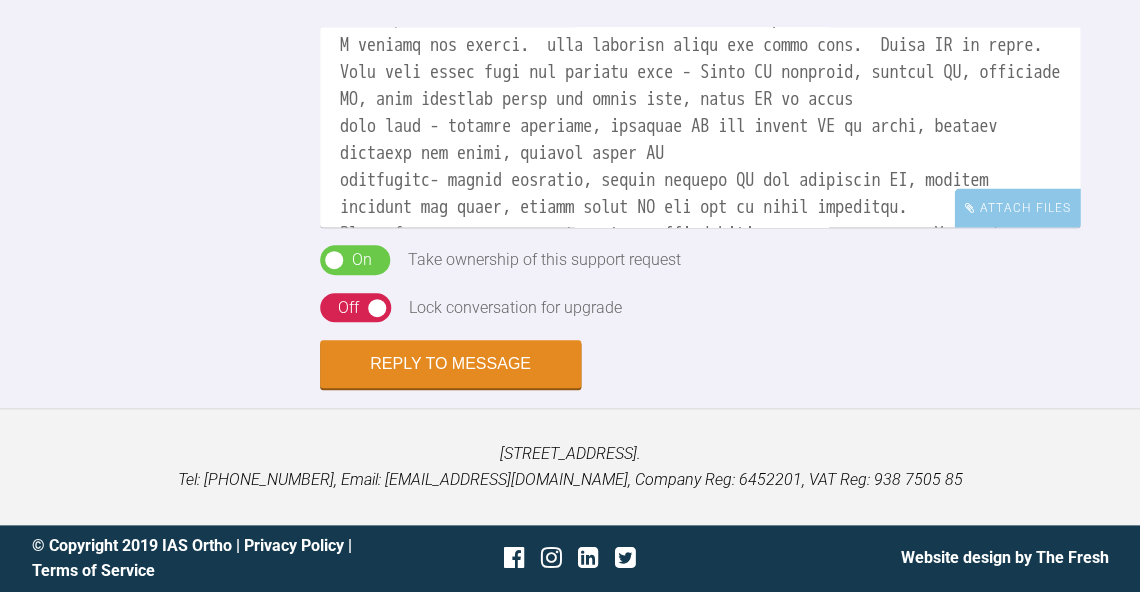 click at bounding box center [700, 127] 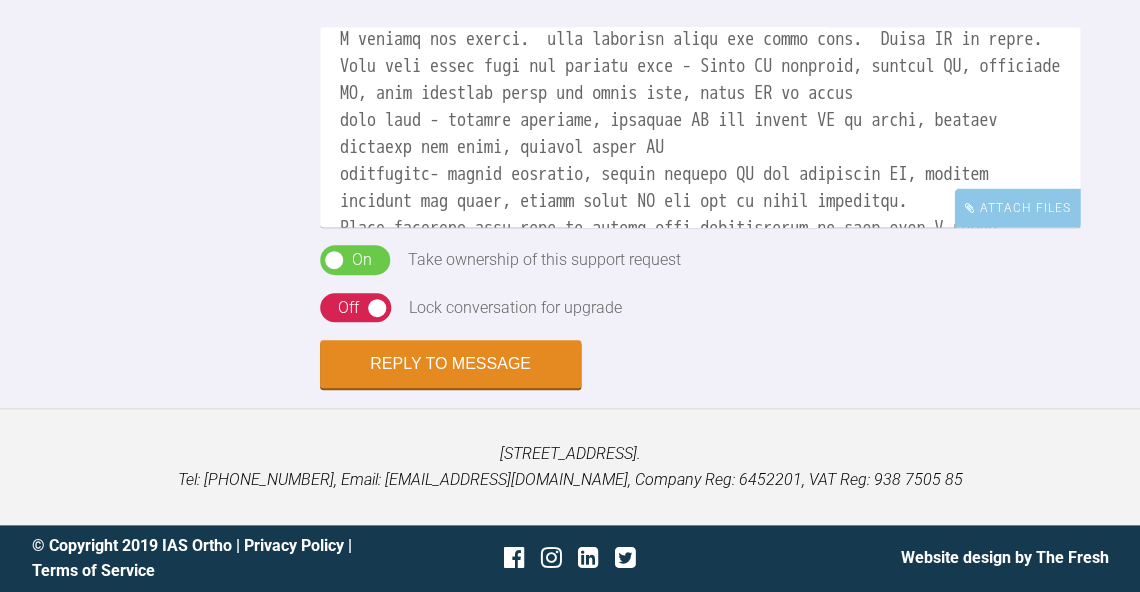 scroll, scrollTop: 500, scrollLeft: 0, axis: vertical 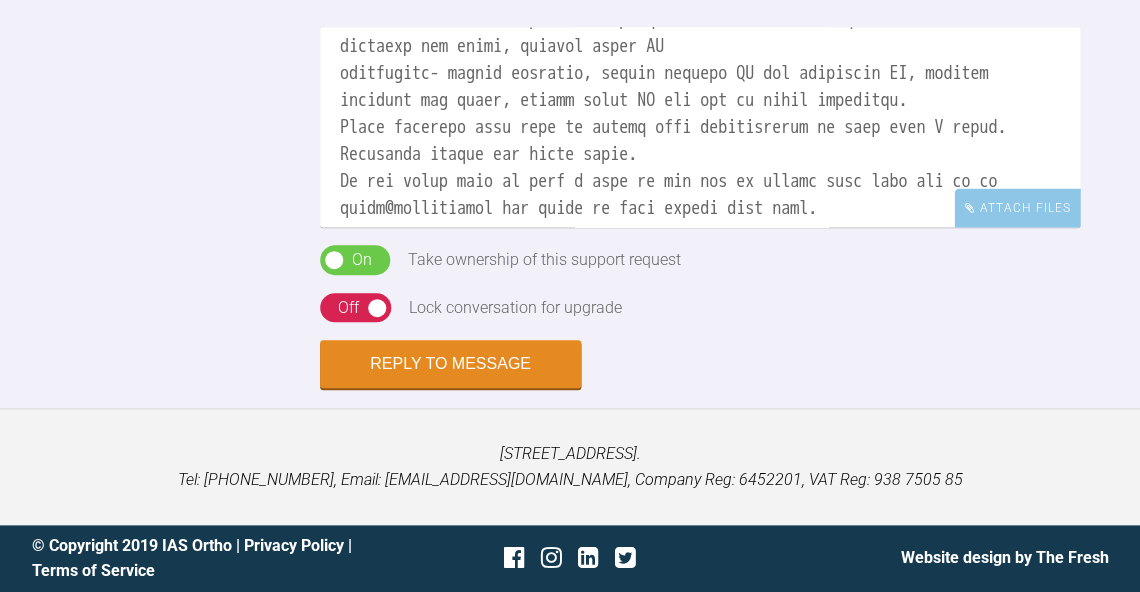 click at bounding box center [700, 127] 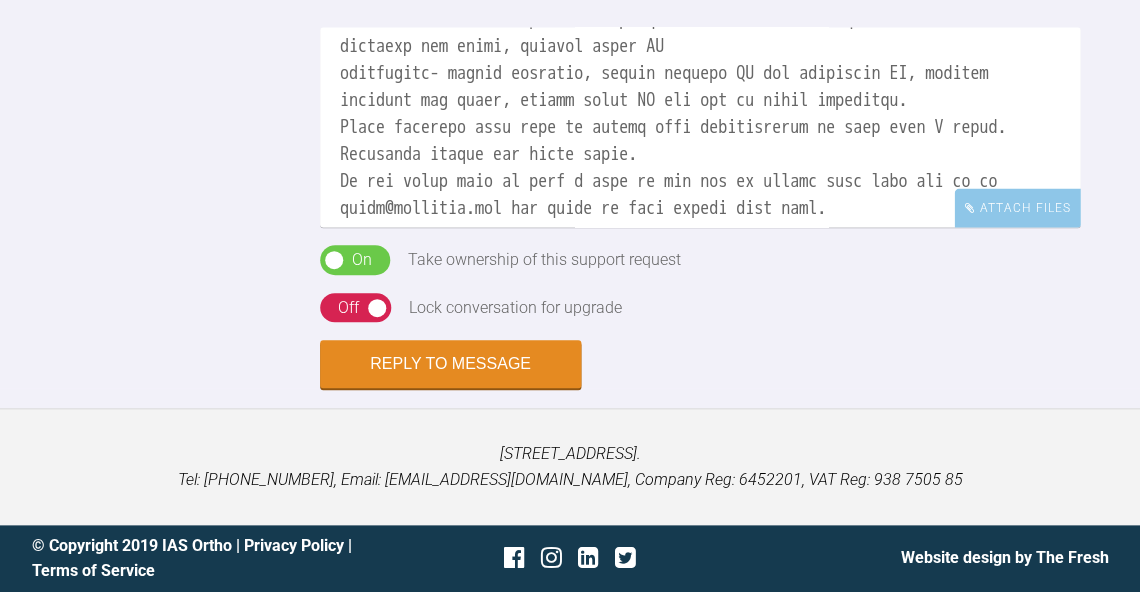 click at bounding box center [700, 127] 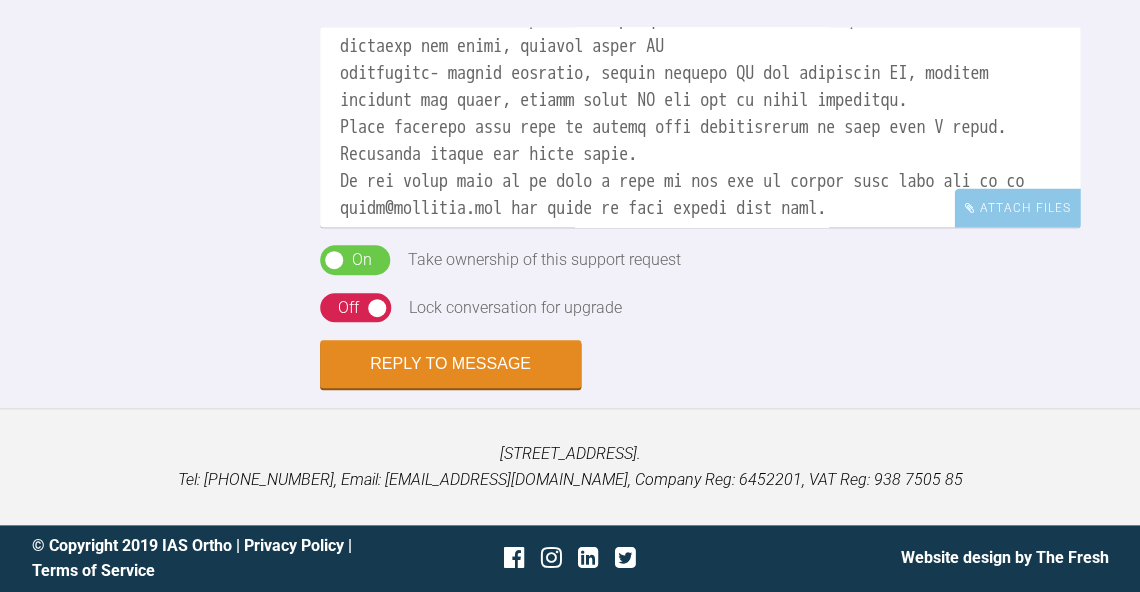click at bounding box center (700, 127) 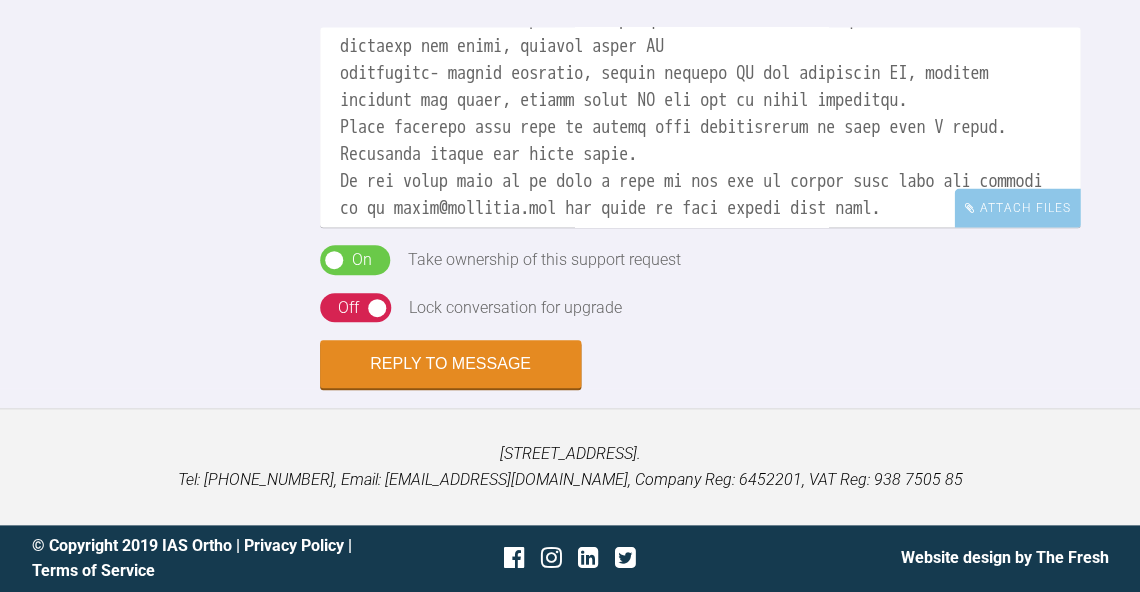 click at bounding box center [700, 127] 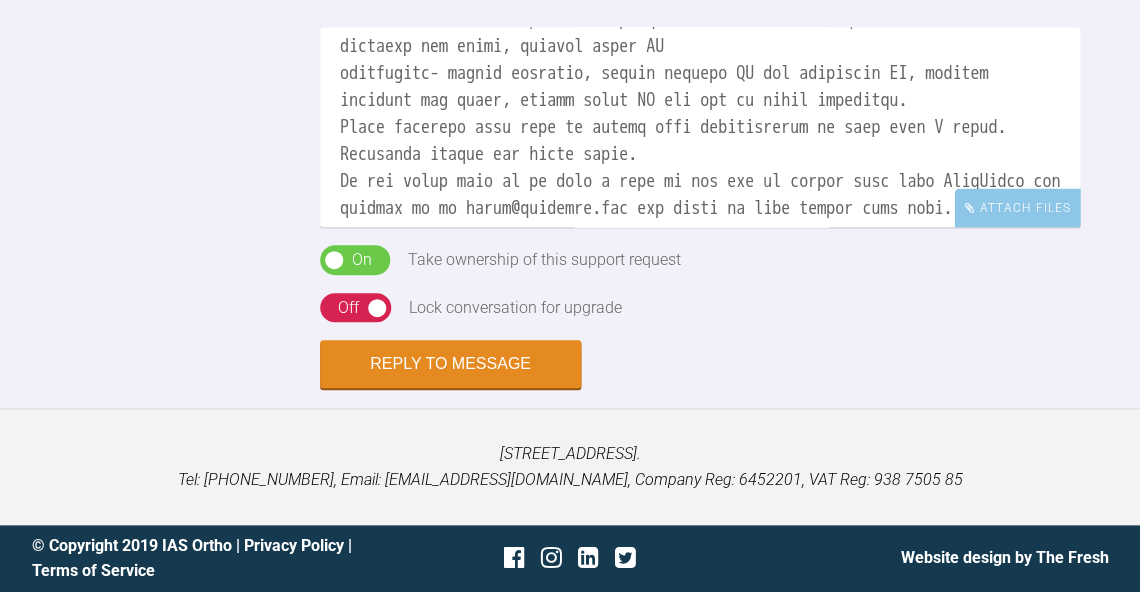click at bounding box center (700, 127) 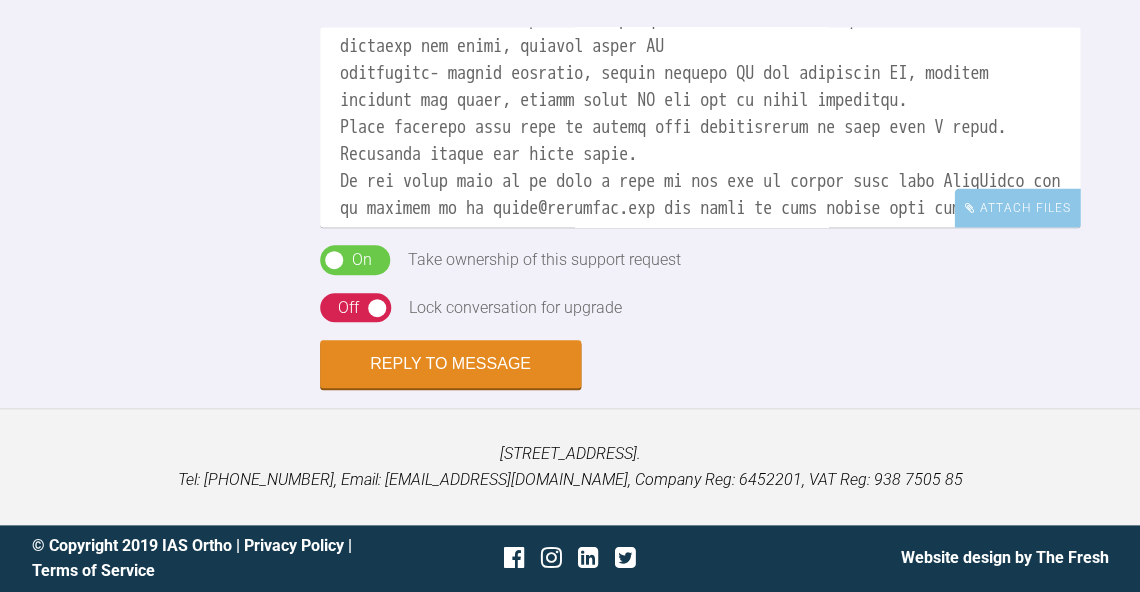 click at bounding box center (700, 127) 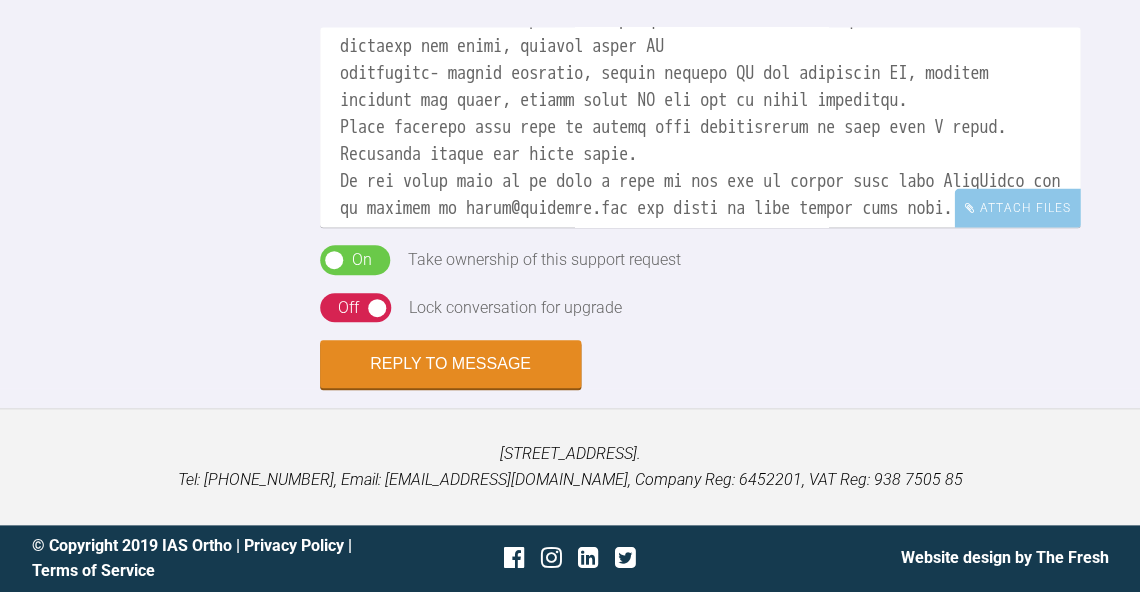 type on "Hi [PERSON_NAME], this certainly looks like a good case to be starting with and treating the mild misalignment in the upper will help get the centrals out the way to align the lower.
Photos are good, to complete the set take a full face non-smiling and the IO lateral views with the teeth slightly apart like you have for the anterior.
Pt is Class II skeletal he has a convex facial profile.  Soft tissues we are commenting on the nasio-labial angle, the lip competency and the lip length/smile line. OJ and OB missing?
In the spacing/crowding look at the occlusal pics and add up roughly in mm how much the contacts are overlapping - upper there's possibly 0.5mm crowding and on the lower 3mm.
Case summary is an orthodontic summary as if you were describing the case to another clinician, so his would read - pt presents with Class II skeletal with average FMPA and LFH.  Class I [MEDICAL_DATA] with reduced OJ and increased OB.  Class I canines and molars.  mild crowding upper and lower ants.  Lower CL to right.
This then helps ..." 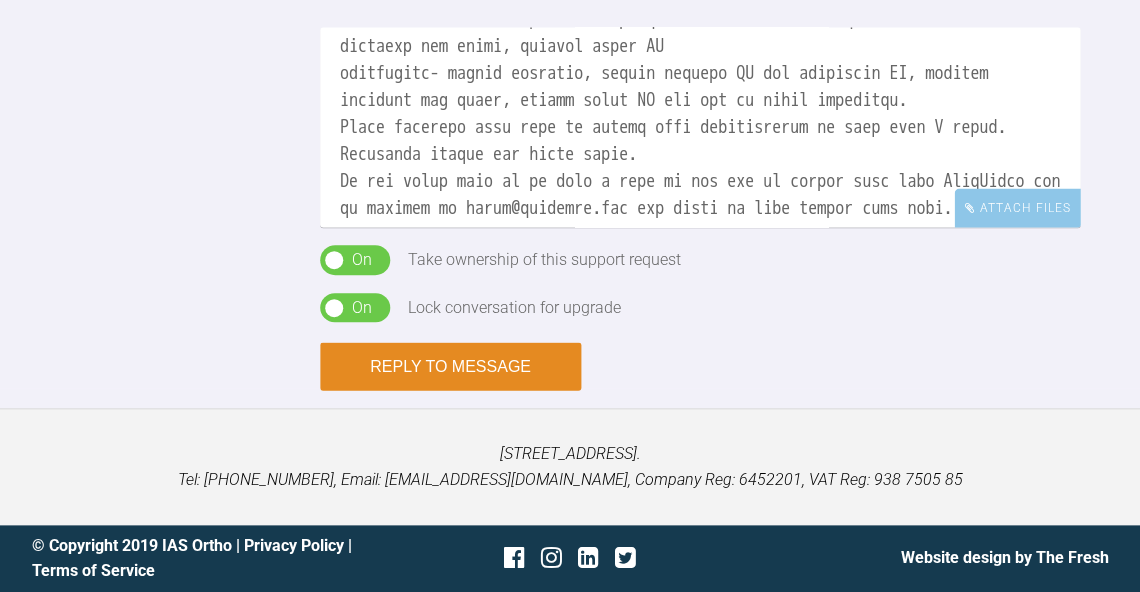 click on "Reply to Message" at bounding box center [450, 366] 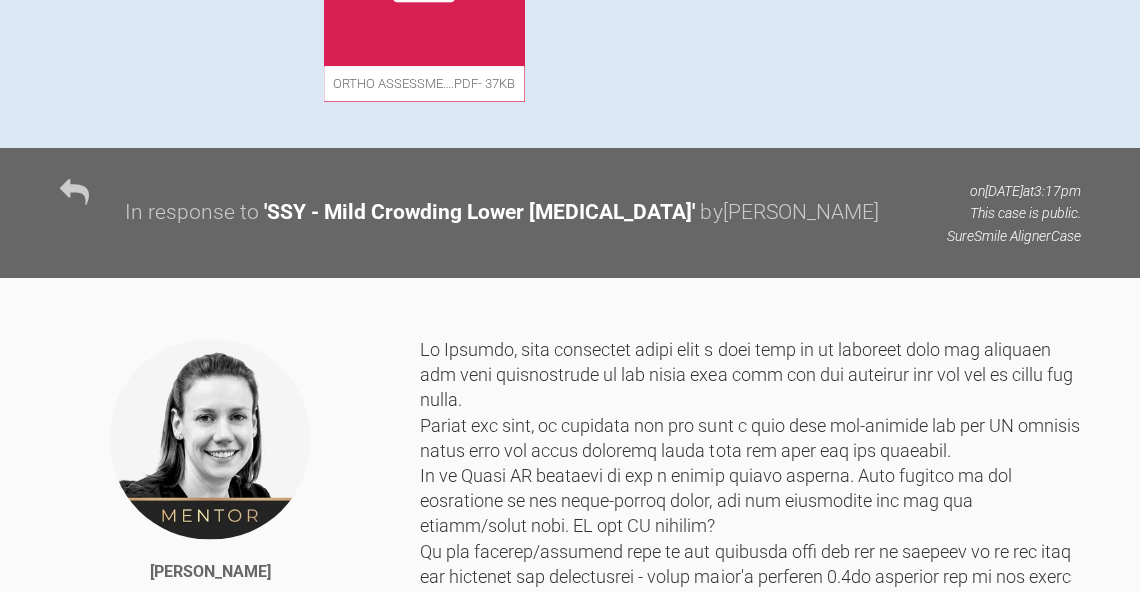 scroll, scrollTop: 1594, scrollLeft: 0, axis: vertical 